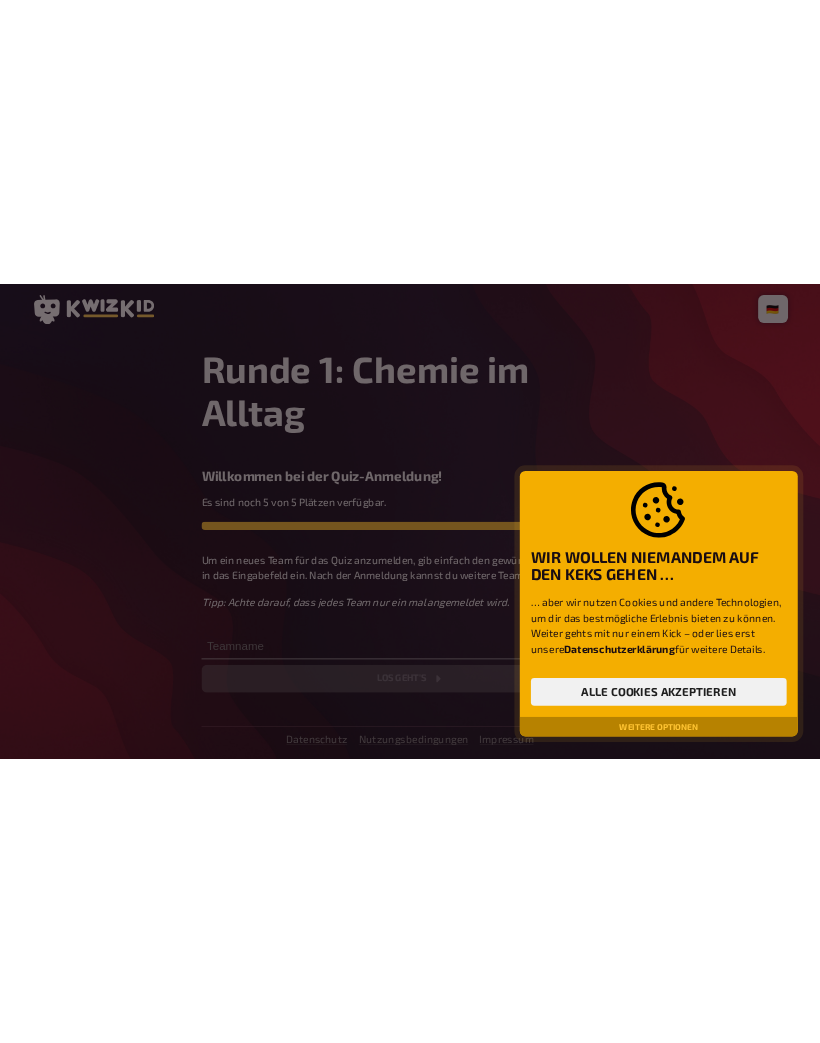 scroll, scrollTop: 0, scrollLeft: 0, axis: both 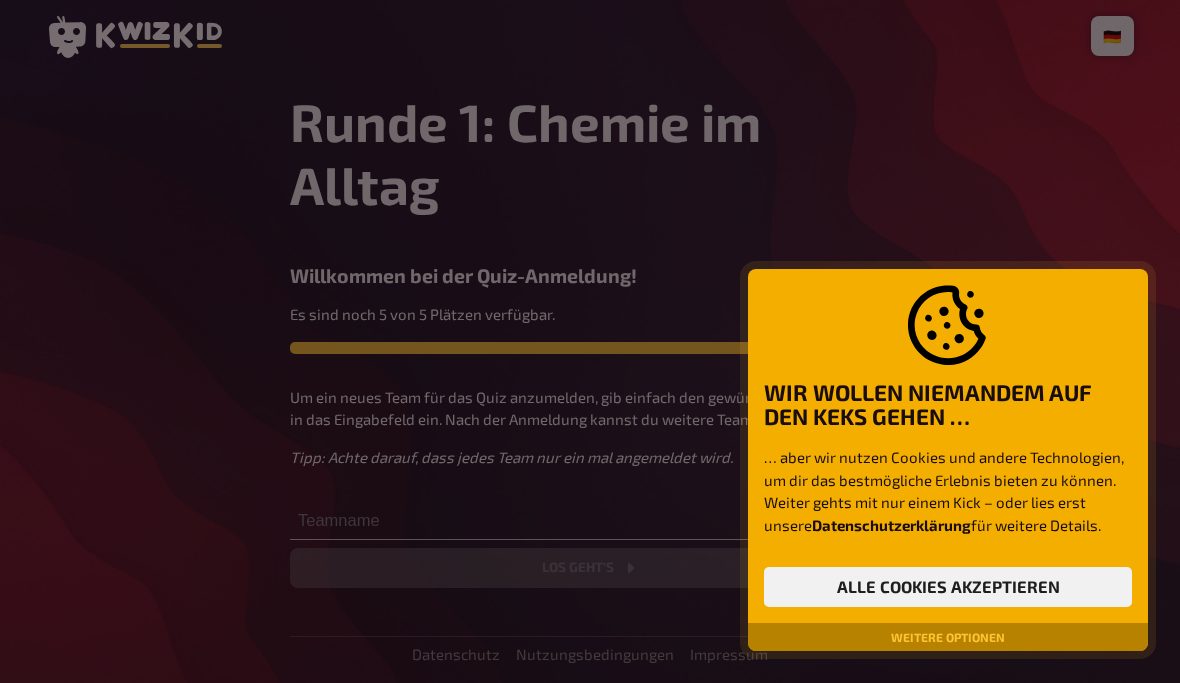 click on "Alle Cookies akzeptieren" at bounding box center [948, 587] 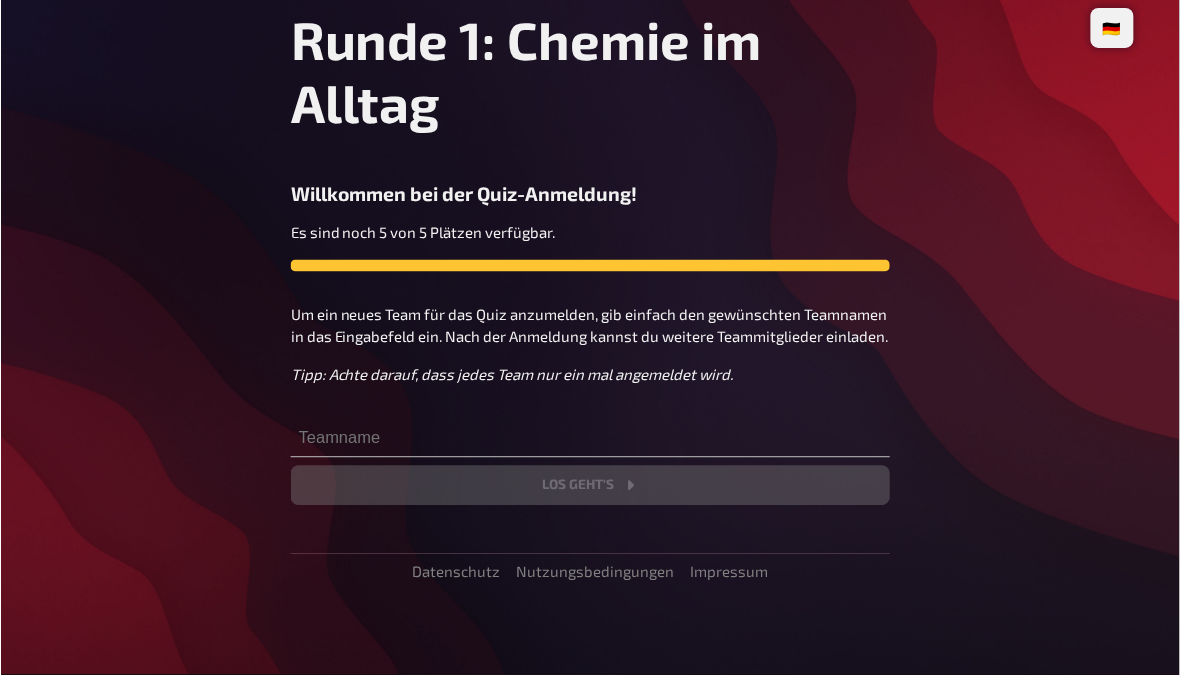 scroll, scrollTop: 73, scrollLeft: 0, axis: vertical 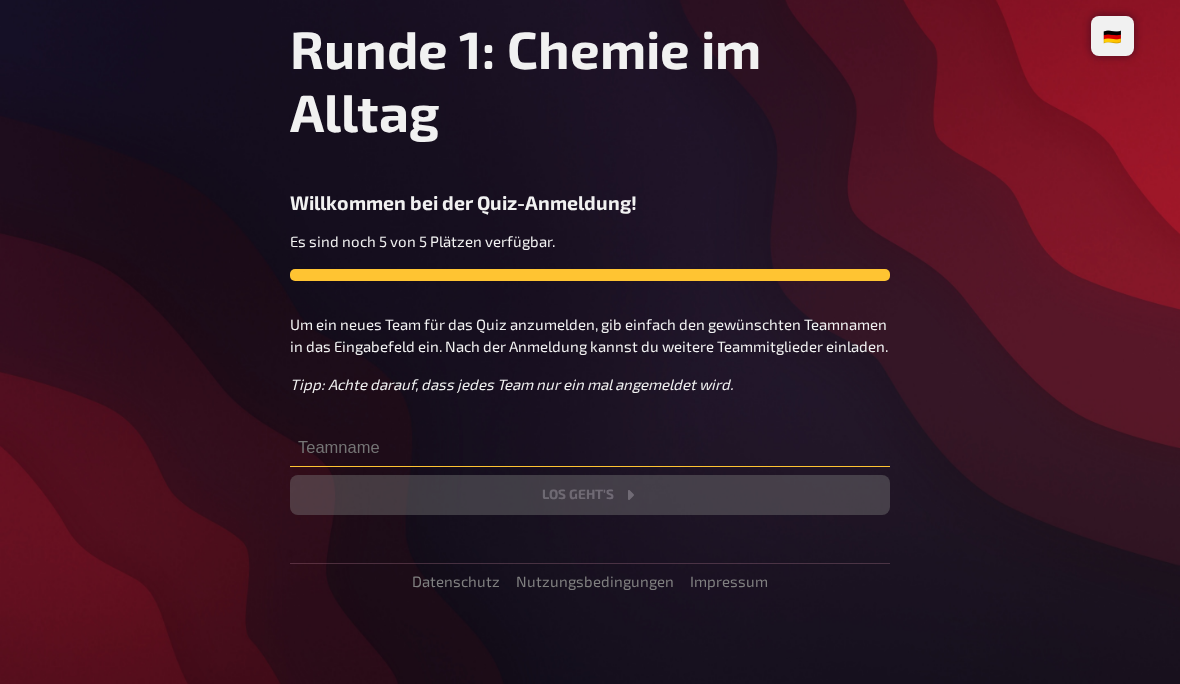 click at bounding box center (590, 447) 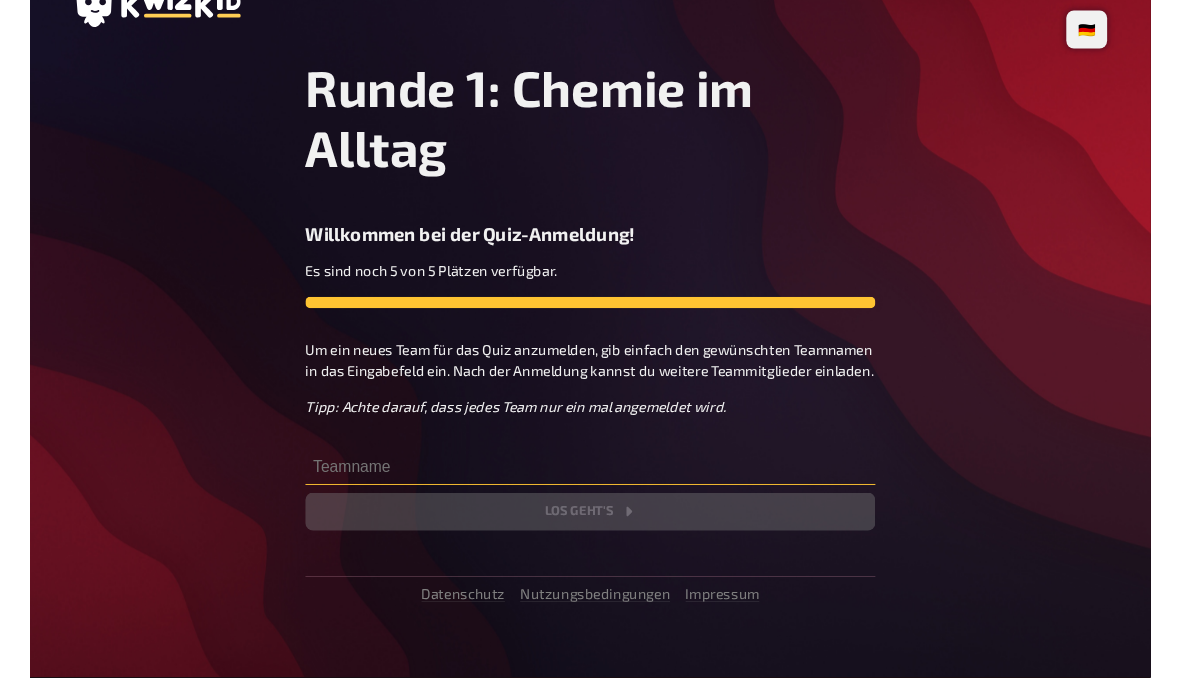 scroll, scrollTop: 0, scrollLeft: 0, axis: both 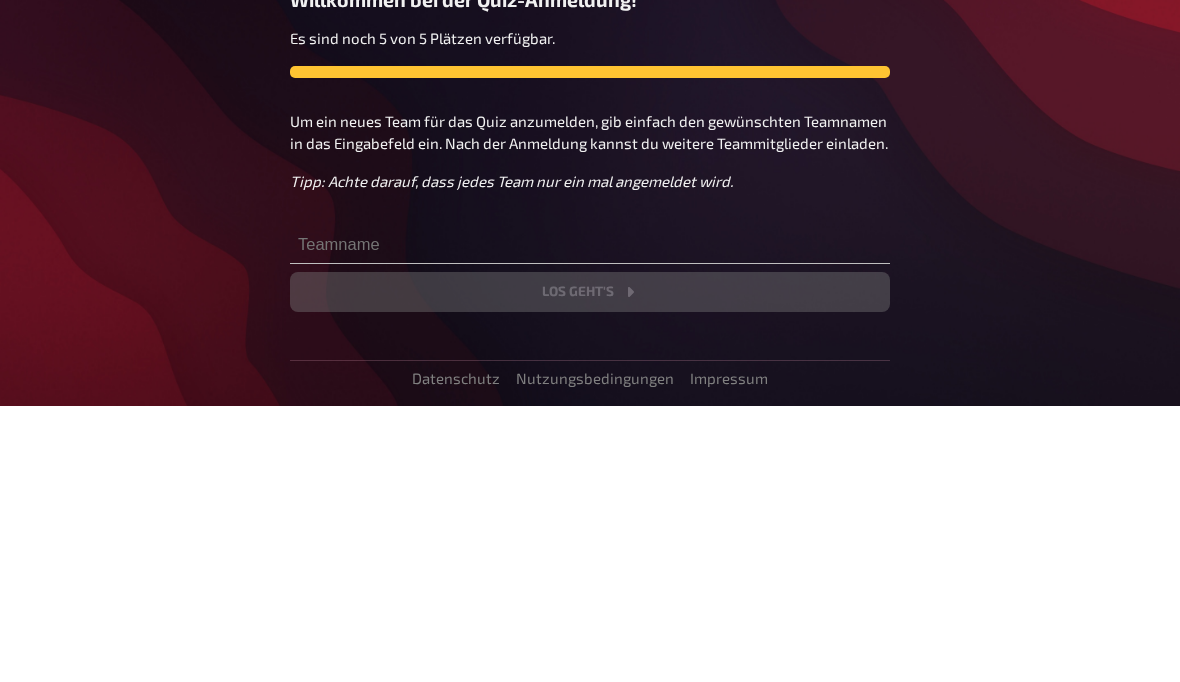 click on "Runde 1: Chemie im Alltag Willkommen bei der Quiz-Anmeldung! Es sind noch 5 von 5 Plätzen verfügbar. Um ein neues Team für das Quiz anzumelden, gib einfach den gewünschten Teamnamen in das Eingabefeld ein. Nach der Anmeldung kannst du weitere Teammitglieder einladen. Tipp: Achte darauf, dass jedes Team nur ein mal angemeldet wird. Los geht's" at bounding box center (590, 339) 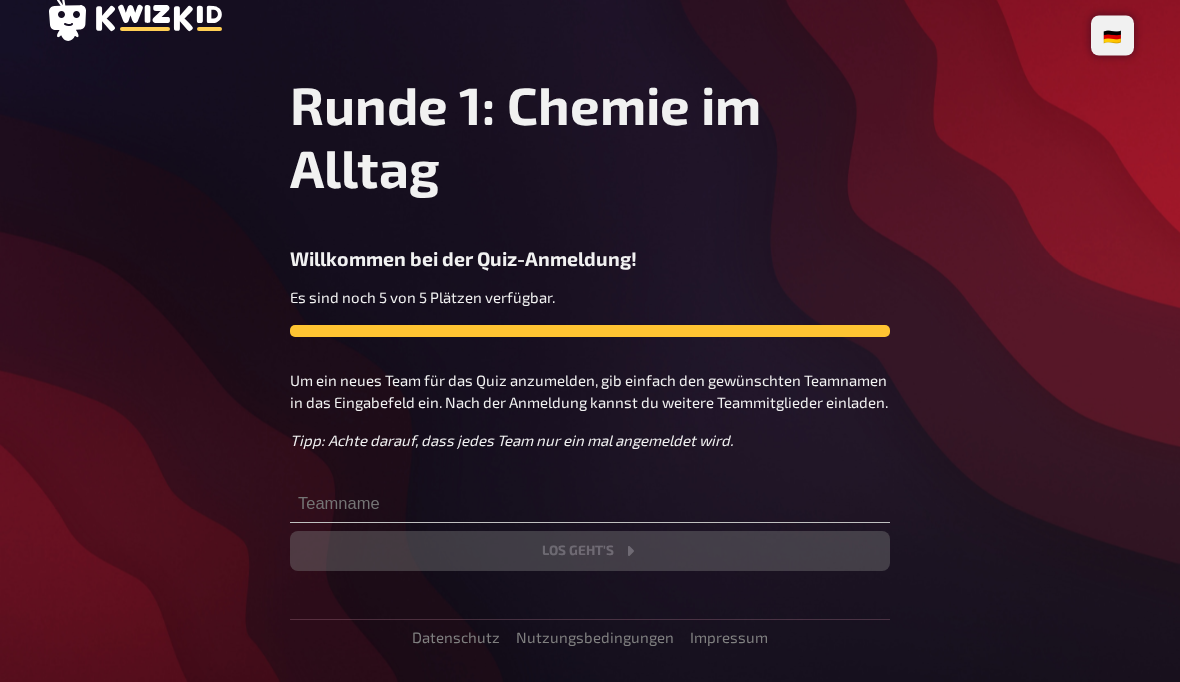 scroll, scrollTop: 0, scrollLeft: 0, axis: both 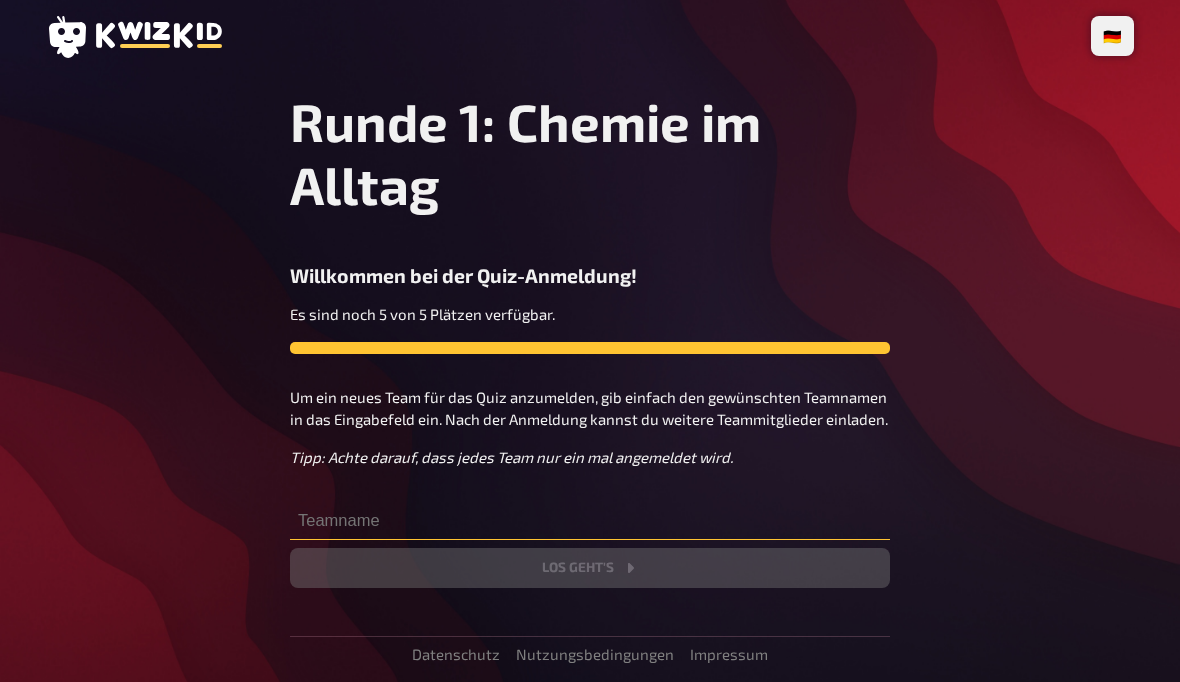 click at bounding box center [590, 520] 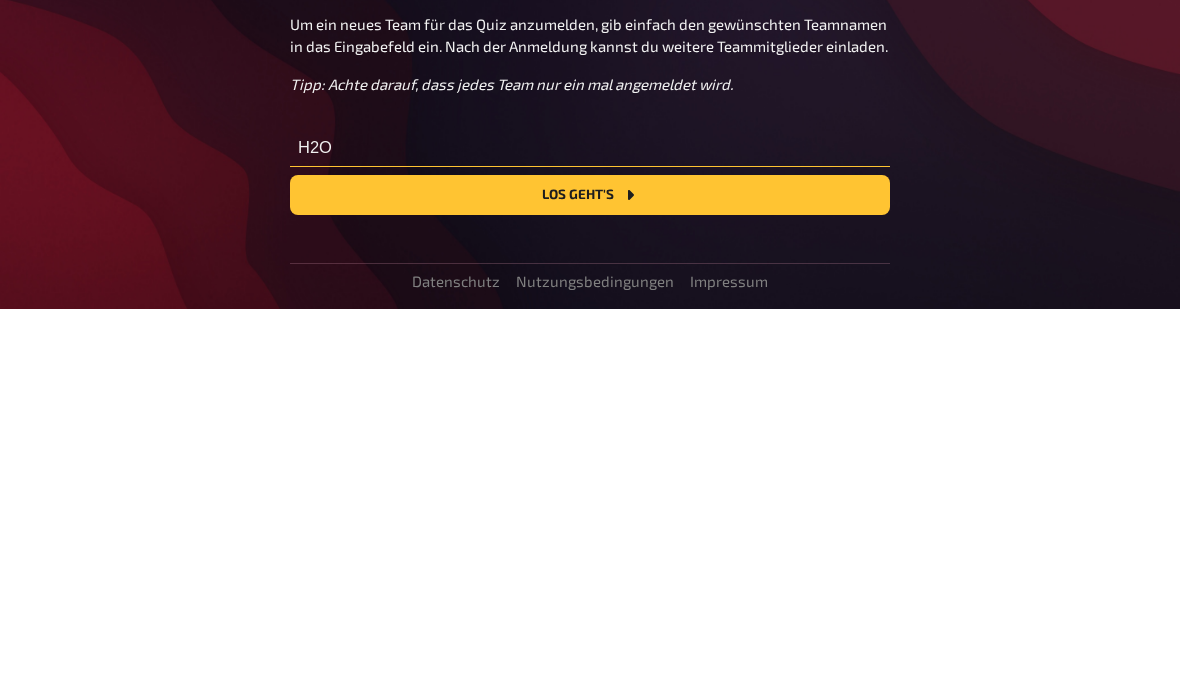click on "H2O" at bounding box center [590, 520] 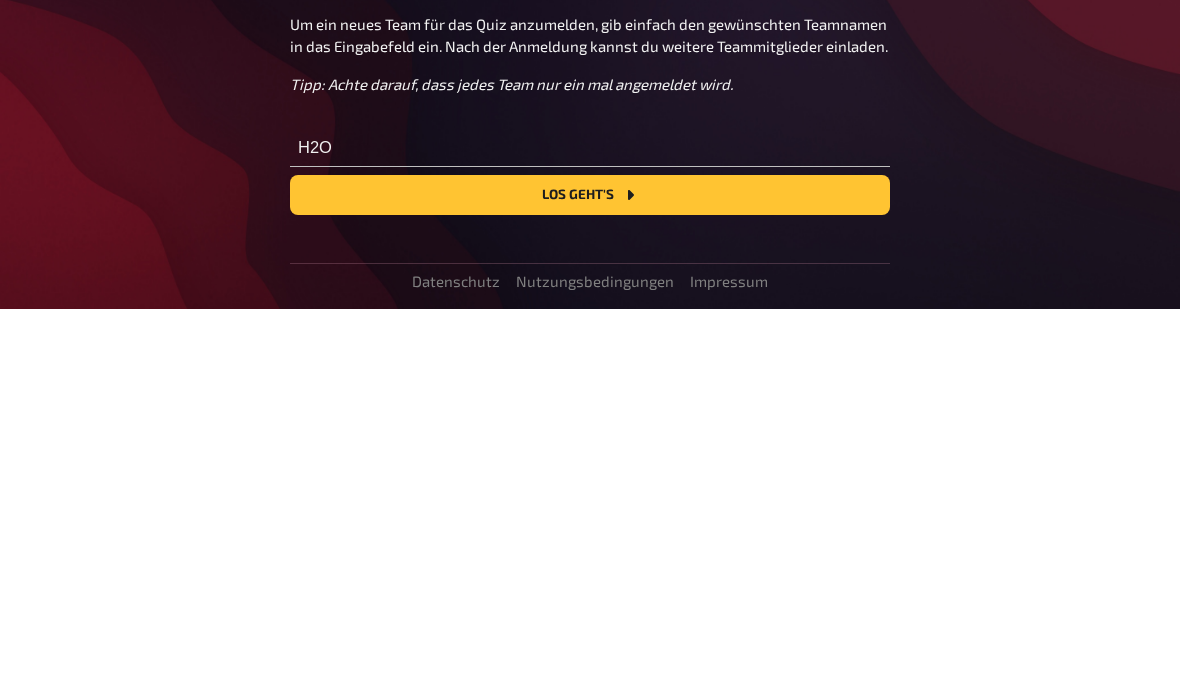 click on "Los geht's" at bounding box center [590, 568] 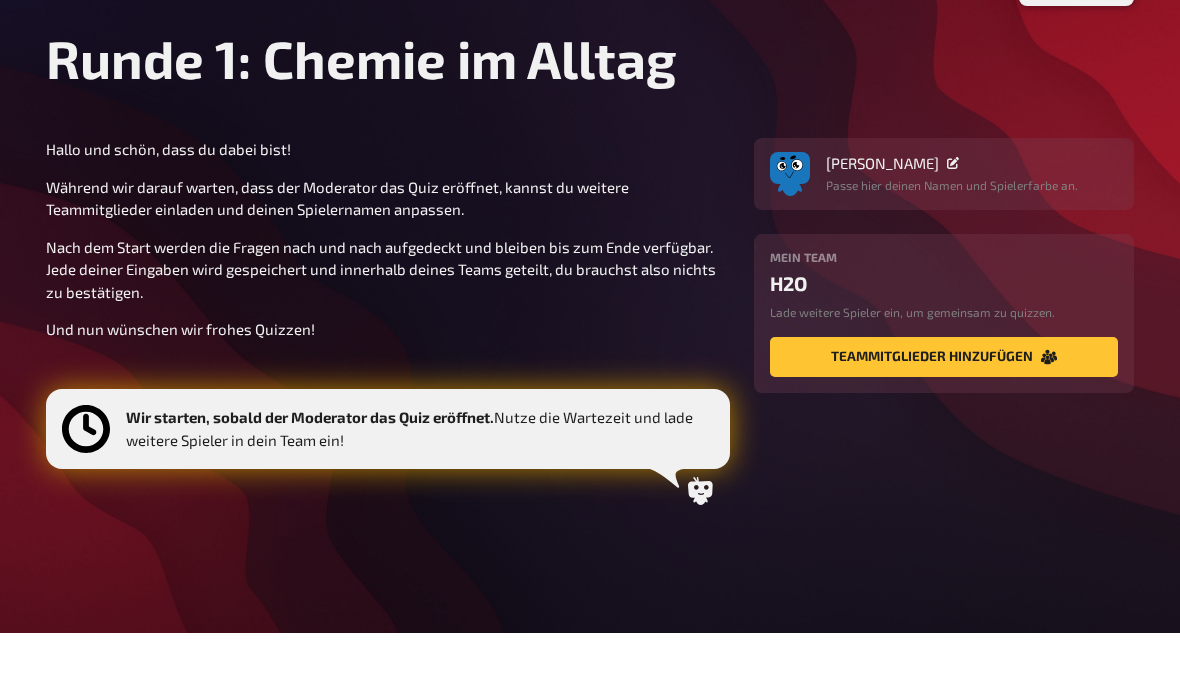 scroll, scrollTop: 38, scrollLeft: 0, axis: vertical 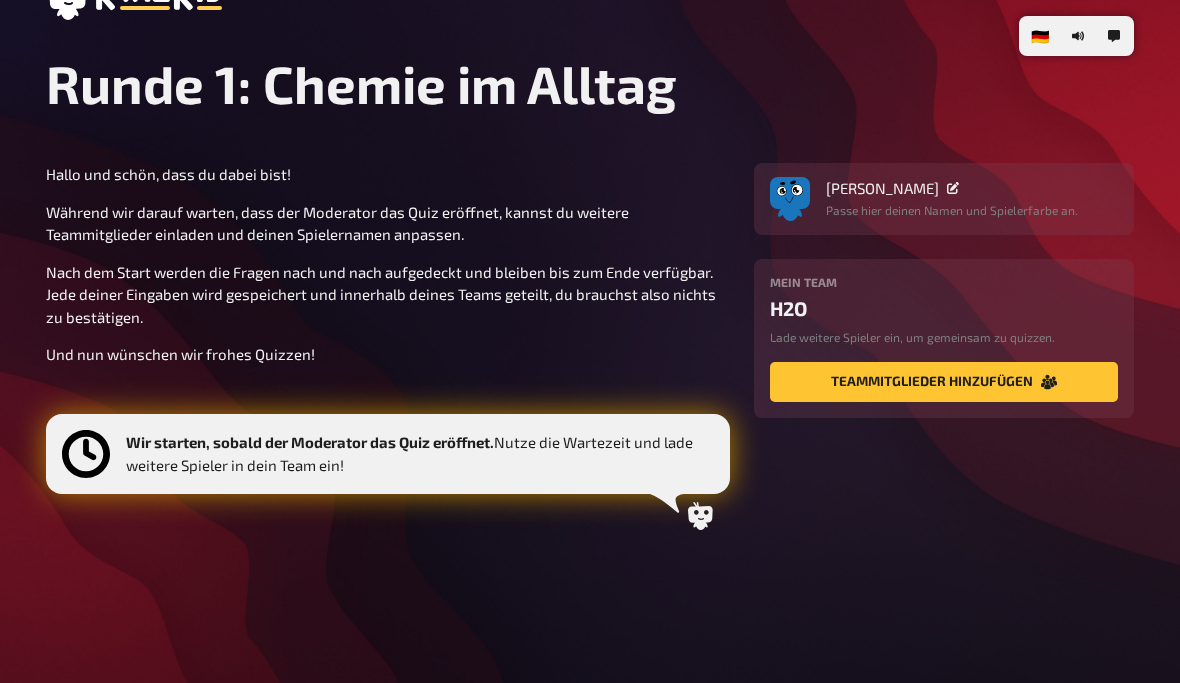click at bounding box center (790, 193) 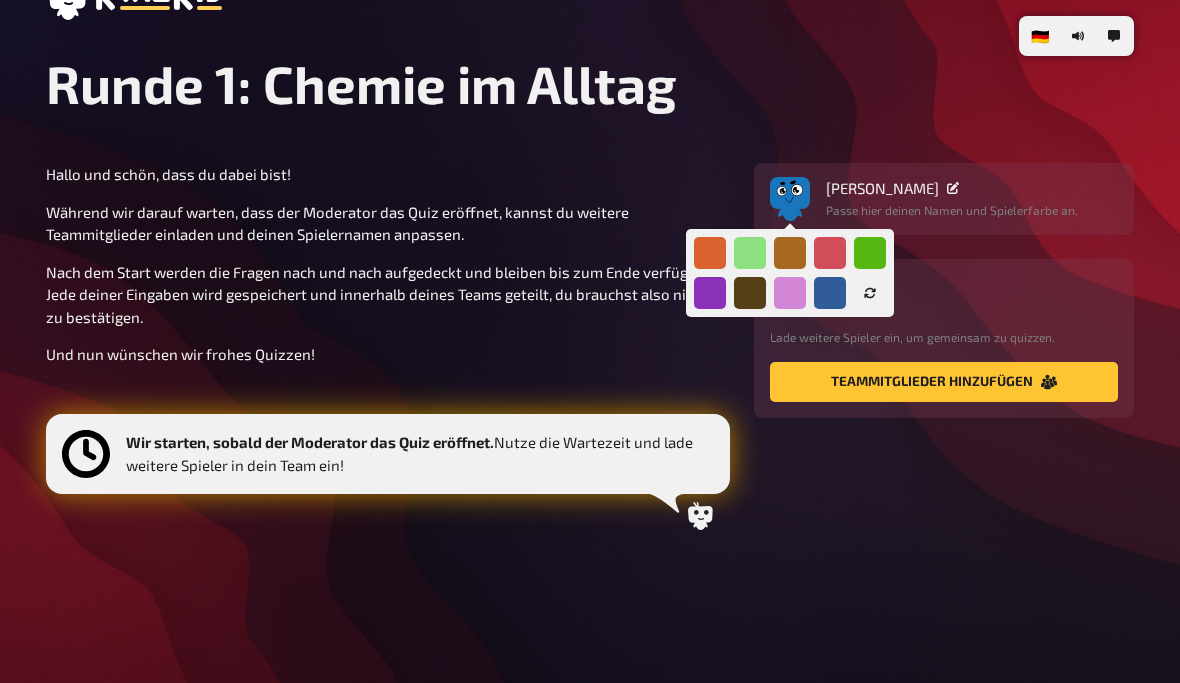 click at bounding box center [750, 253] 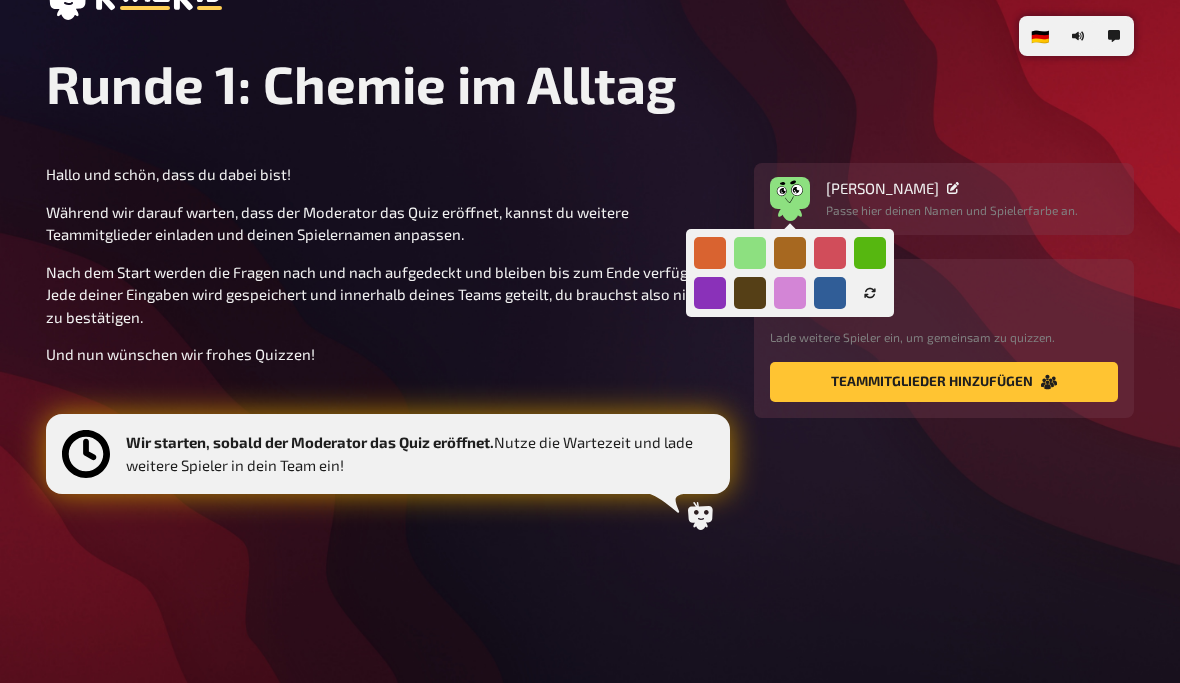 click at bounding box center [870, 253] 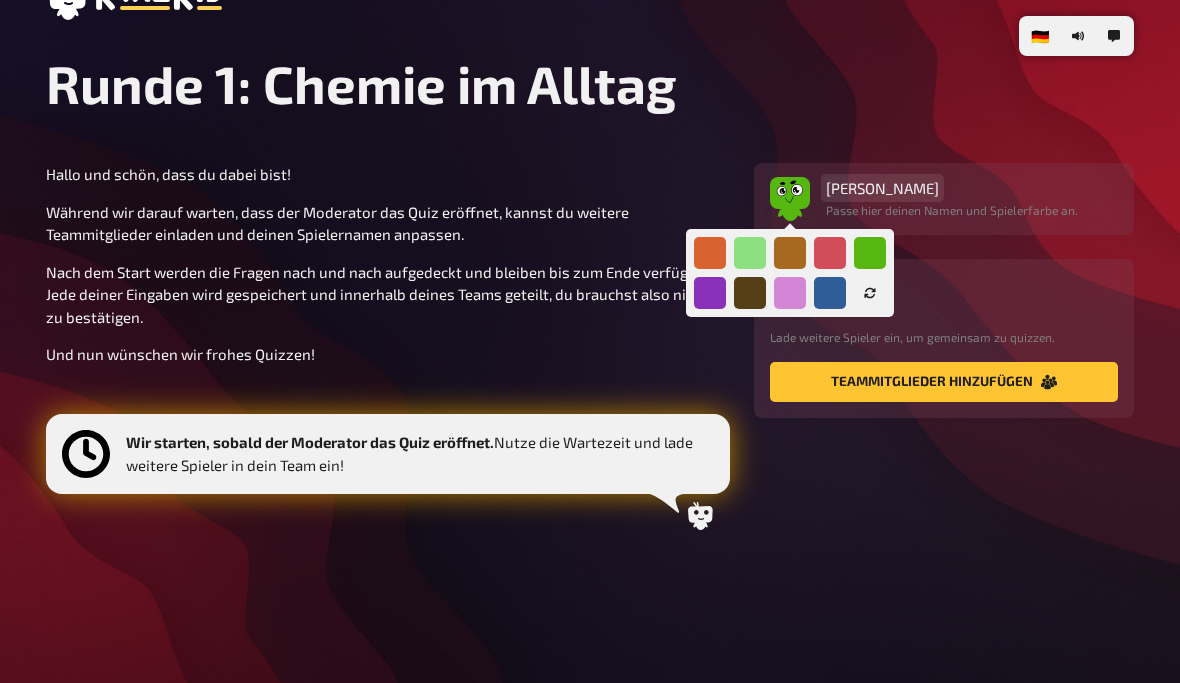 click on "Nikola Tesla" at bounding box center [882, 188] 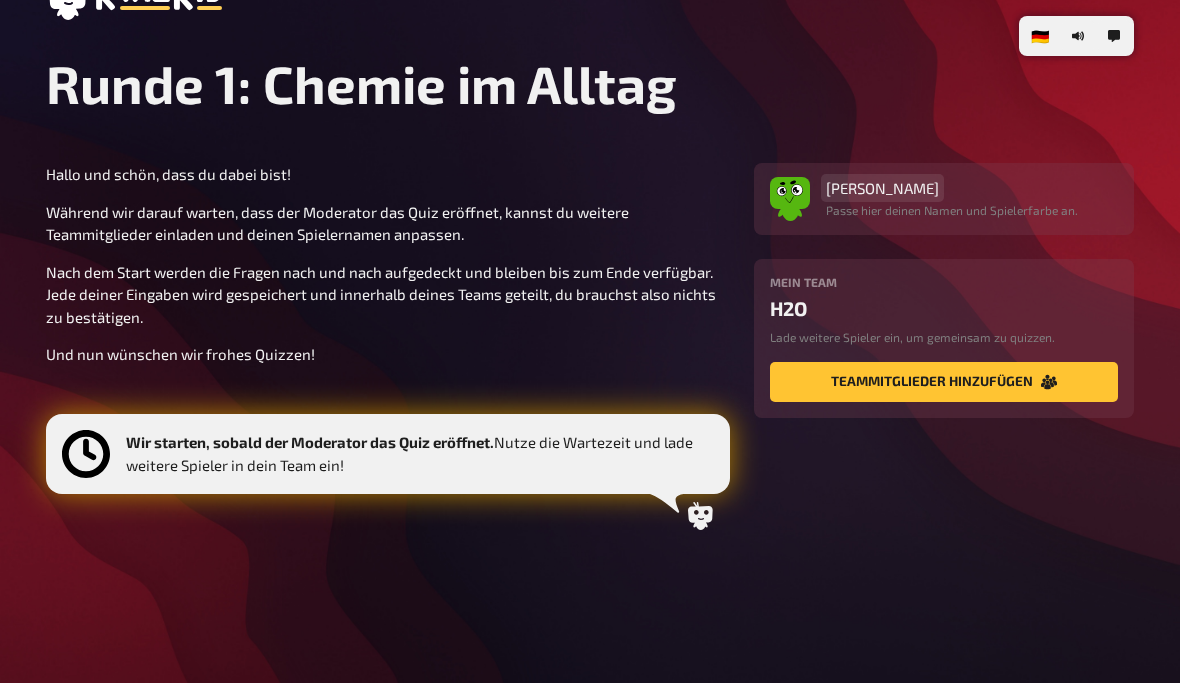 type 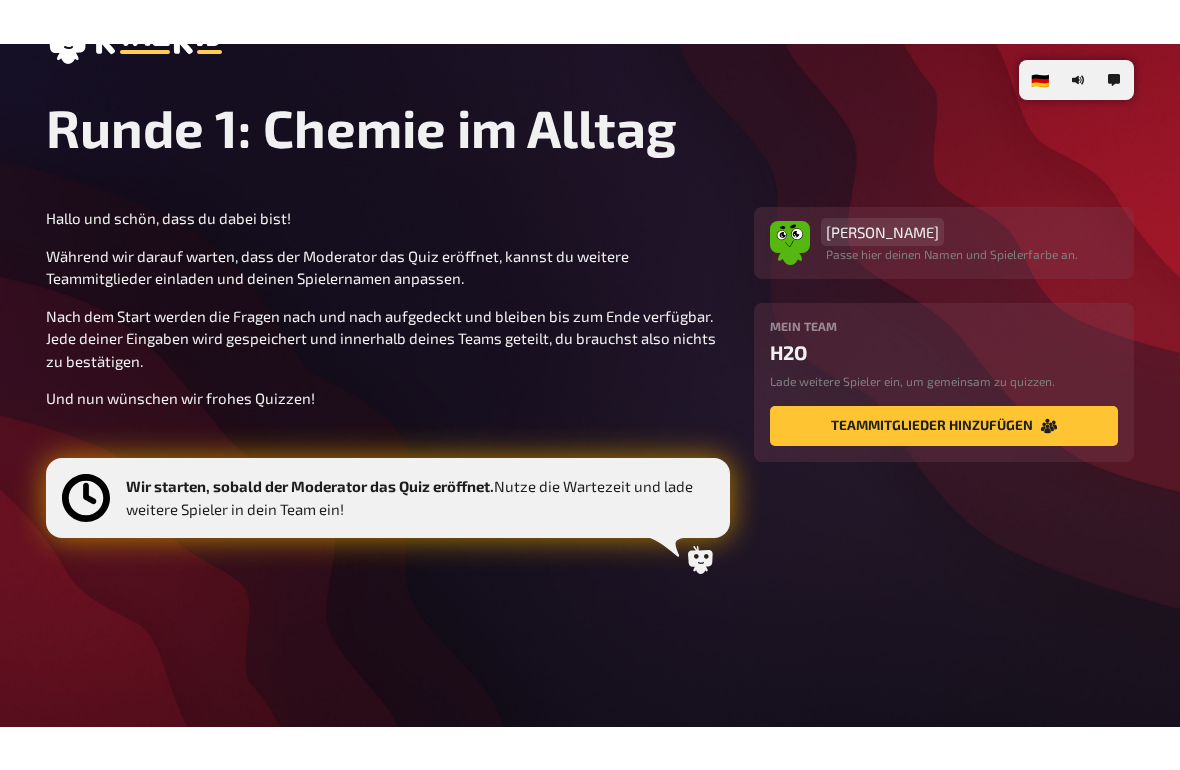 scroll, scrollTop: 0, scrollLeft: 0, axis: both 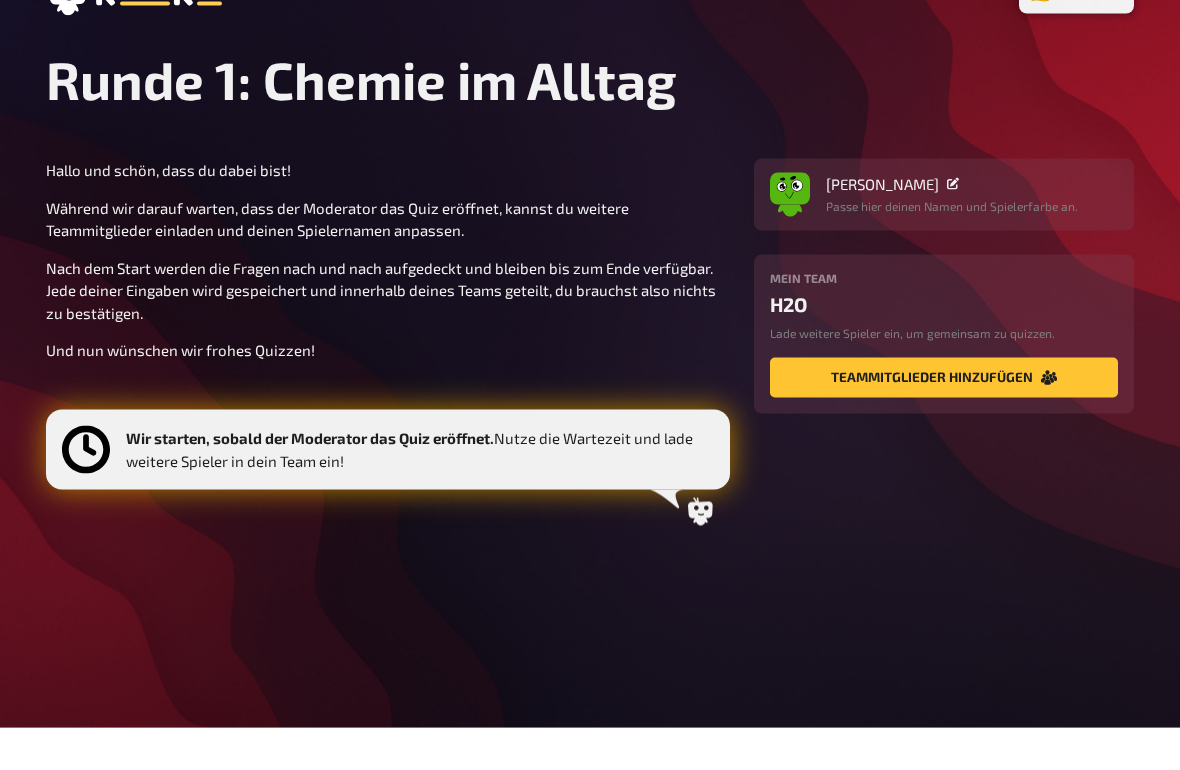 click on "Und nun wünschen wir frohes Quizzen!" at bounding box center [388, 392] 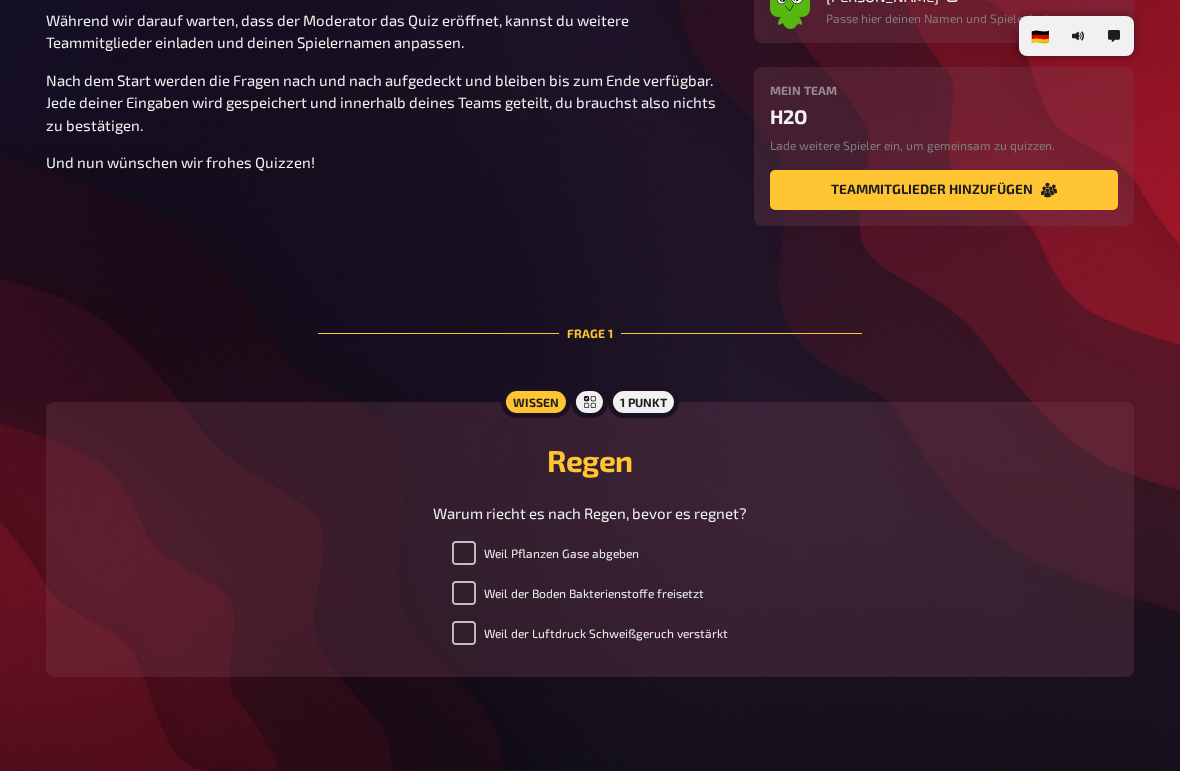 scroll, scrollTop: 229, scrollLeft: 0, axis: vertical 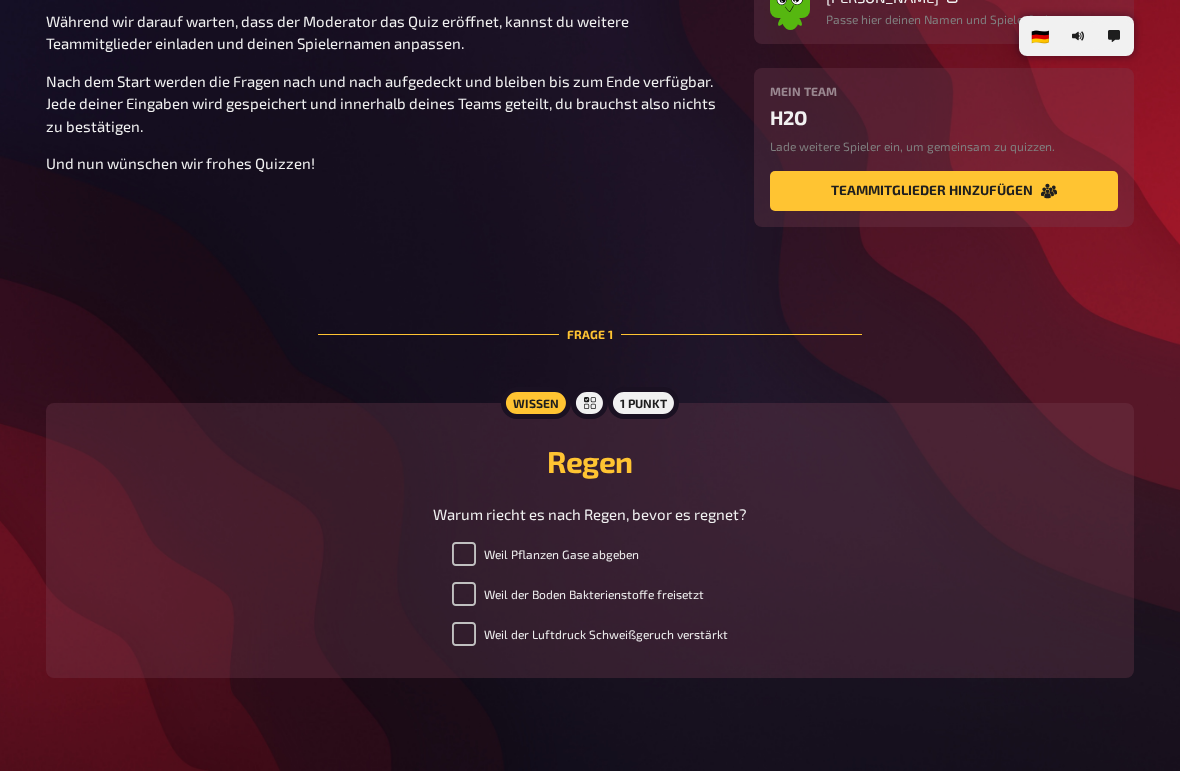 click on "Weil der Boden Bakterienstoffe freisetzt" at bounding box center (578, 594) 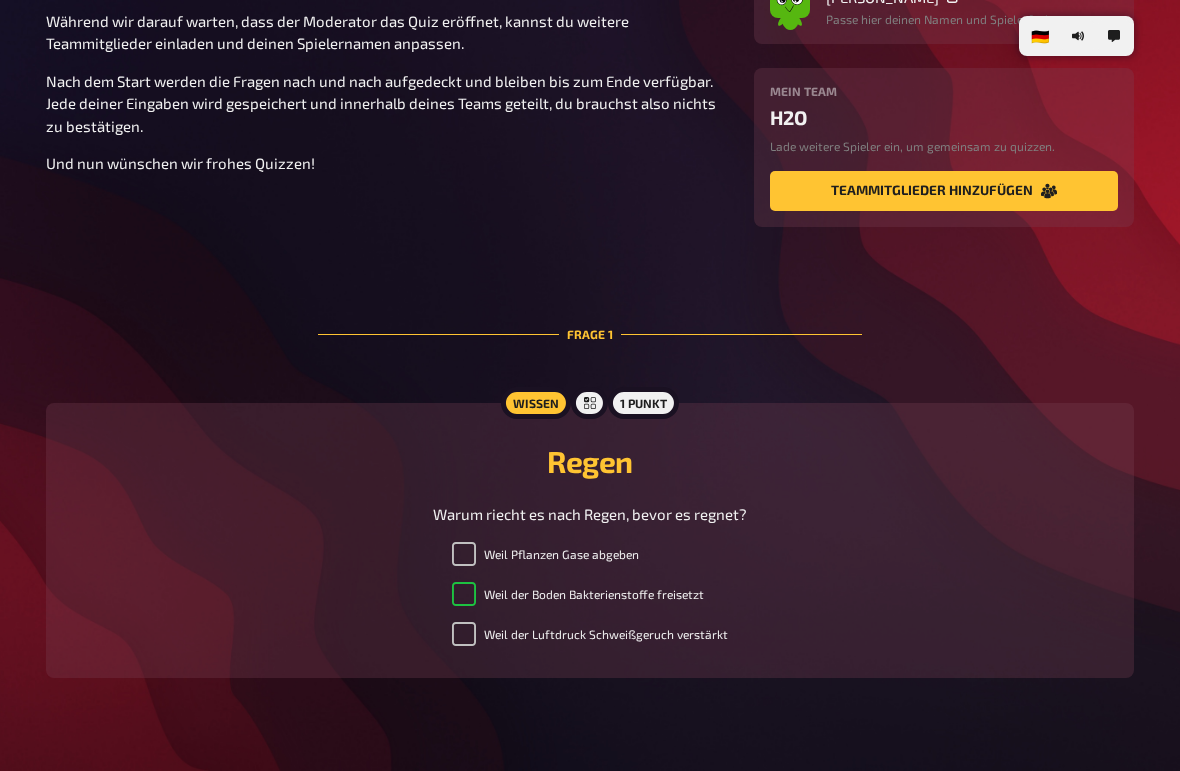 checkbox on "true" 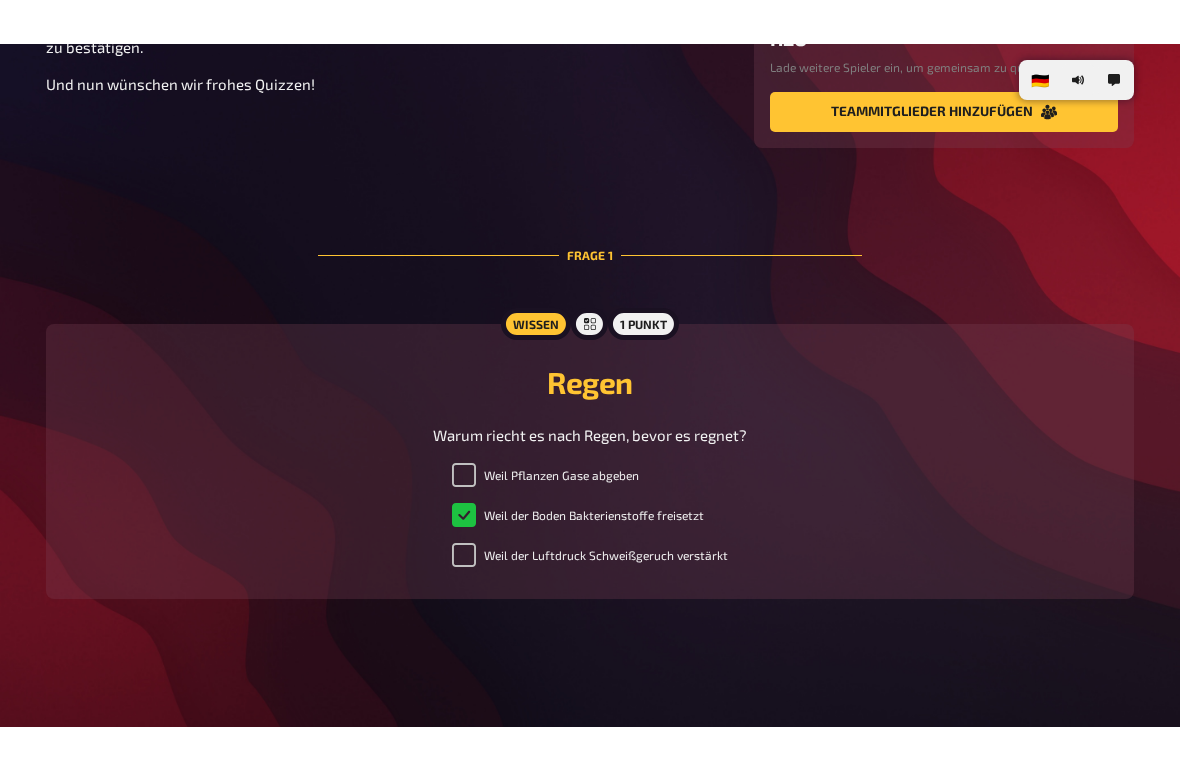 scroll, scrollTop: 266, scrollLeft: 0, axis: vertical 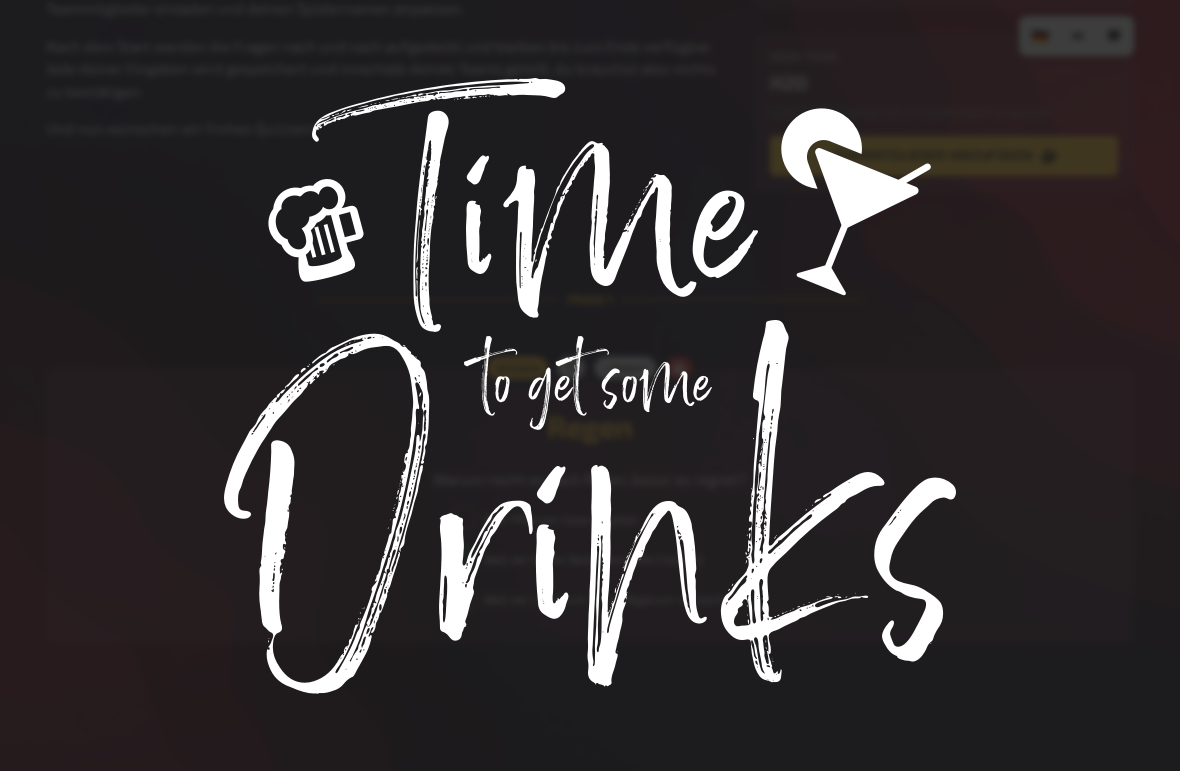 click at bounding box center (590, 385) 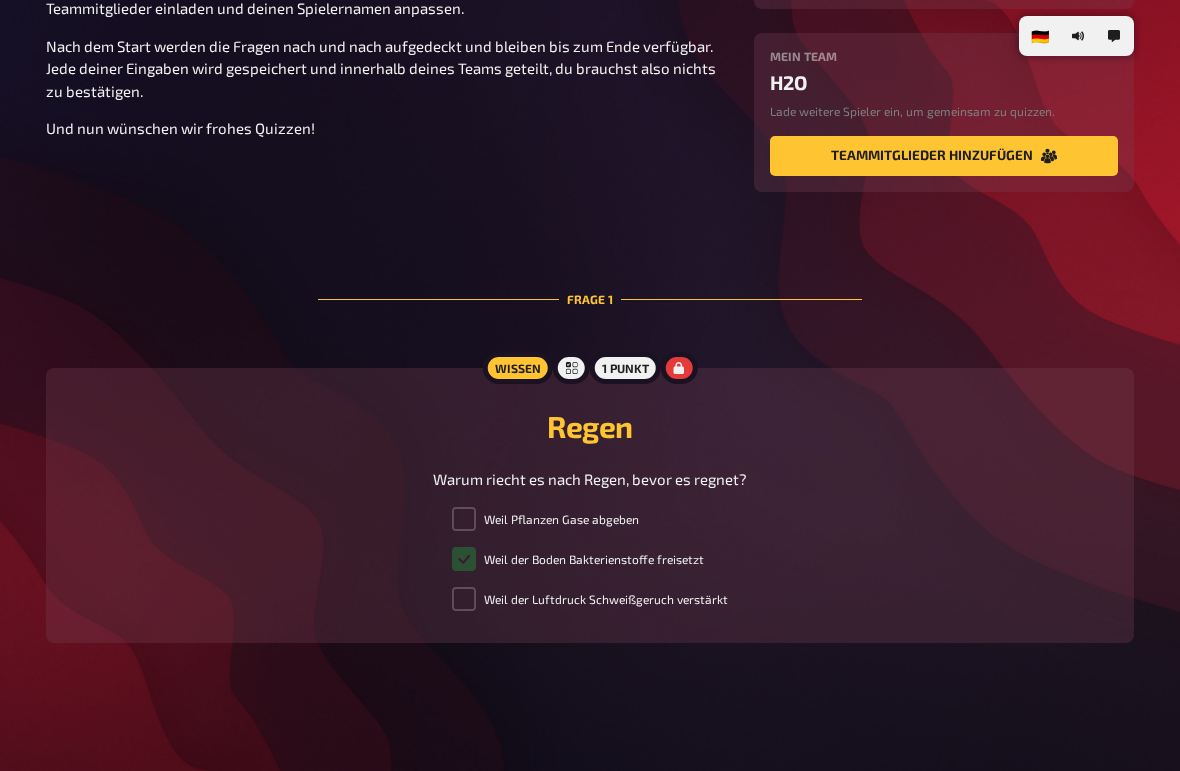 click on "Regen" at bounding box center (590, 426) 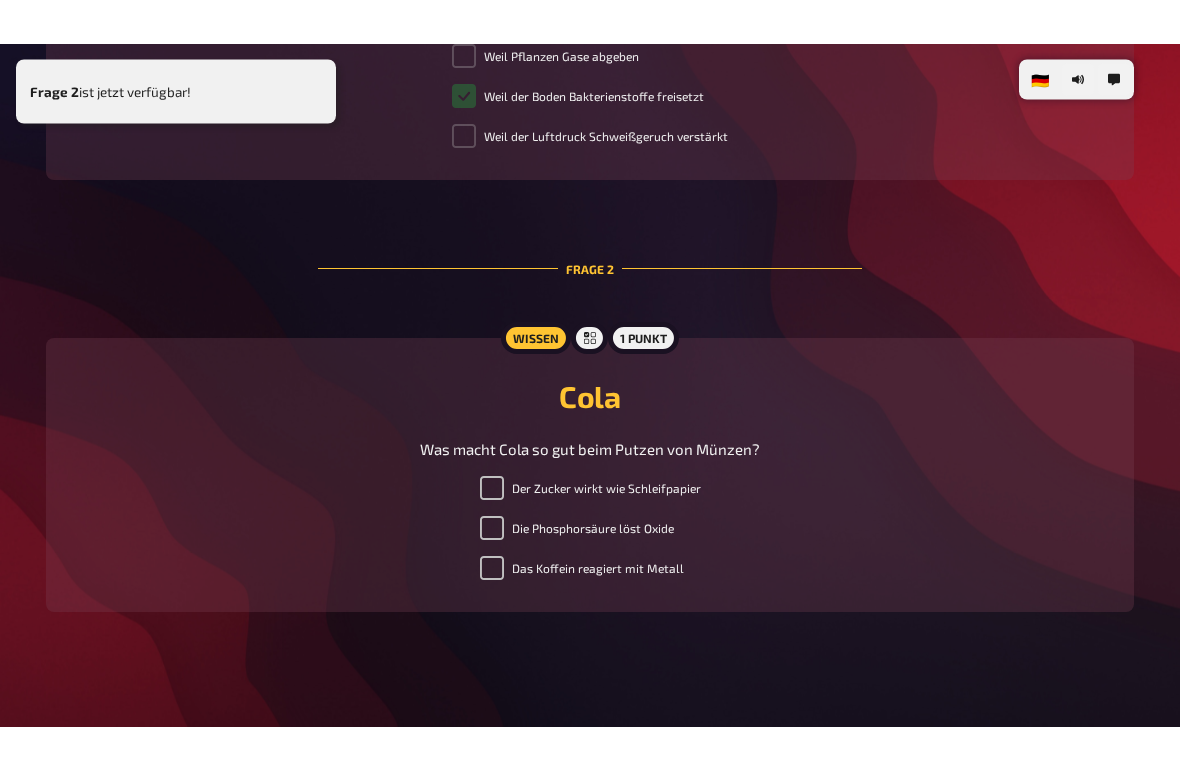 scroll, scrollTop: 743, scrollLeft: 0, axis: vertical 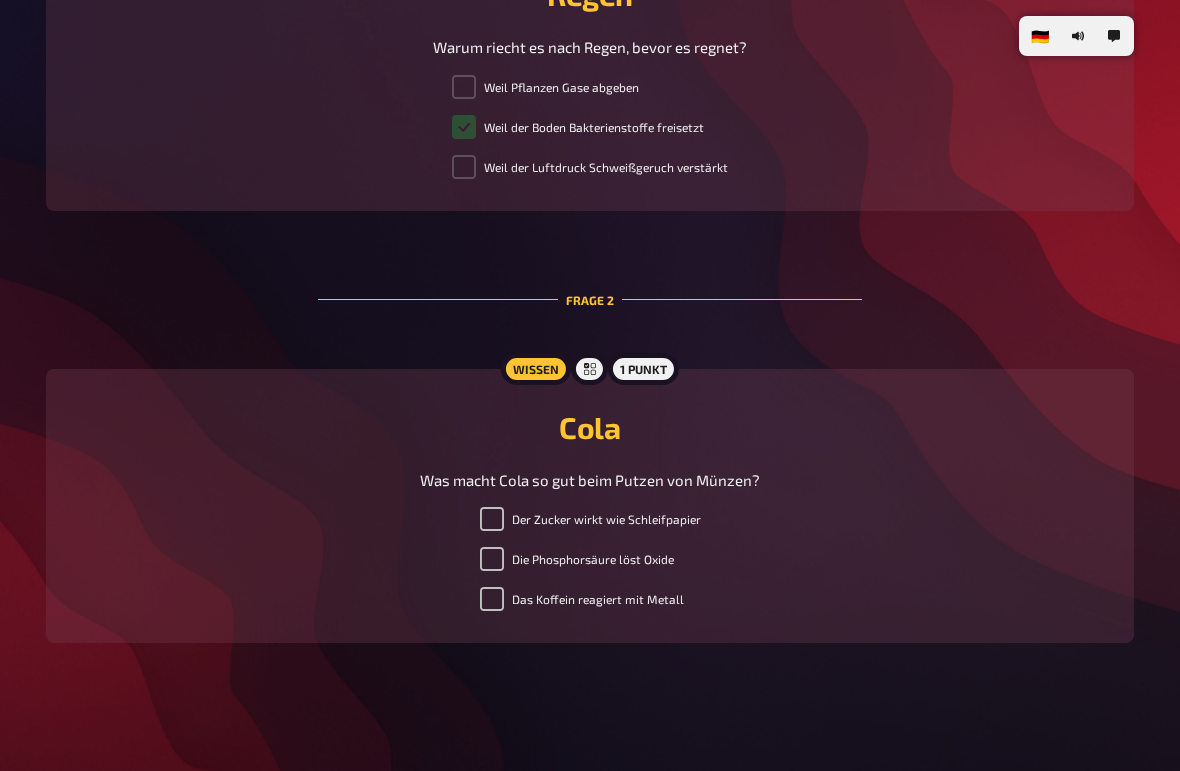click on "Die Phosphorsäure löst Oxide" at bounding box center (492, 559) 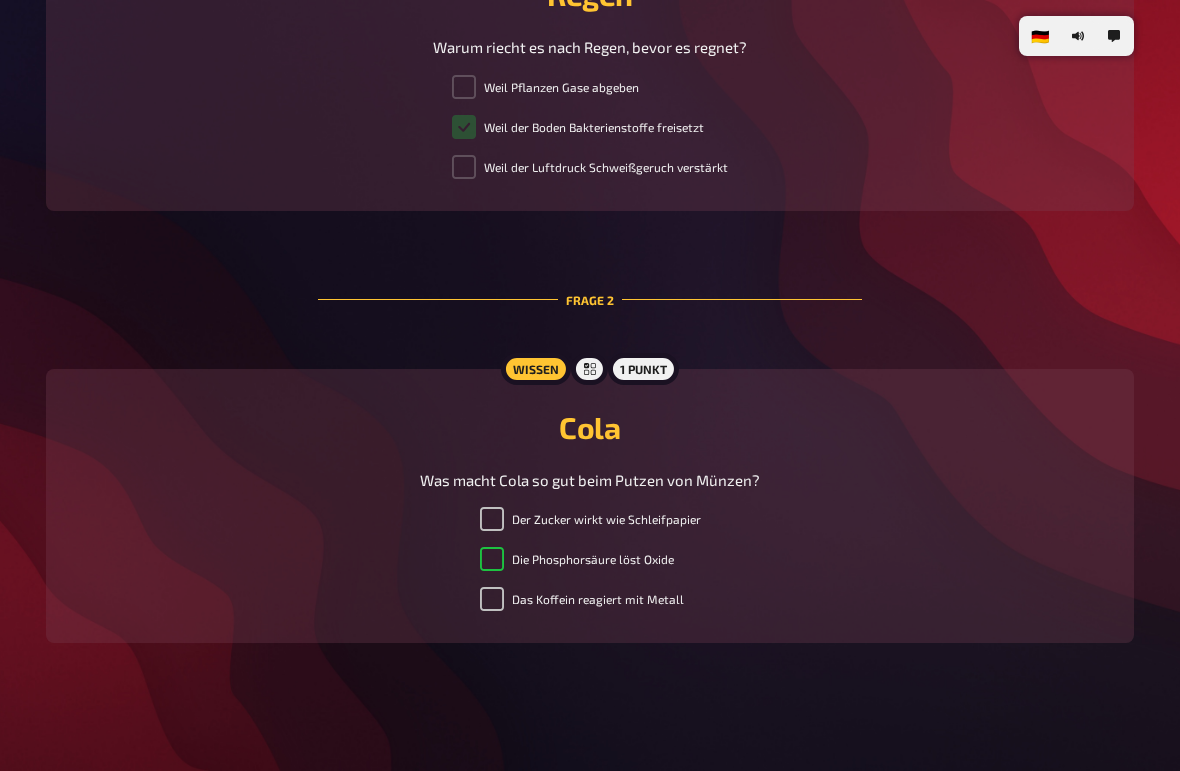 checkbox on "true" 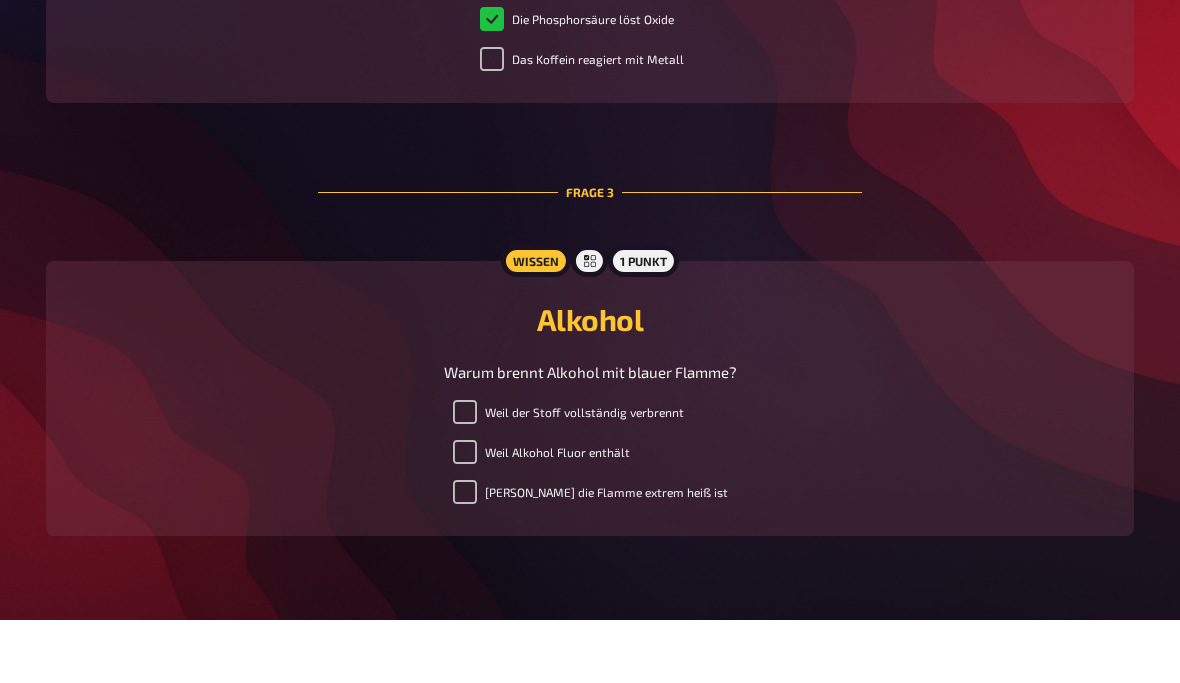 scroll, scrollTop: 1236, scrollLeft: 0, axis: vertical 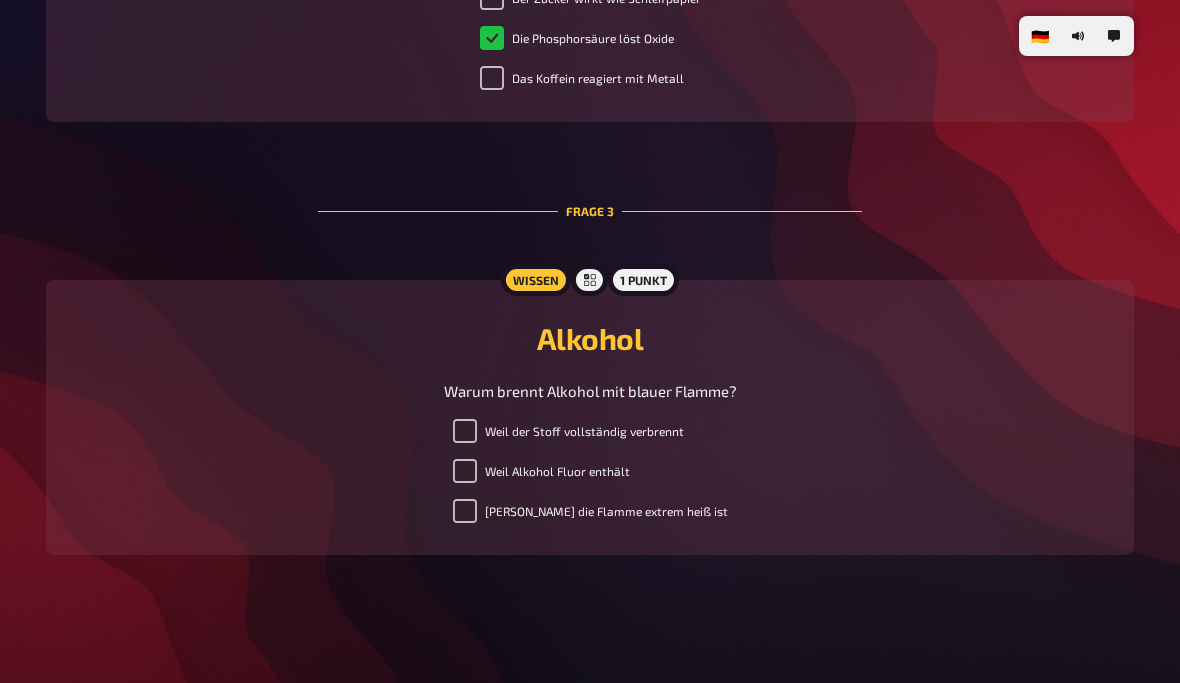 click on "Weil die Flamme extrem heiß ist" at bounding box center [465, 511] 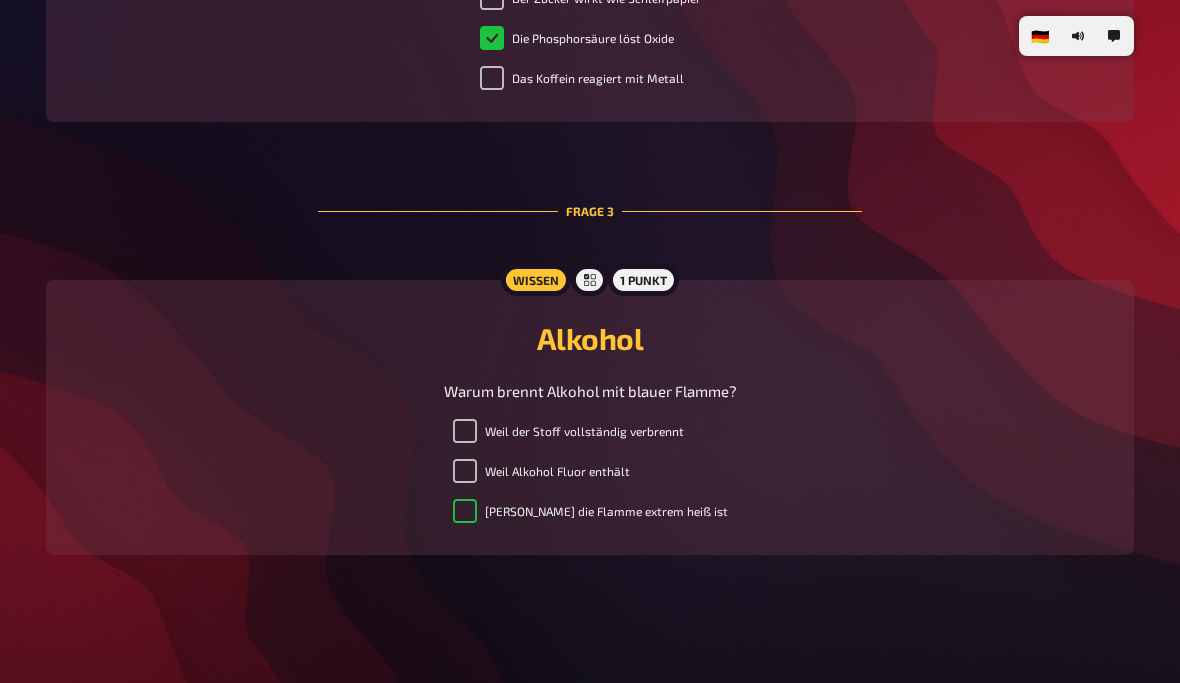 checkbox on "true" 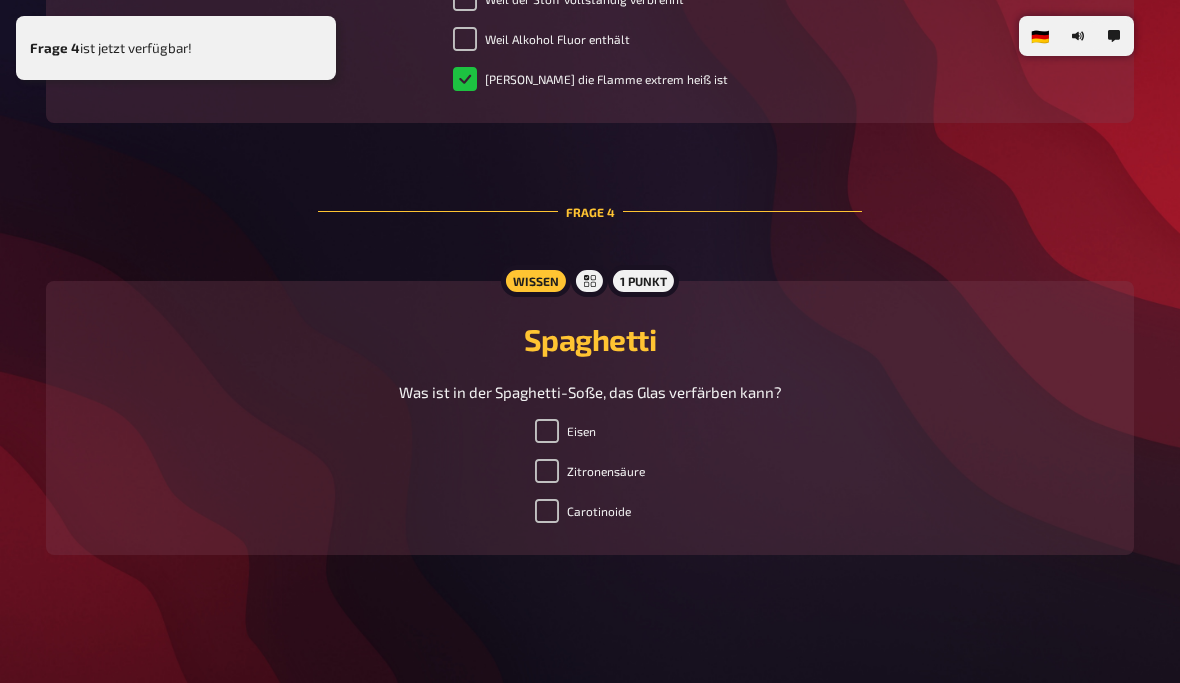 scroll, scrollTop: 1697, scrollLeft: 0, axis: vertical 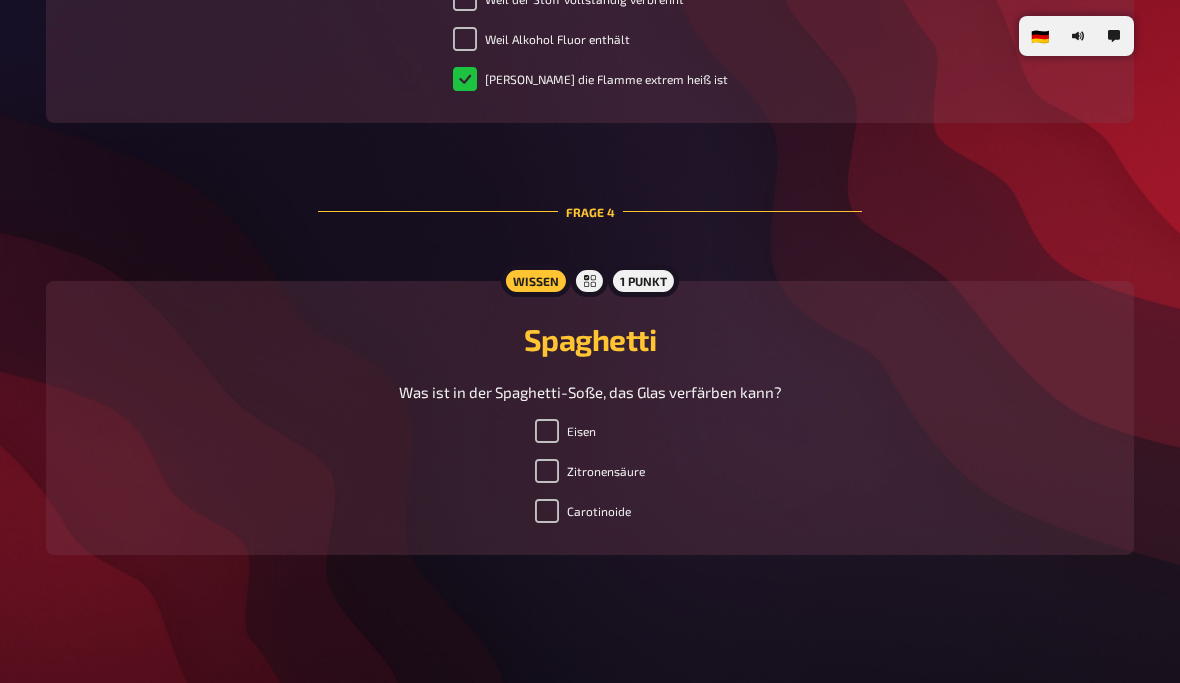 click on "Zitronensäure" at bounding box center [547, 471] 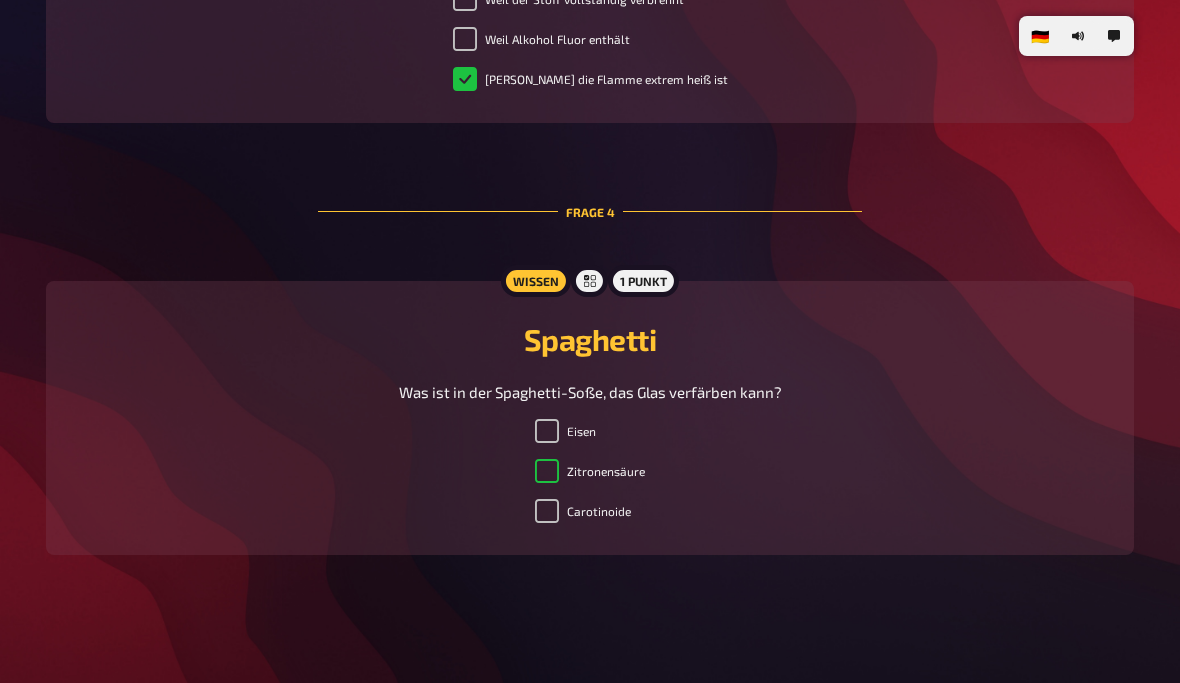 checkbox on "true" 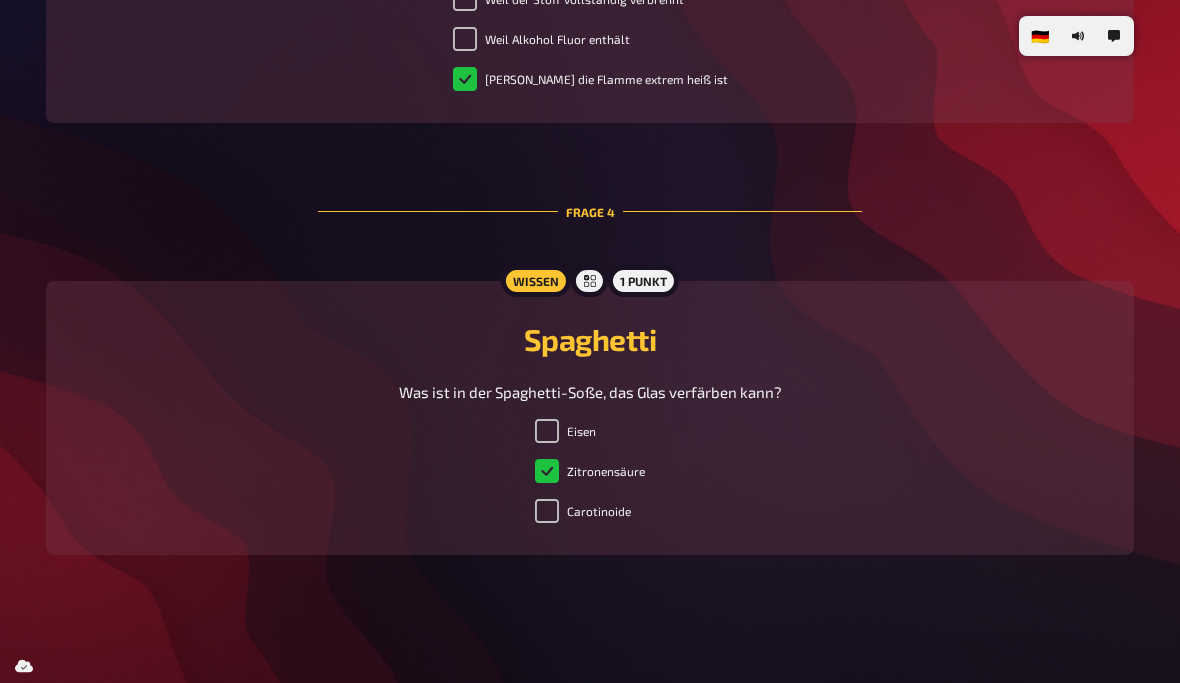 click on "Carotinoide" at bounding box center (547, 511) 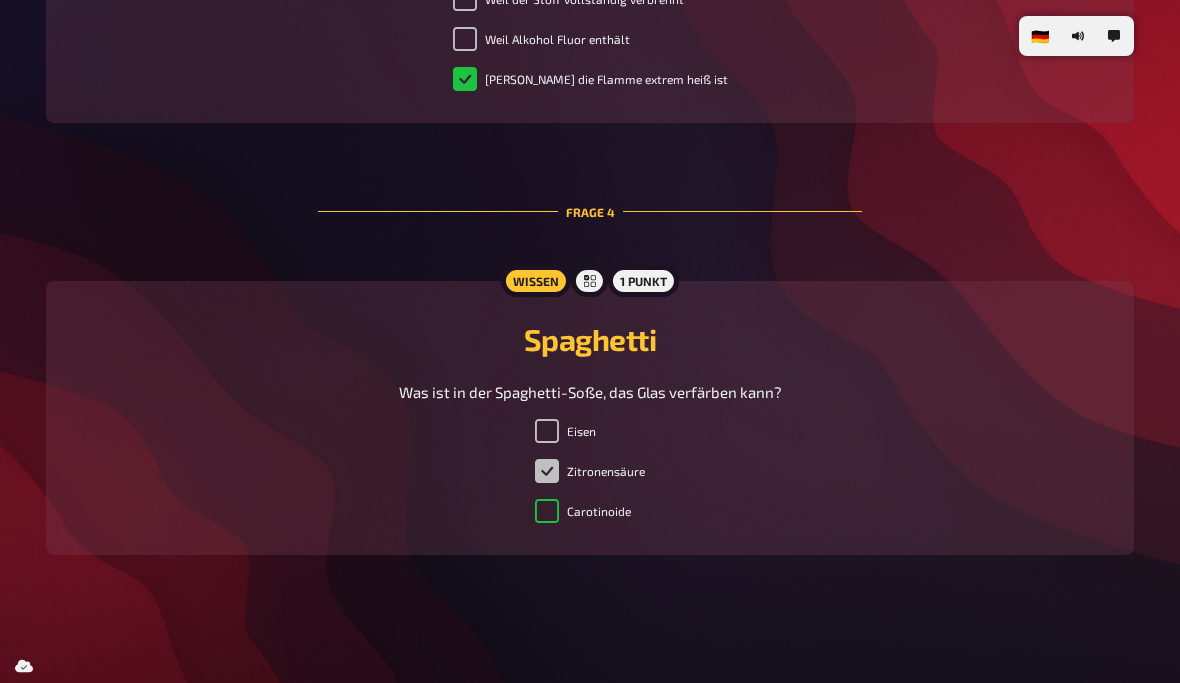 checkbox on "true" 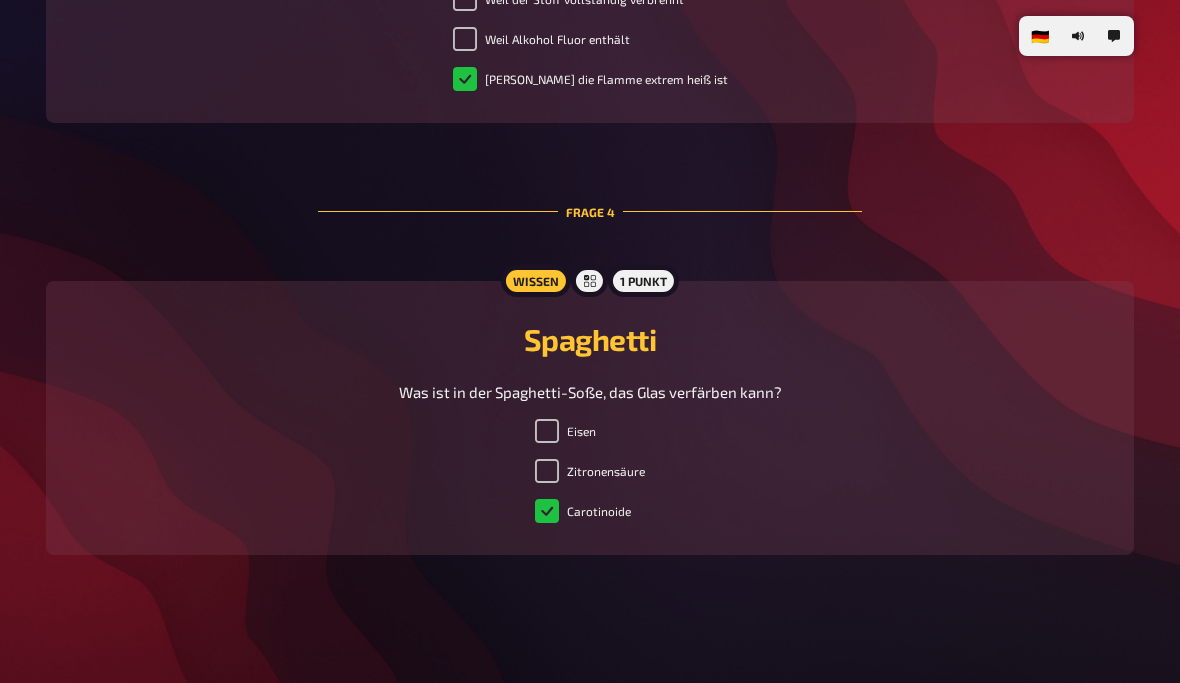 click on "Eisen" at bounding box center [547, 431] 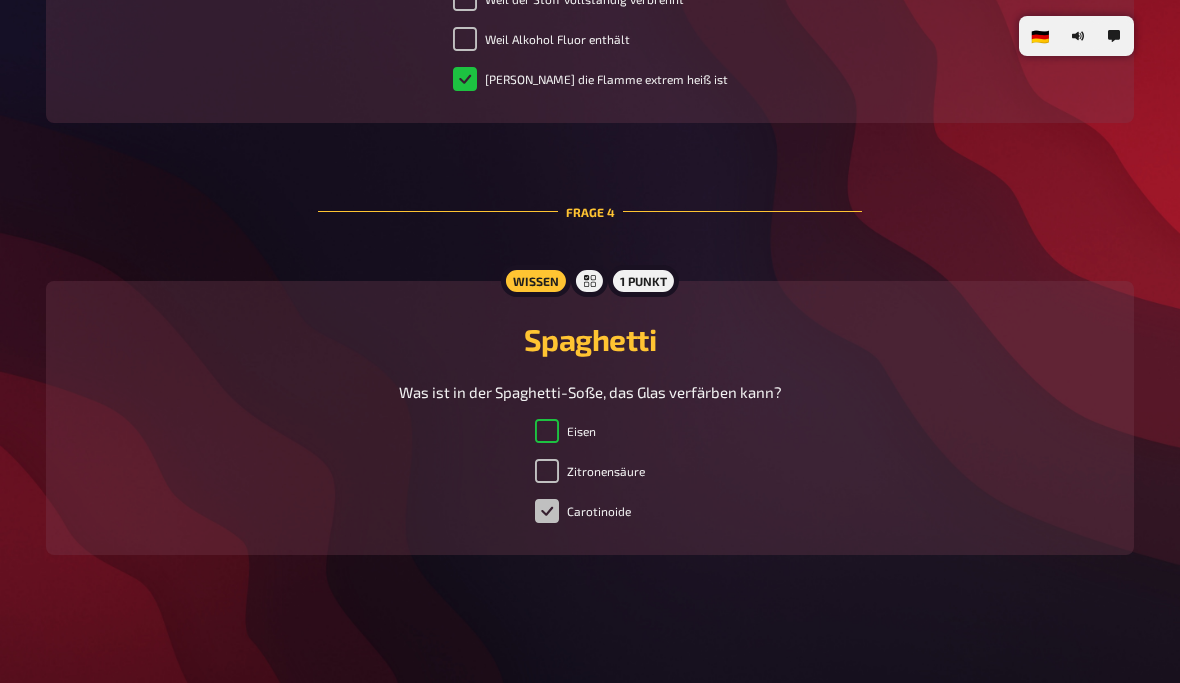 checkbox on "true" 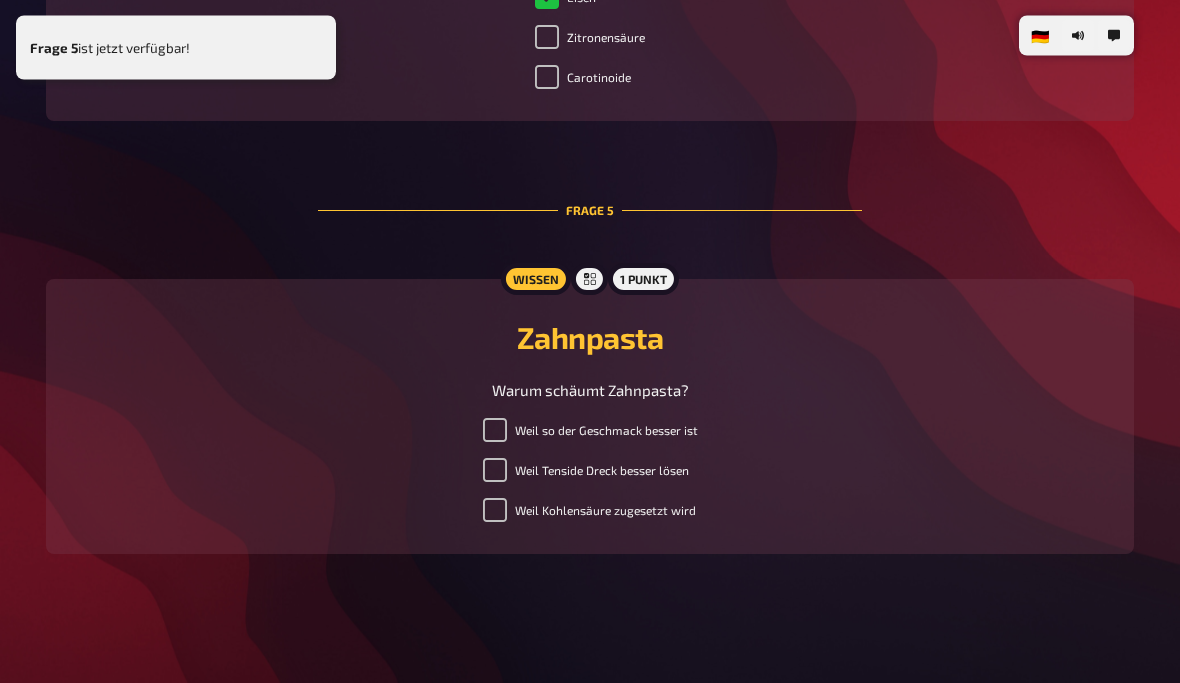 scroll, scrollTop: 2084, scrollLeft: 0, axis: vertical 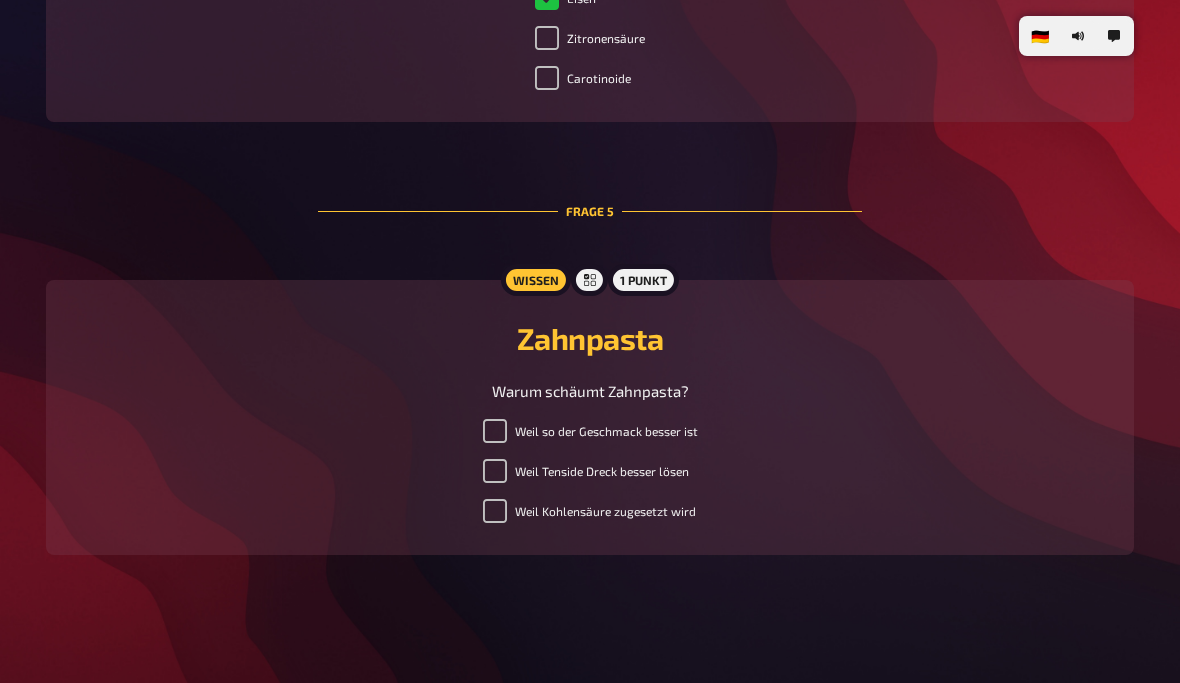 click on "Weil Tenside Dreck besser lösen" at bounding box center [495, 471] 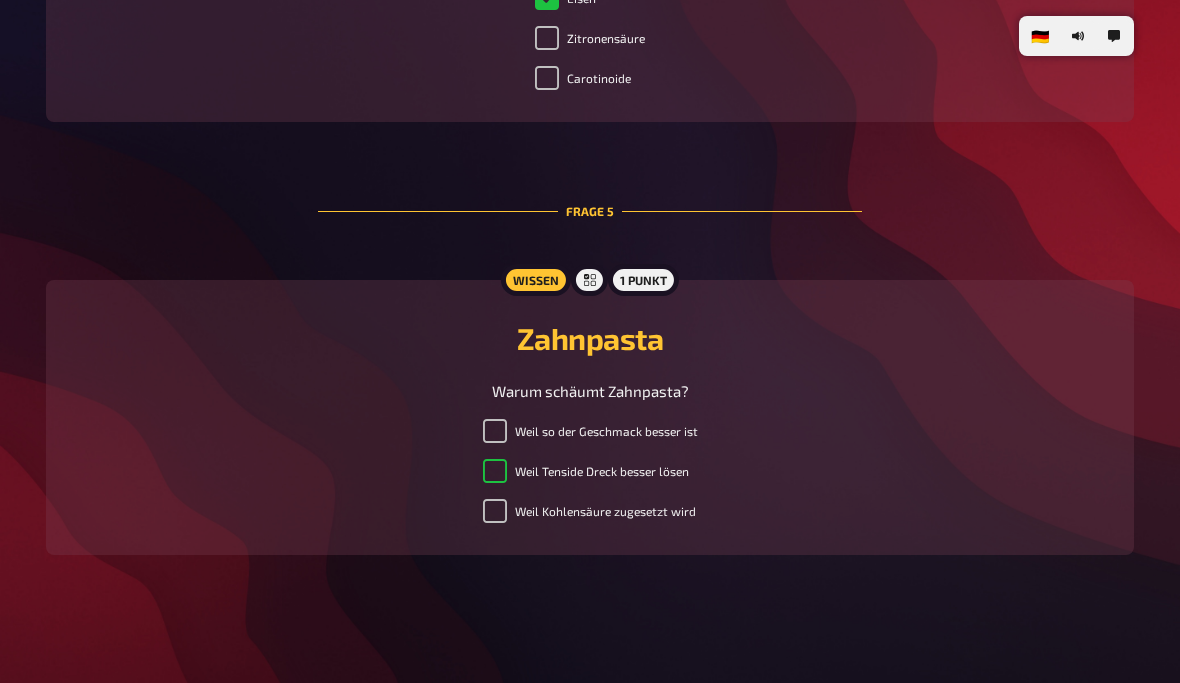 checkbox on "true" 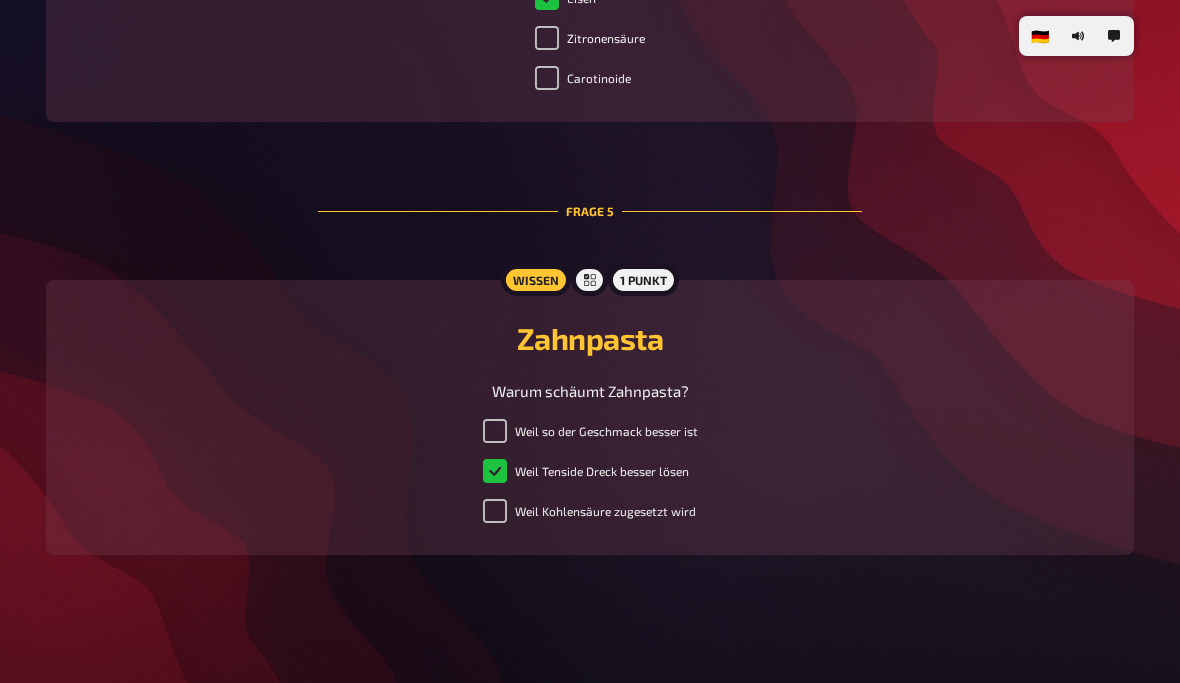 click on "Weil so der Geschmack besser ist Weil Tenside Dreck besser lösen Weil Kohlensäure zugesetzt wird" at bounding box center (590, 475) 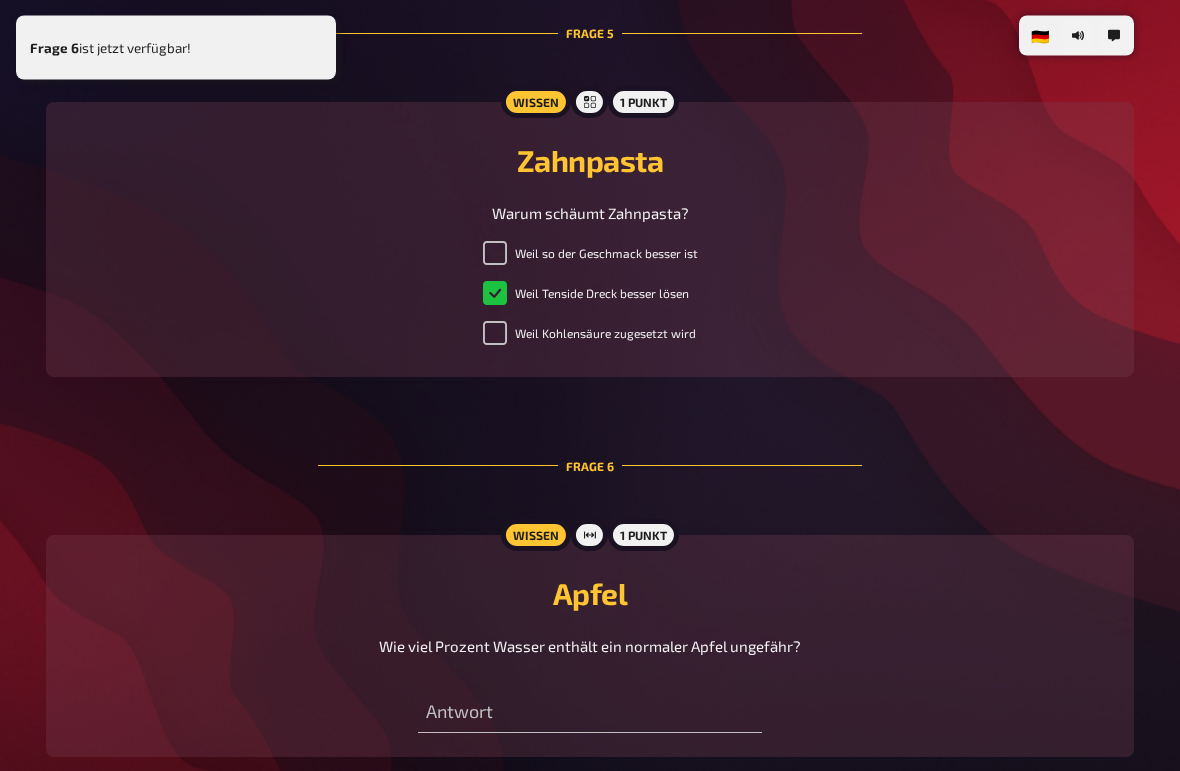 scroll, scrollTop: 2423, scrollLeft: 0, axis: vertical 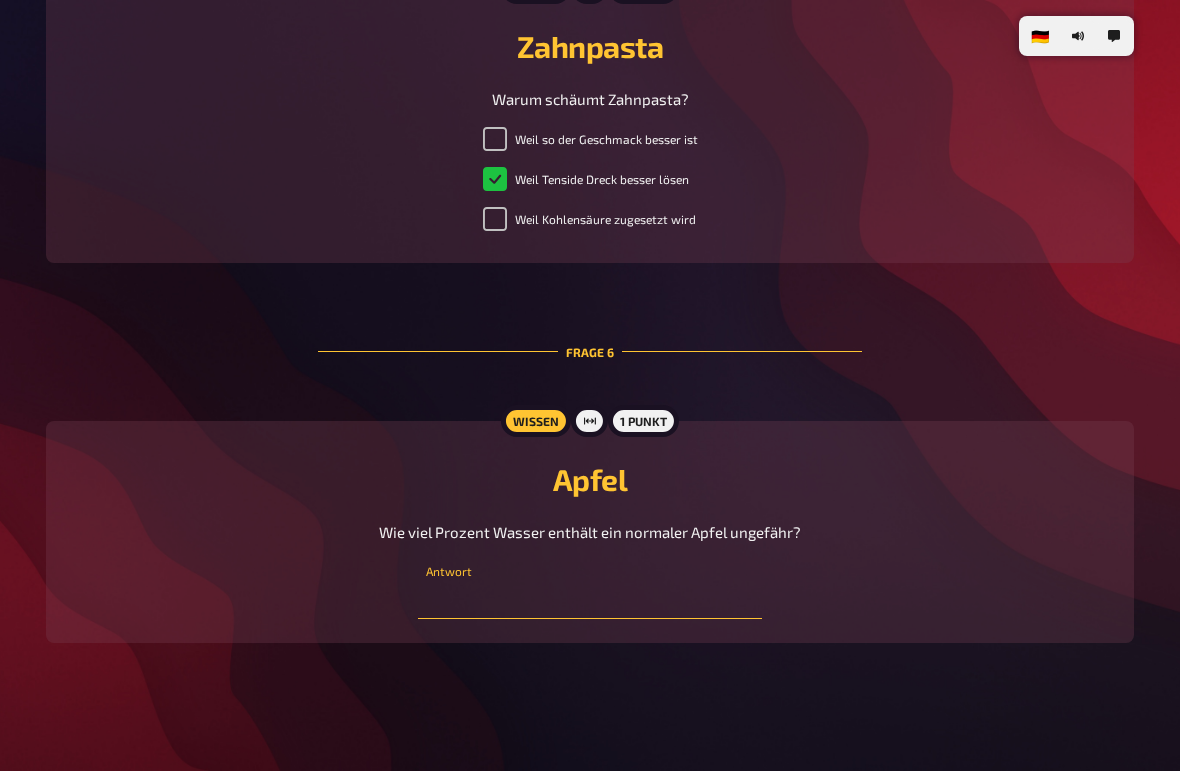 click at bounding box center [589, 599] 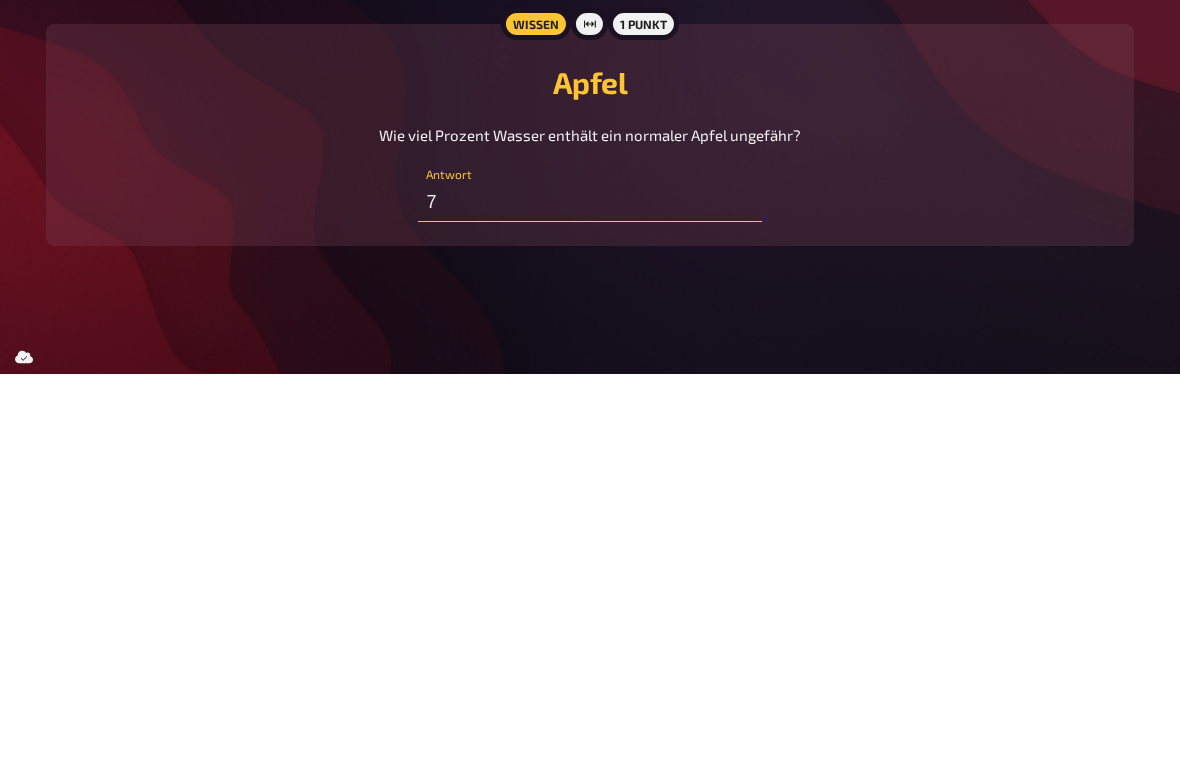 type on "75" 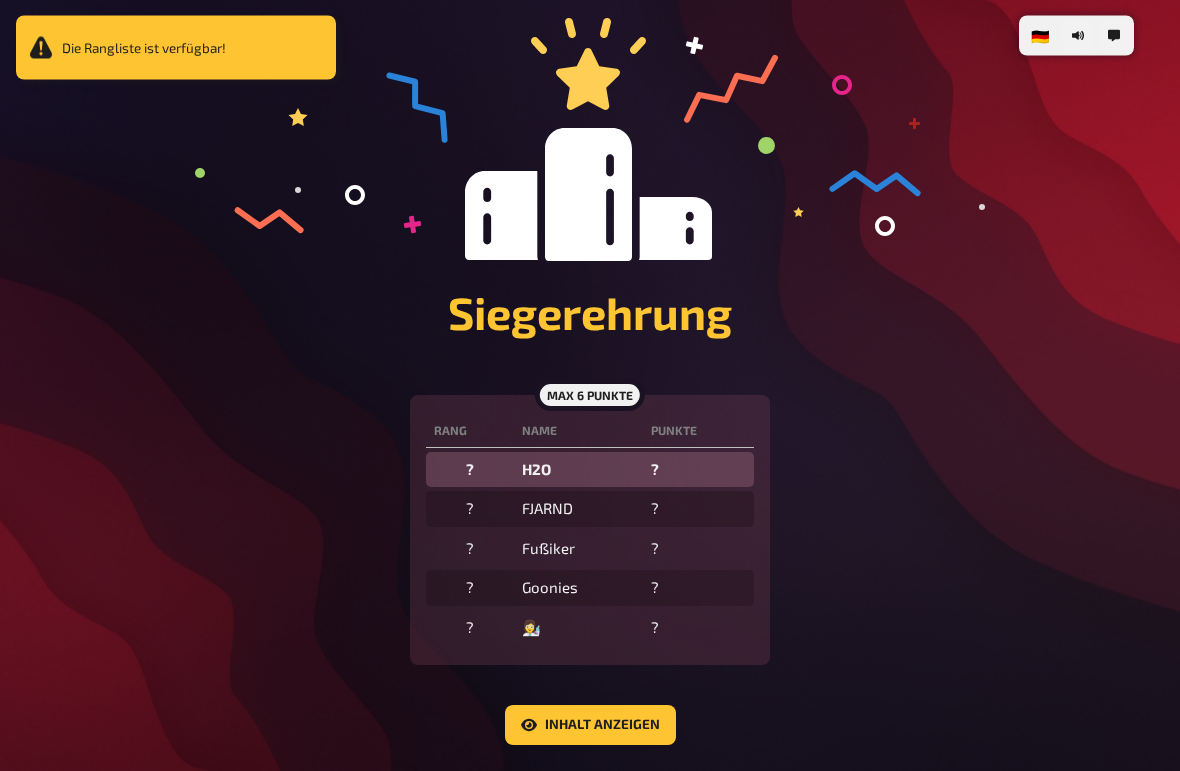 scroll, scrollTop: 187, scrollLeft: 0, axis: vertical 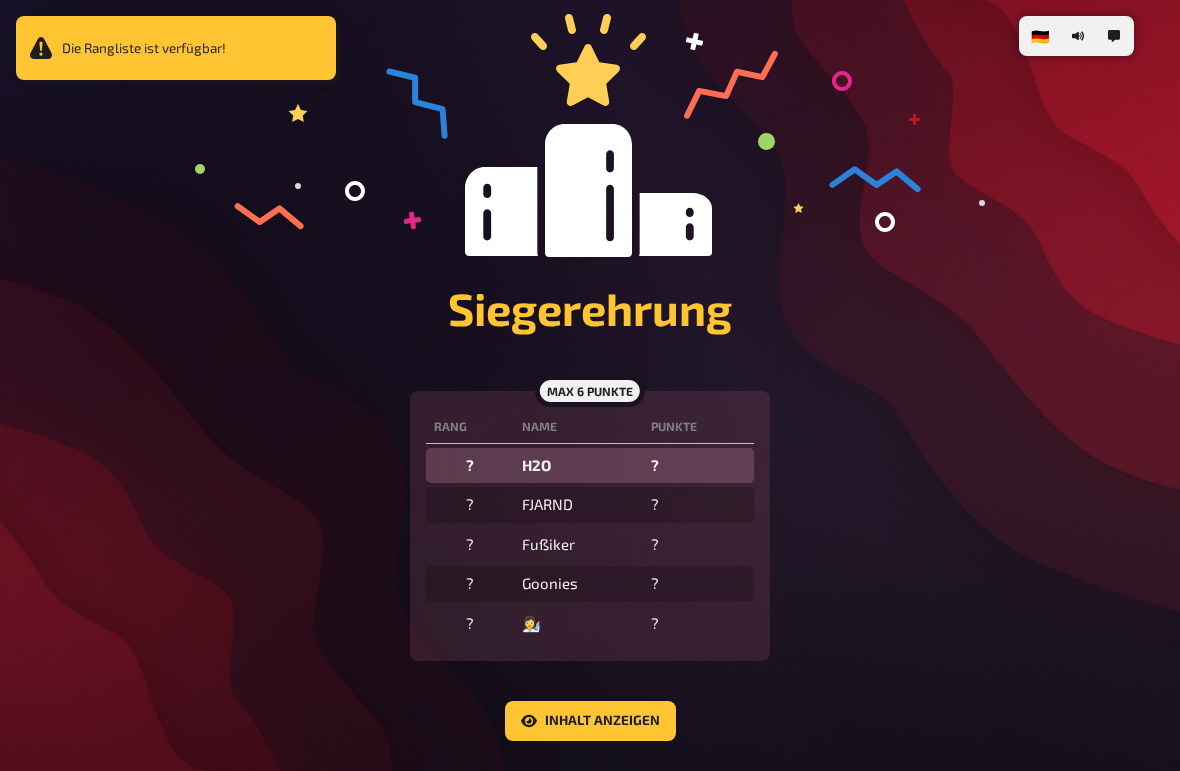 click on "Inhalt anzeigen" at bounding box center [590, 721] 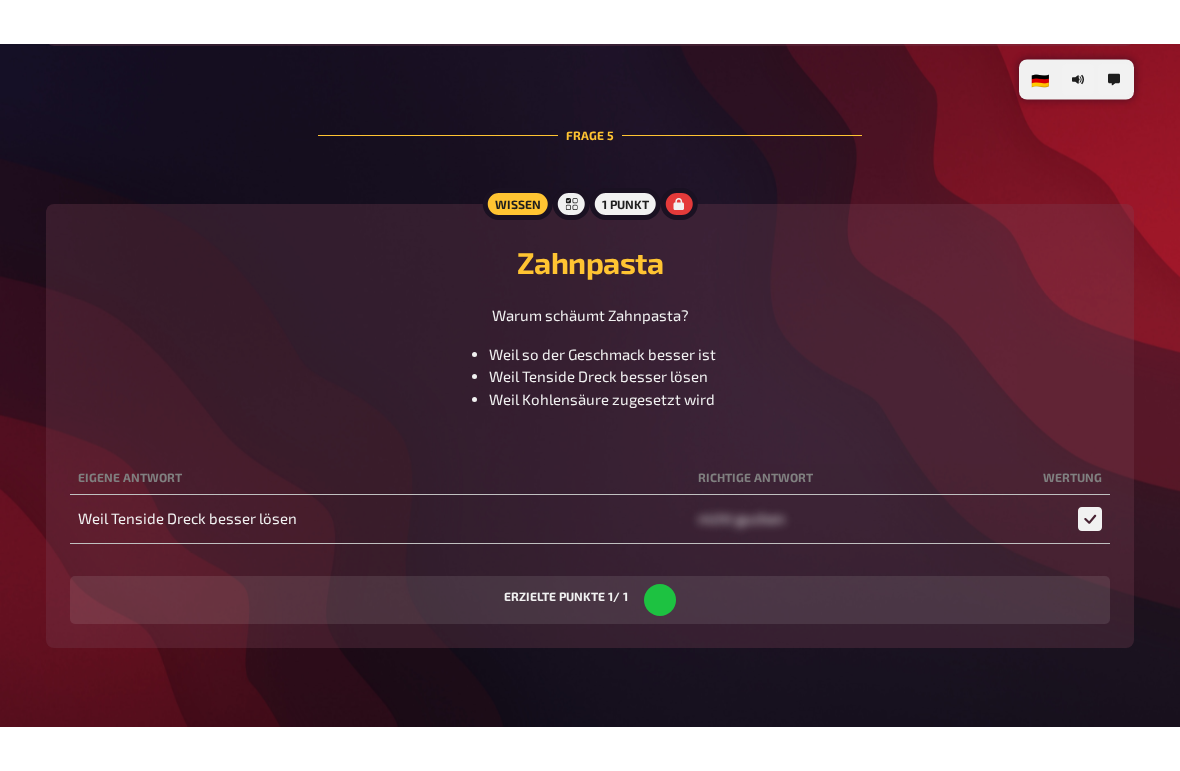 scroll, scrollTop: 4027, scrollLeft: 0, axis: vertical 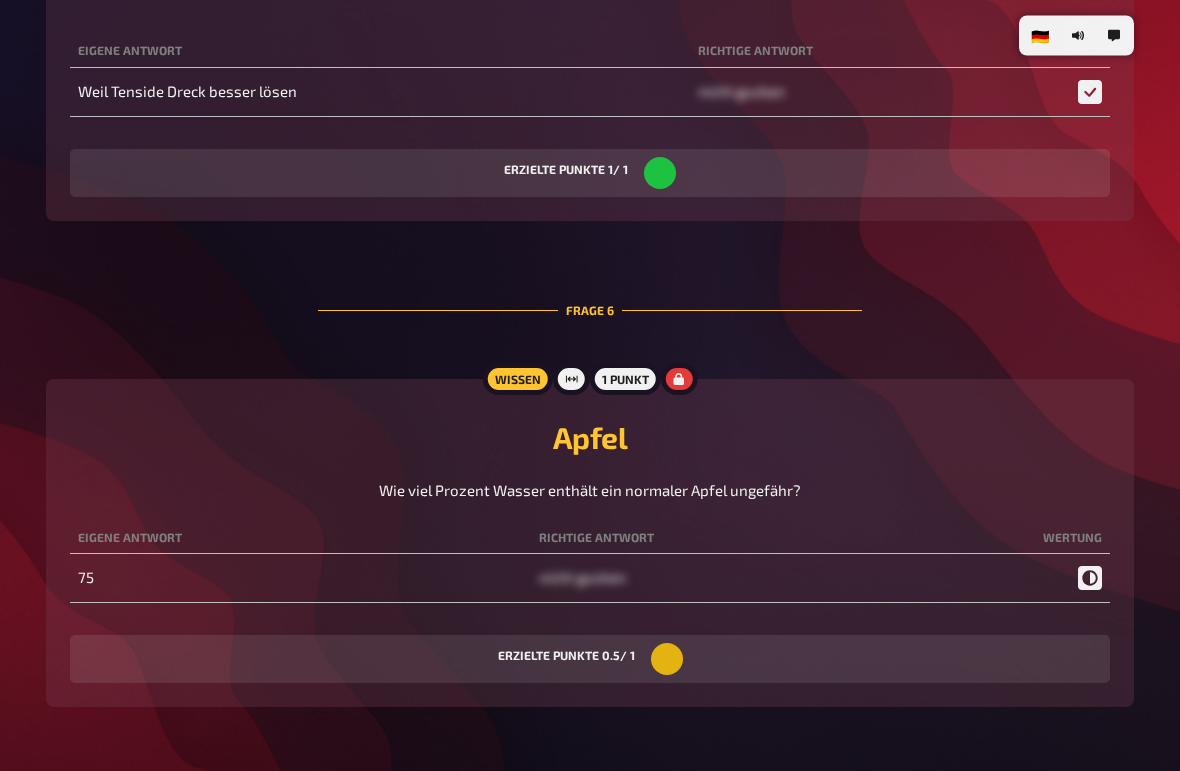 click on "nicht gucken" at bounding box center [582, 578] 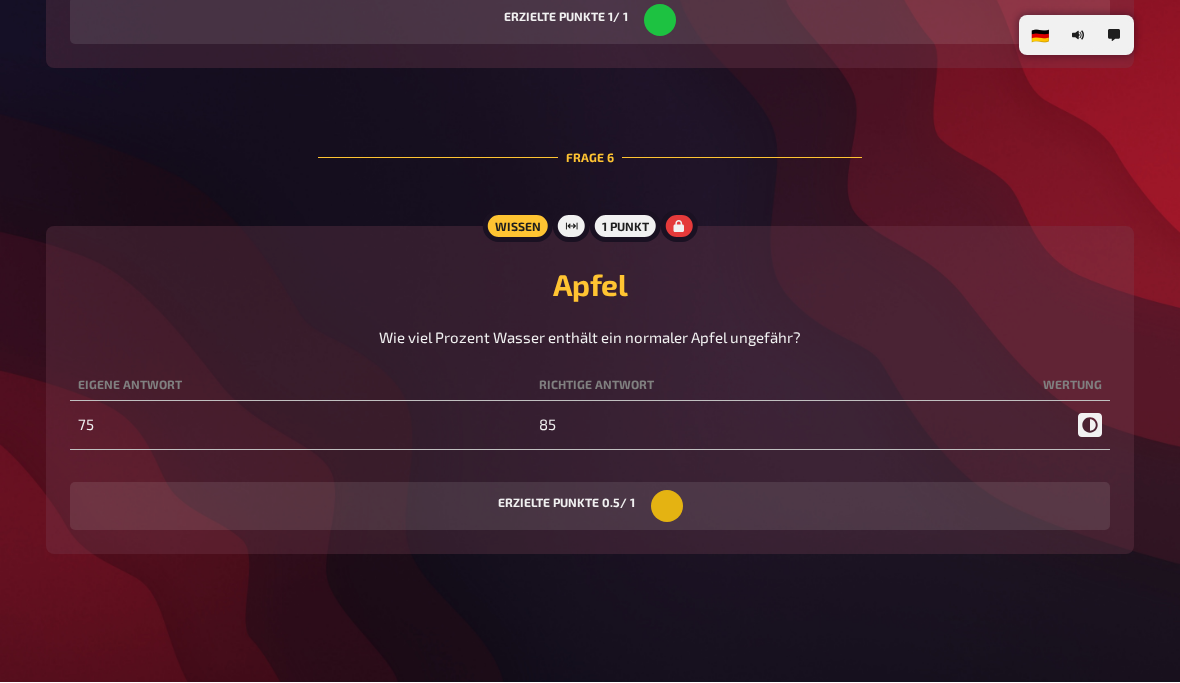 scroll, scrollTop: 4206, scrollLeft: 0, axis: vertical 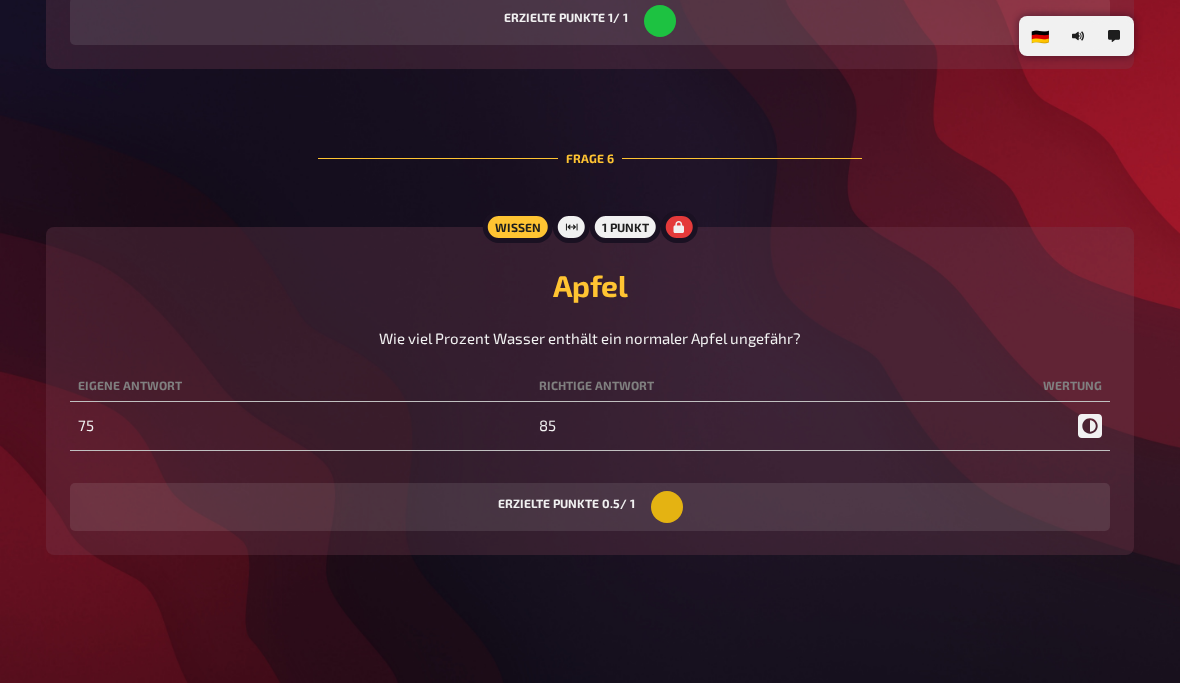 click on "🇩🇪 Deutsch 🇬🇧 English 🇳🇱 Nederlands Runde 1: Chemie im Alltag Siegerehrung Das war cool? Mit kwizkid kannst du auch selbst ein Quiz erstellen und zum Moderator werden! Jetzt ausprobieren max   6 Punkte Rang Name Punkte FJARND 5.5 👩‍🔬 4.5 Fußiker 4 4 Goonies 3.5 4 H2O 3.5 Inhalt ausblenden Hallo und schön, dass du dabei bist! Während wir darauf warten, dass der Moderator das Quiz eröffnet, kannst du weitere Teammitglieder einladen und deinen Spielernamen anpassen. Nach dem Start werden die Fragen nach und nach aufgedeckt und bleiben bis zum Ende verfügbar. Jede deiner Eingaben wird gespeichert und innerhalb deines Teams geteilt, du brauchst also nichts zu bestätigen. Und nun wünschen wir frohes Quizzen! Nikola Ford Passe hier deinen Namen und Spielerfarbe an. Mein Team H2O Lade weitere Spieler ein, um gemeinsam zu quizzen. Teammitglieder hinzufügen Frage   1 Wissen 1 Punkt Regen Warum riecht es nach Regen, bevor es regnet? Weil Pflanzen Gase abgeben Eigene Antwort Wertung   1" at bounding box center (590, -1749) 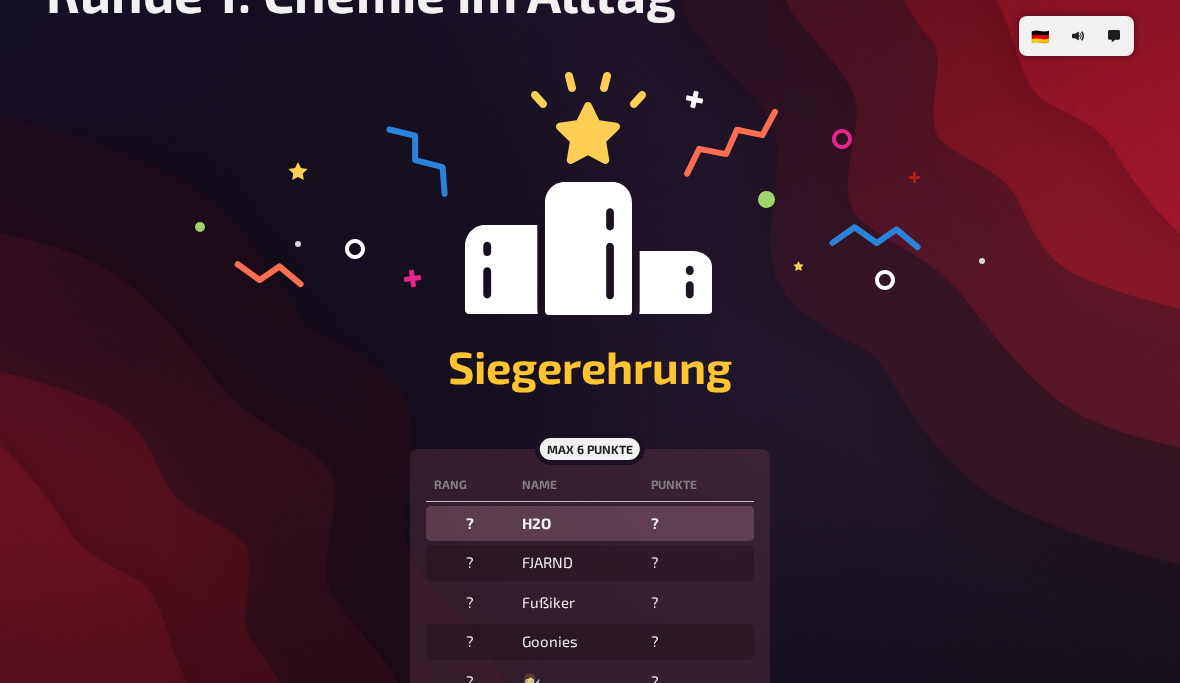 scroll, scrollTop: 0, scrollLeft: 0, axis: both 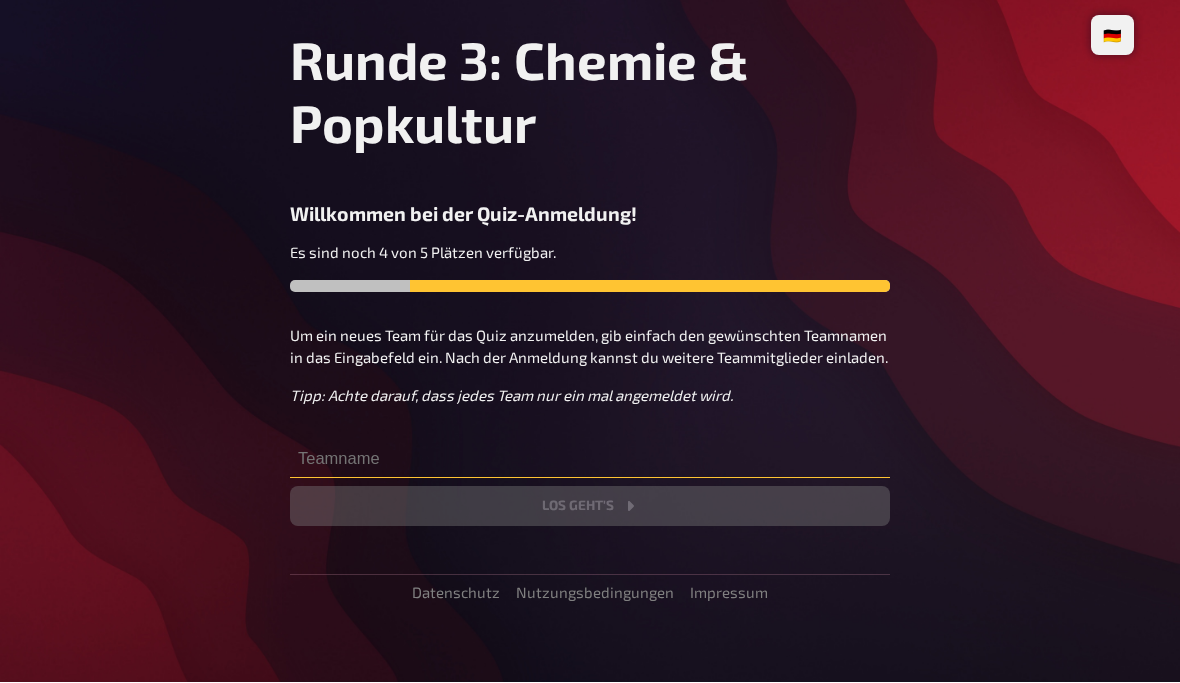 click at bounding box center (590, 459) 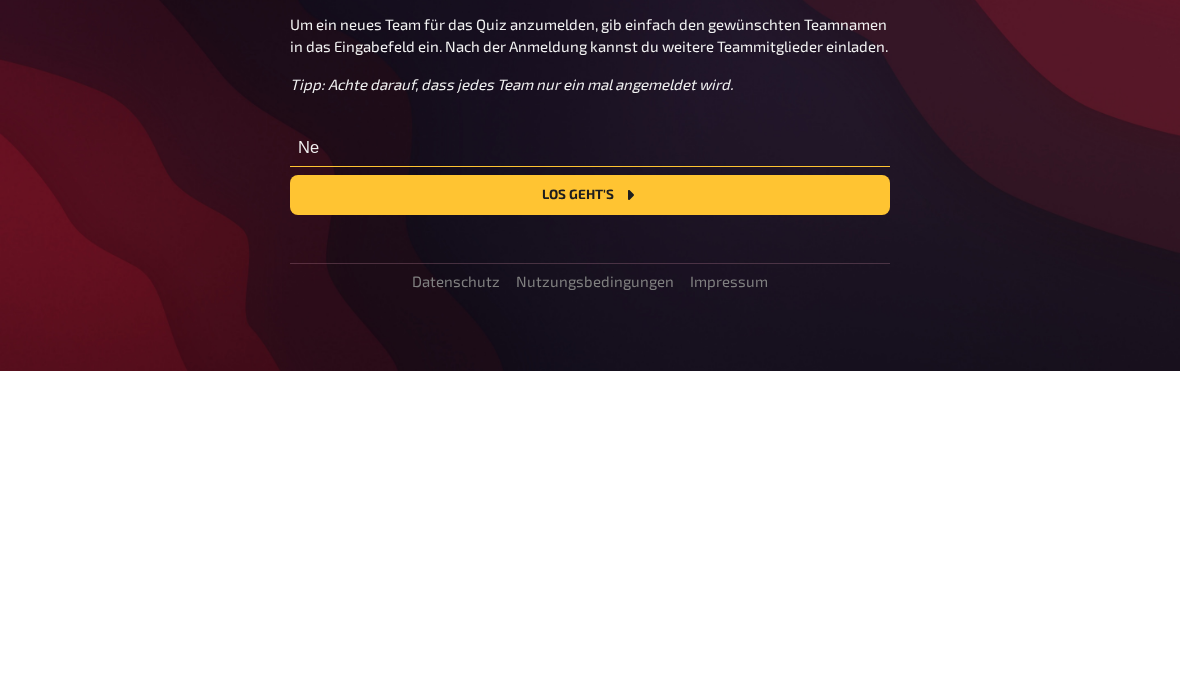 type on "N" 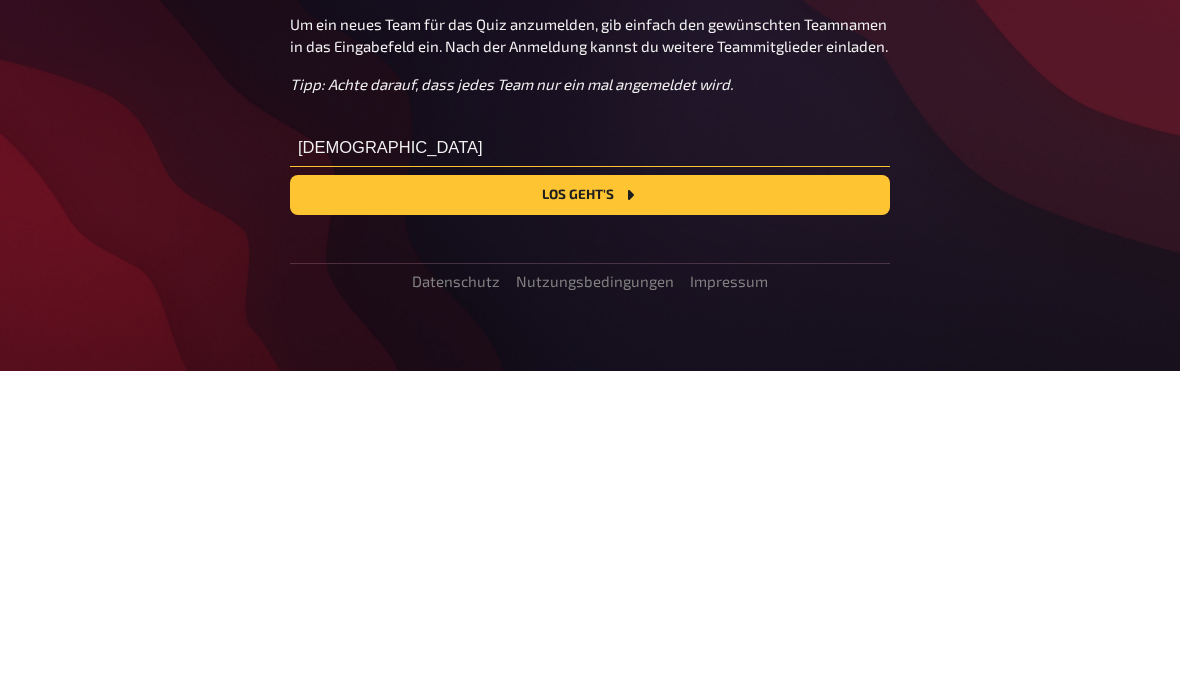 type on "Hain" 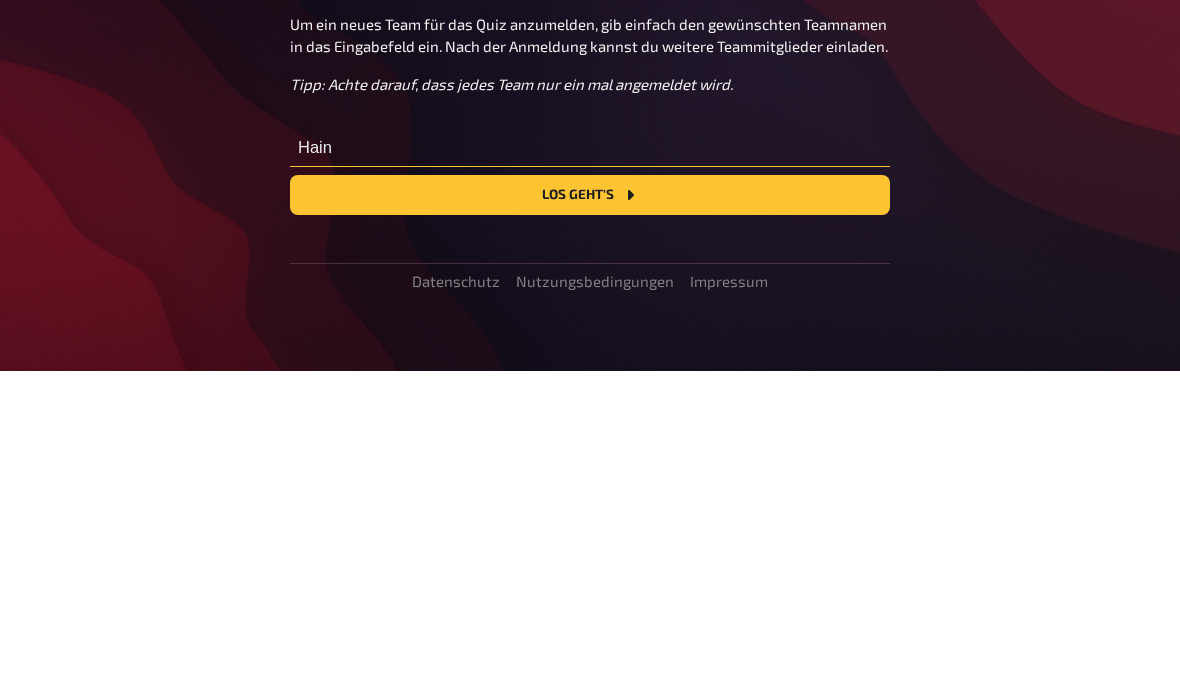 click on "Hain" at bounding box center [590, 459] 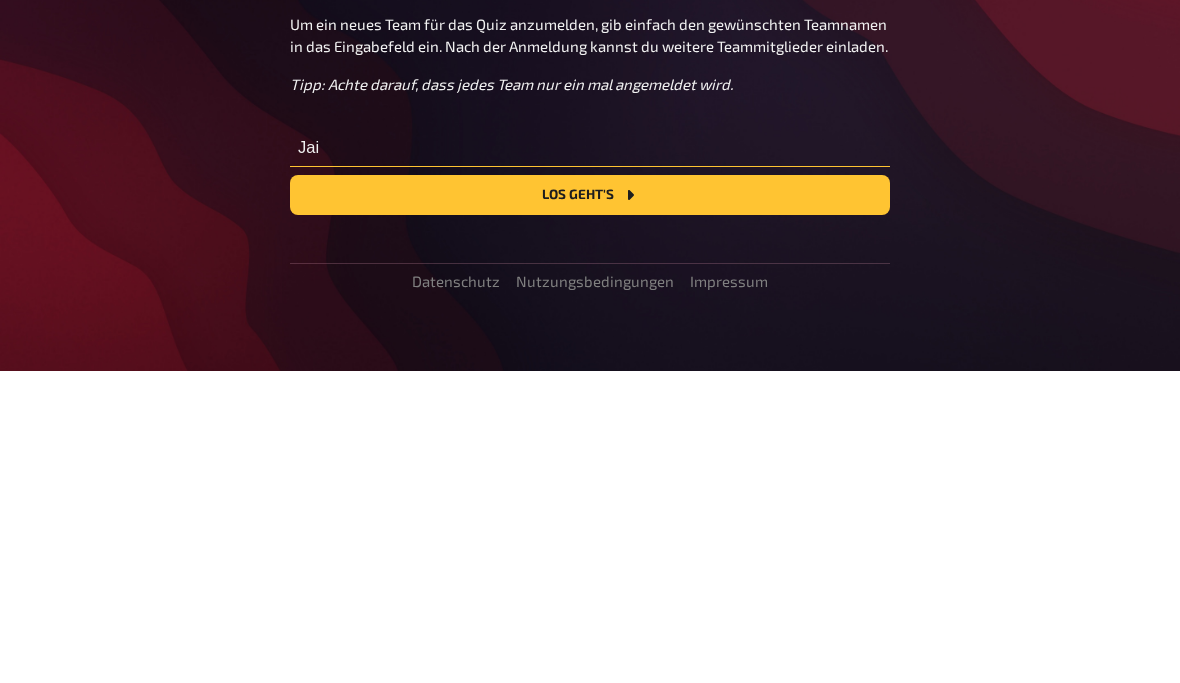 type on "Jain" 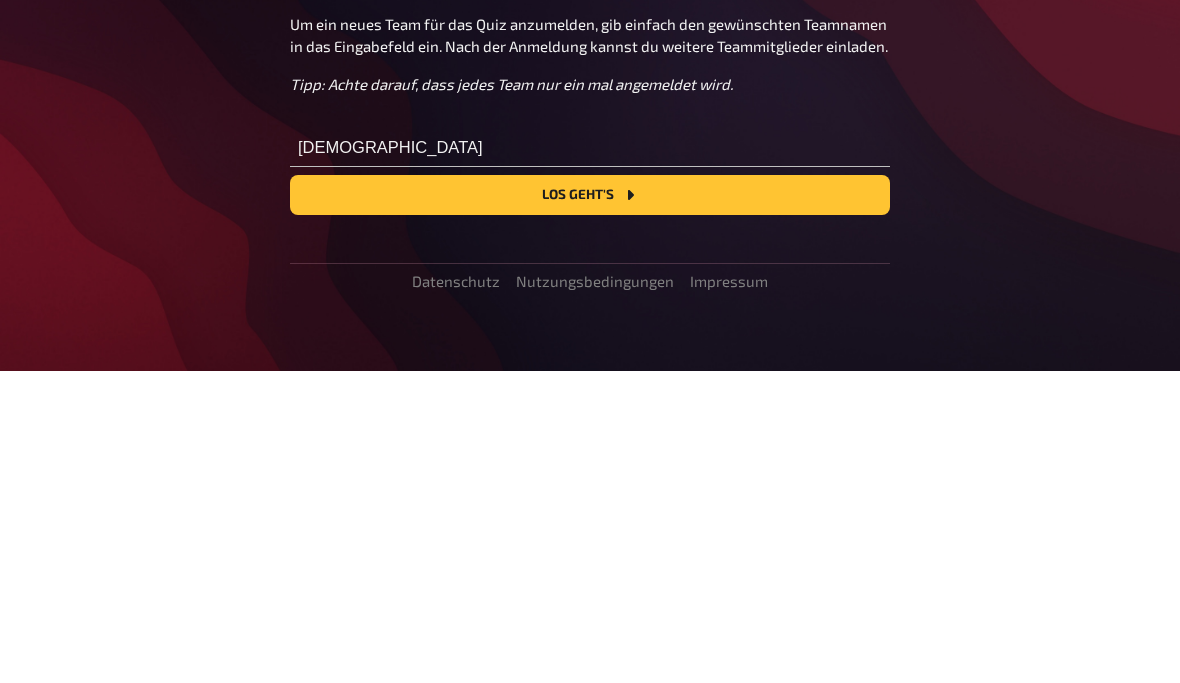 click on "Los geht's" at bounding box center [590, 507] 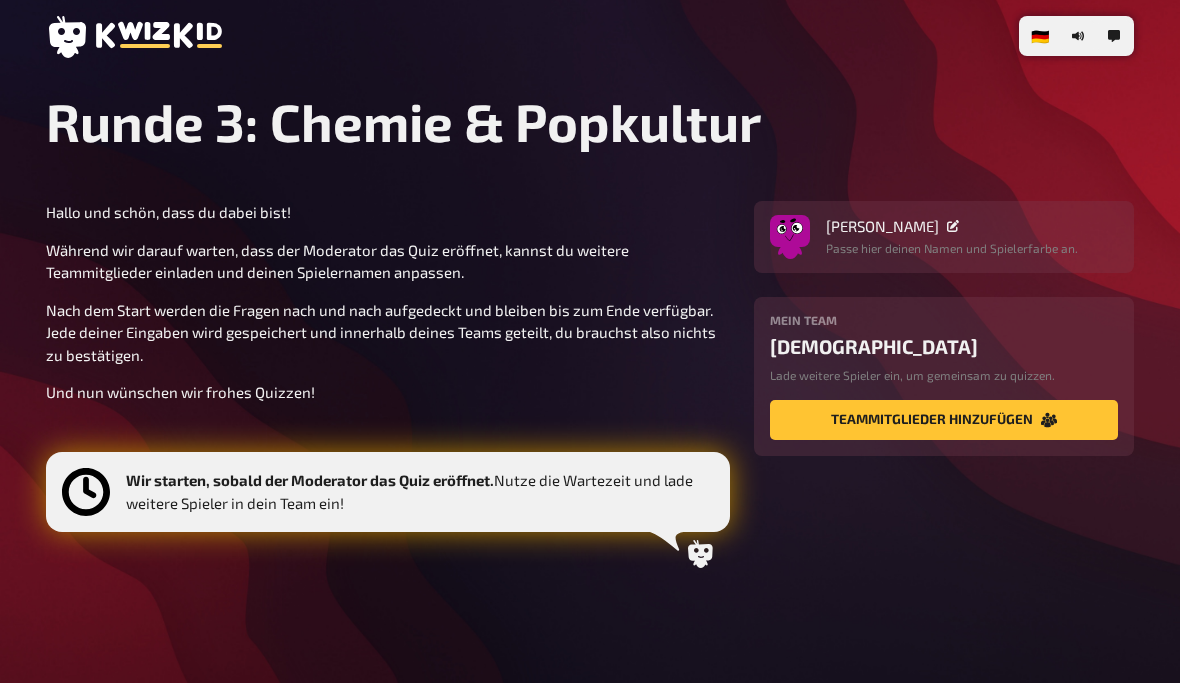 scroll, scrollTop: 13, scrollLeft: 0, axis: vertical 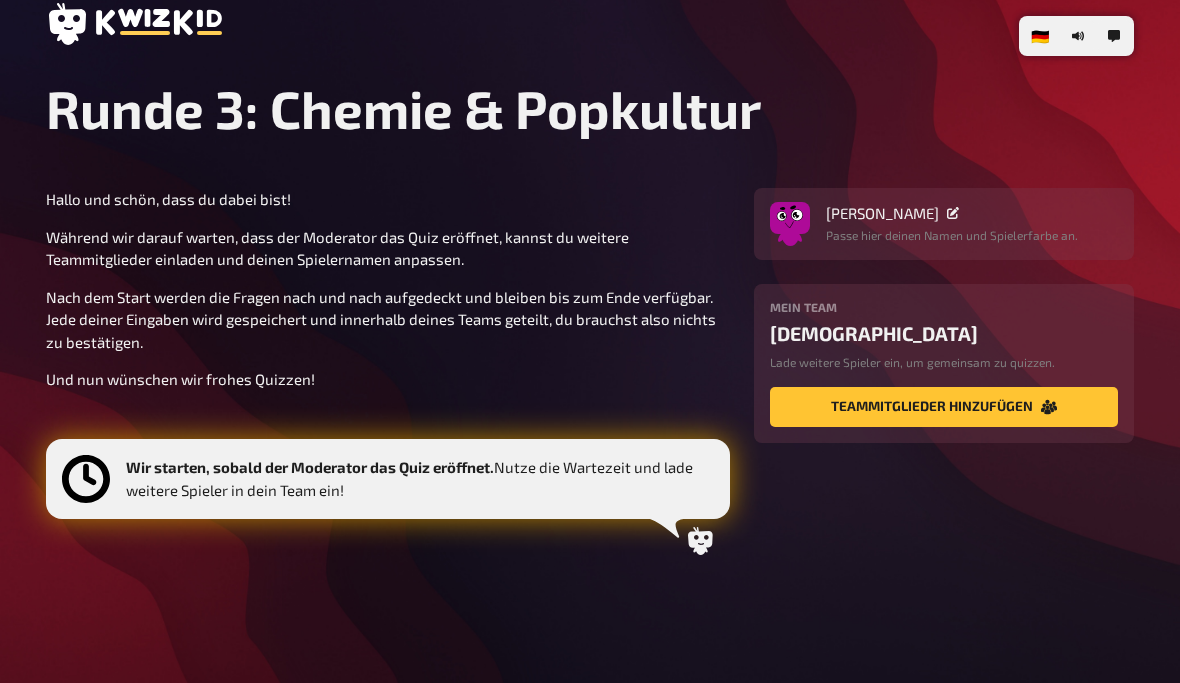 click on "🇩🇪 Deutsch 🇬🇧 English 🇳🇱 Nederlands Runde 3: Chemie & Popkultur Hallo und schön, dass du dabei bist! Während wir darauf warten, dass der Moderator das Quiz eröffnet, kannst du weitere Teammitglieder einladen und deinen Spielernamen anpassen. Nach dem Start werden die Fragen nach und nach aufgedeckt und bleiben bis zum Ende verfügbar. Jede deiner Eingaben wird gespeichert und innerhalb deines Teams geteilt, du brauchst also nichts zu bestätigen. Und nun wünschen wir frohes Quizzen! Wir starten, sobald der Moderator das Quiz eröffnet.
Nutze die Wartezeit und lade weitere Spieler in dein Team ein! Adam Smith Passe hier deinen Namen und Spielerfarbe an. Mein Team Jain Lade weitere Spieler ein, um gemeinsam zu quizzen. Teammitglieder hinzufügen" at bounding box center [590, 350] 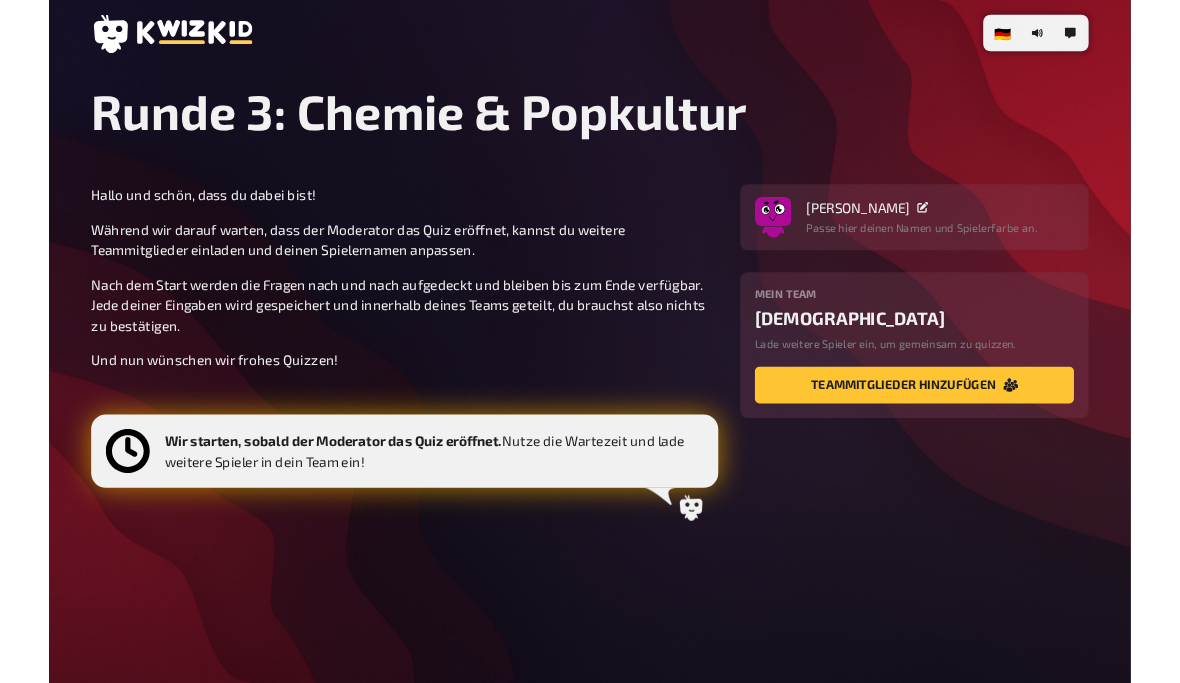 scroll, scrollTop: 36, scrollLeft: 0, axis: vertical 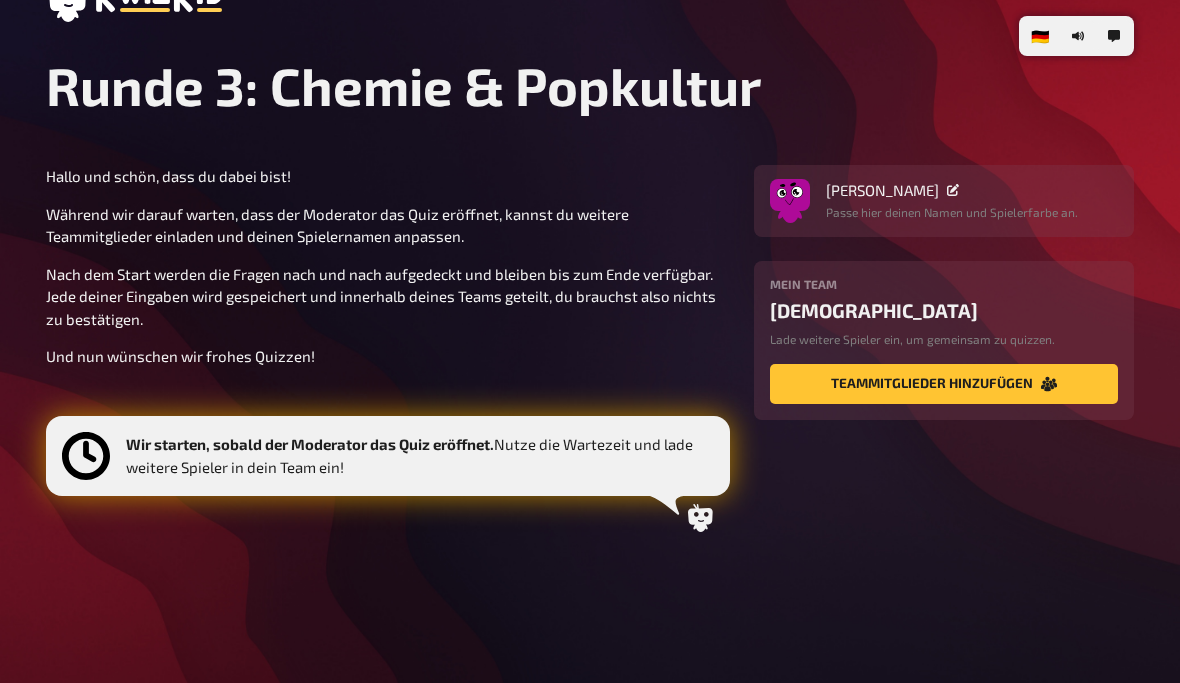 click on "Adam Smith" at bounding box center (952, 190) 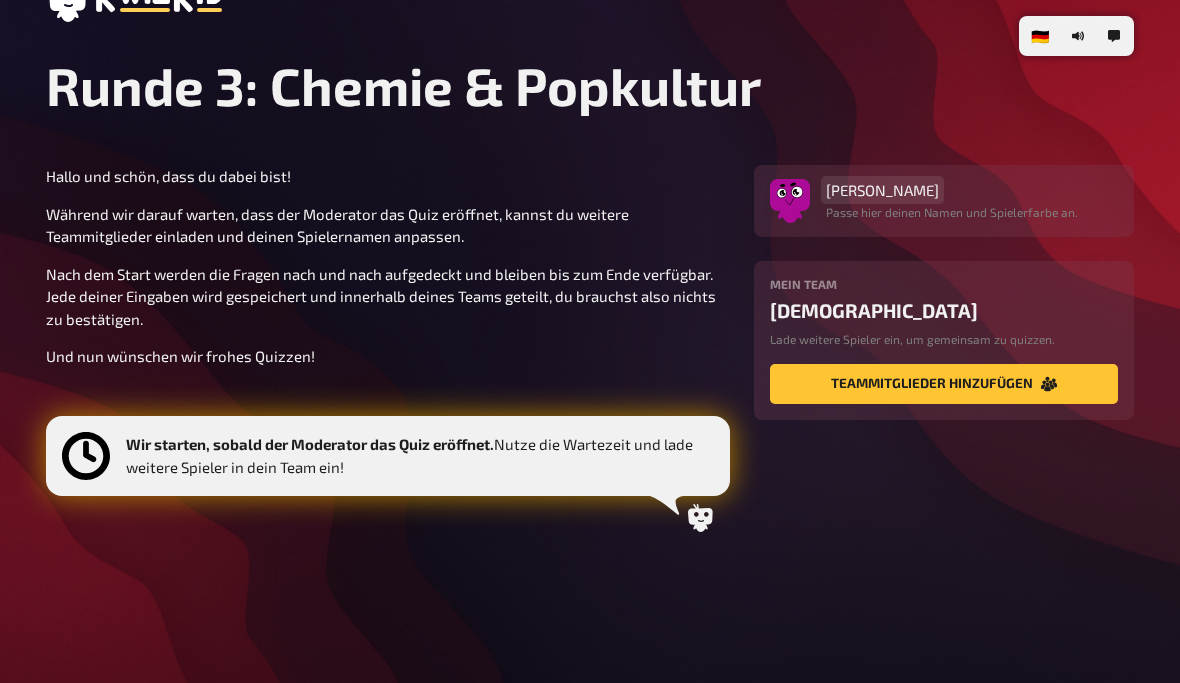 click on "Adam Smith" at bounding box center [882, 190] 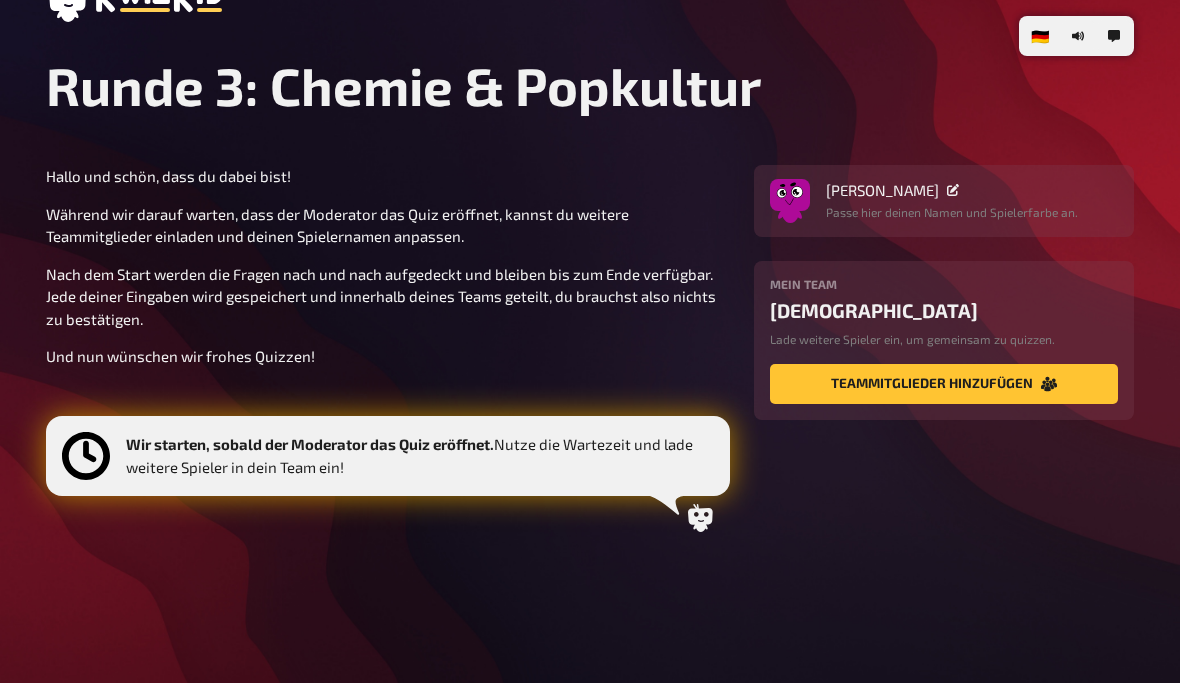 click on "Hallo und schön, dass du dabei bist! Während wir darauf warten, dass der Moderator das Quiz eröffnet, kannst du weitere Teammitglieder einladen und deinen Spielernamen anpassen. Nach dem Start werden die Fragen nach und nach aufgedeckt und bleiben bis zum Ende verfügbar. Jede deiner Eingaben wird gespeichert und innerhalb deines Teams geteilt, du brauchst also nichts zu bestätigen. Und nun wünschen wir frohes Quizzen! Wir starten, sobald der Moderator das Quiz eröffnet.
Nutze die Wartezeit und lade weitere Spieler in dein Team ein! Adam Passe hier deinen Namen und Spielerfarbe an. Mein Team Jain Lade weitere Spieler ein, um gemeinsam zu quizzen. Teammitglieder hinzufügen" at bounding box center [590, 354] 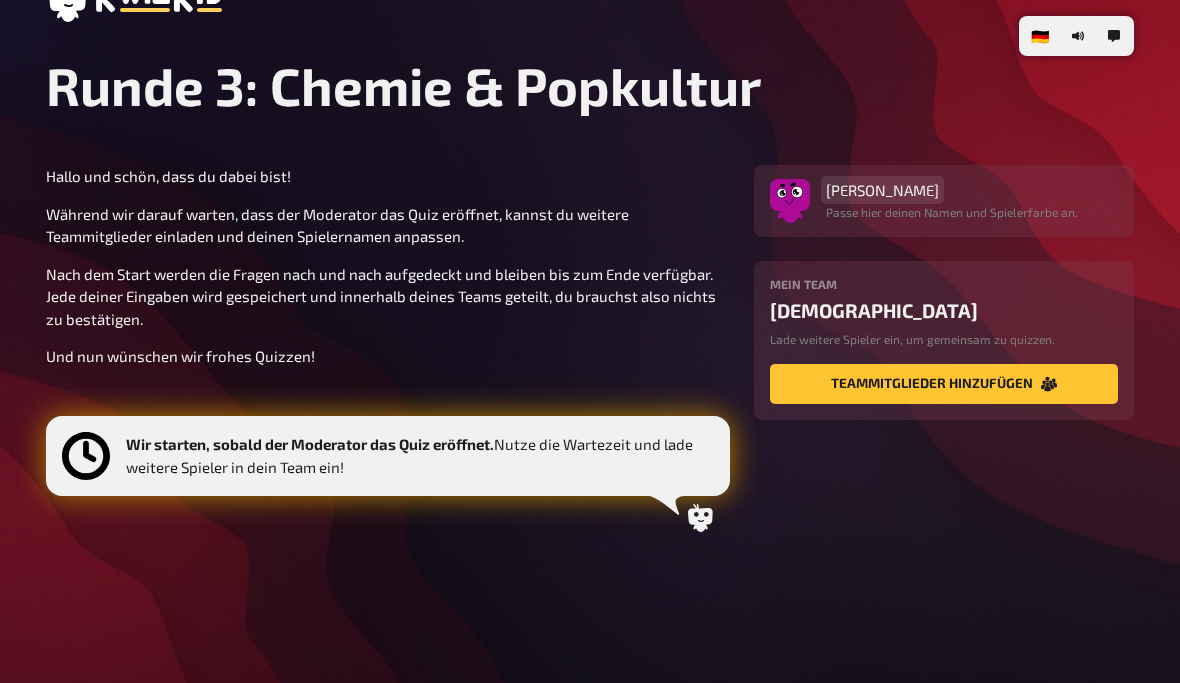 type 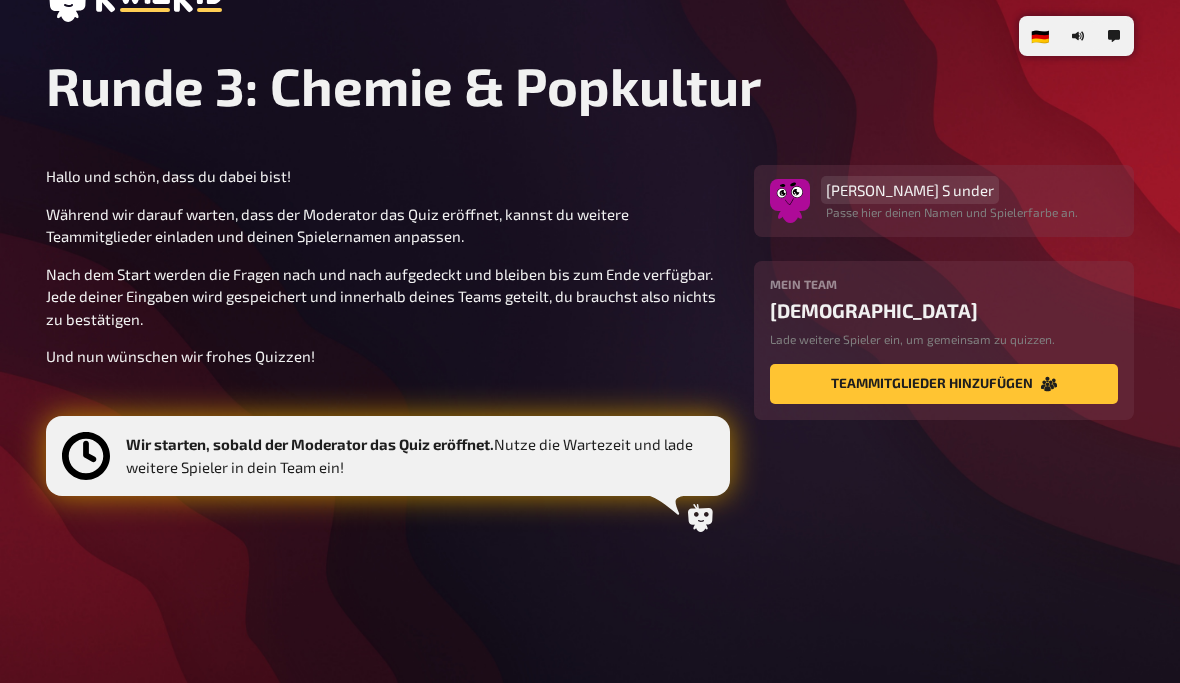 click on "Adam S under Passe hier deinen Namen und Spielerfarbe an." at bounding box center [944, 201] 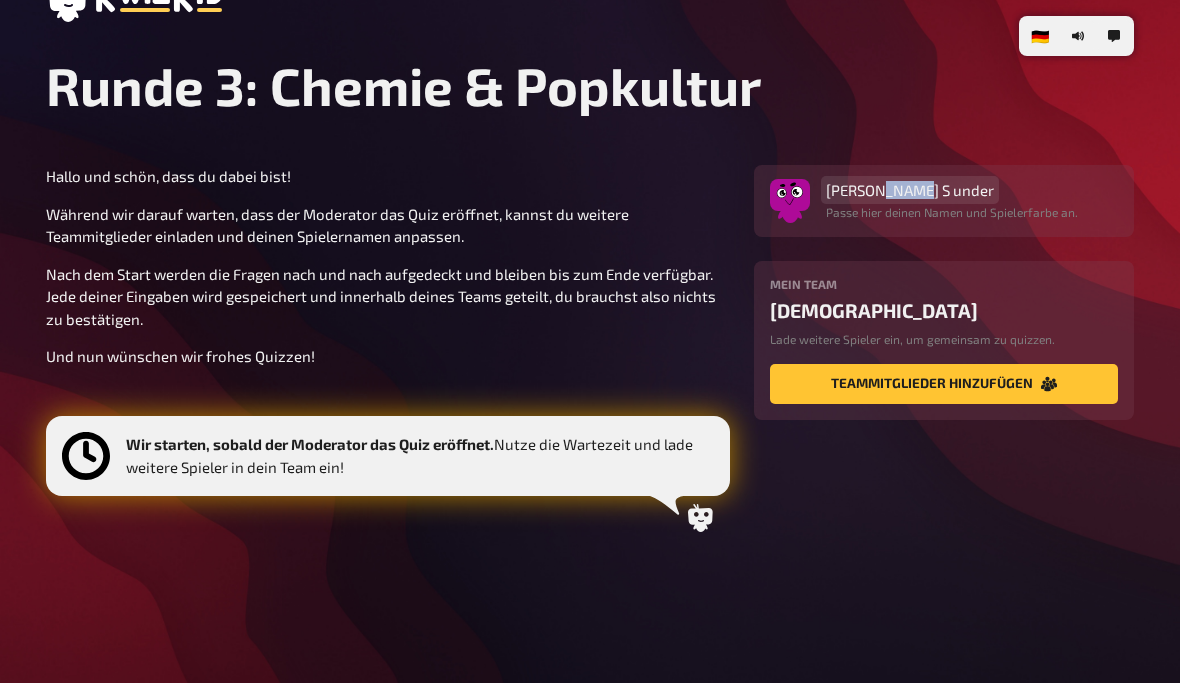 click on "Adam S under" at bounding box center (910, 190) 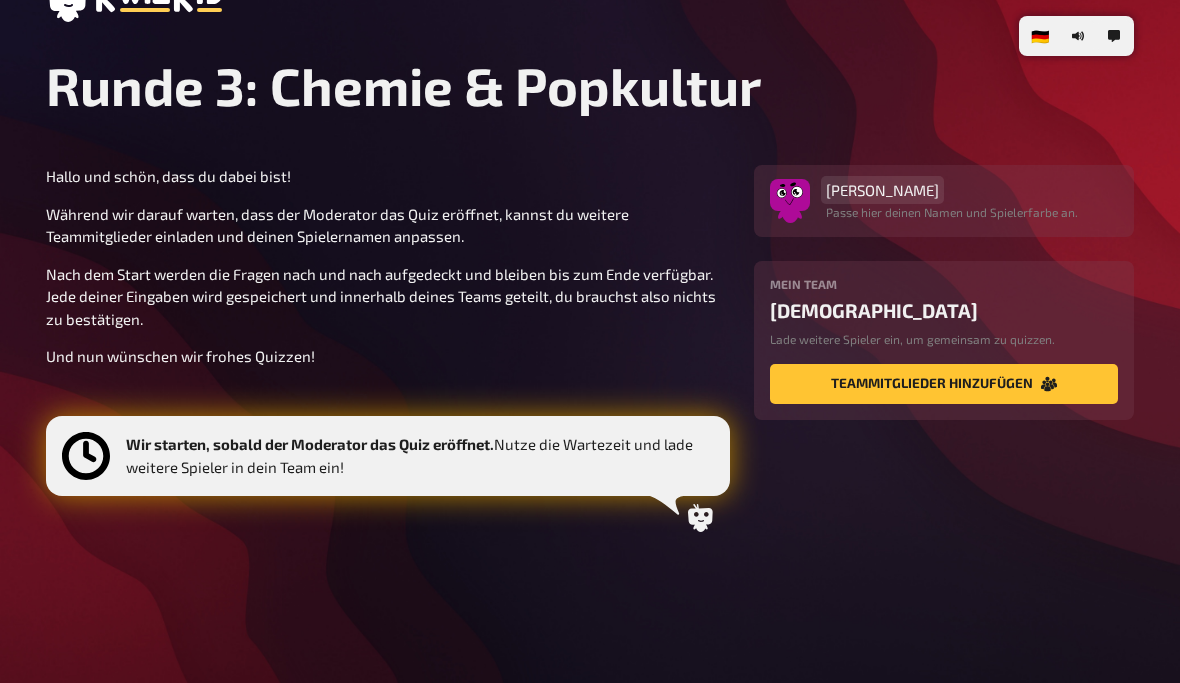 scroll, scrollTop: 38, scrollLeft: 0, axis: vertical 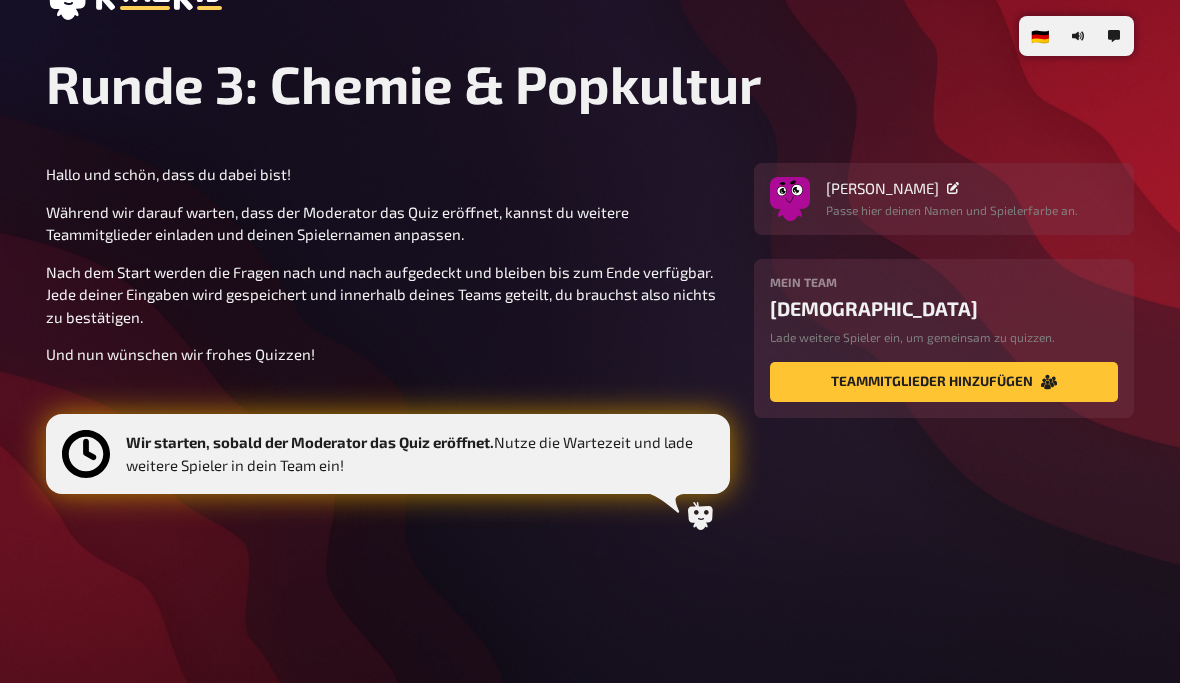 click on "Hallo und schön, dass du dabei bist! Während wir darauf warten, dass der Moderator das Quiz eröffnet, kannst du weitere Teammitglieder einladen und deinen Spielernamen anpassen. Nach dem Start werden die Fragen nach und nach aufgedeckt und bleiben bis zum Ende verfügbar. Jede deiner Eingaben wird gespeichert und innerhalb deines Teams geteilt, du brauchst also nichts zu bestätigen. Und nun wünschen wir frohes Quizzen! Wir starten, sobald der Moderator das Quiz eröffnet.
Nutze die Wartezeit und lade weitere Spieler in dein Team ein! Adam Sandler Passe hier deinen Namen und Spielerfarbe an. Mein Team Jain Lade weitere Spieler ein, um gemeinsam zu quizzen. Teammitglieder hinzufügen" at bounding box center (590, 352) 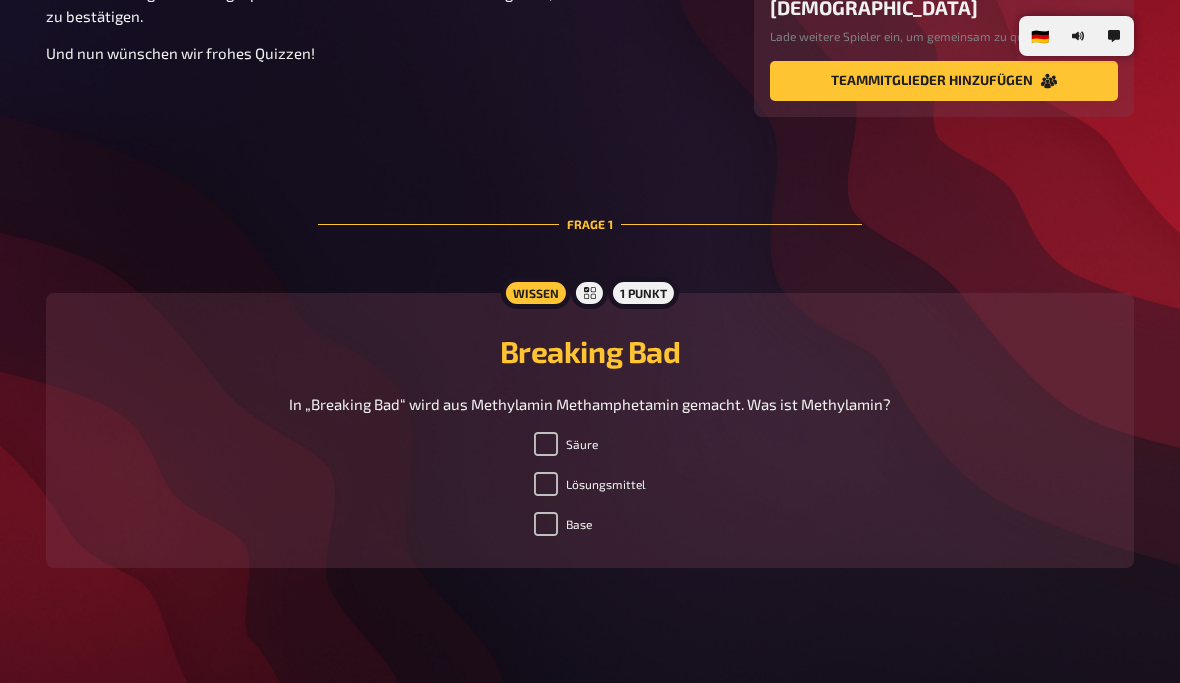 scroll, scrollTop: 340, scrollLeft: 0, axis: vertical 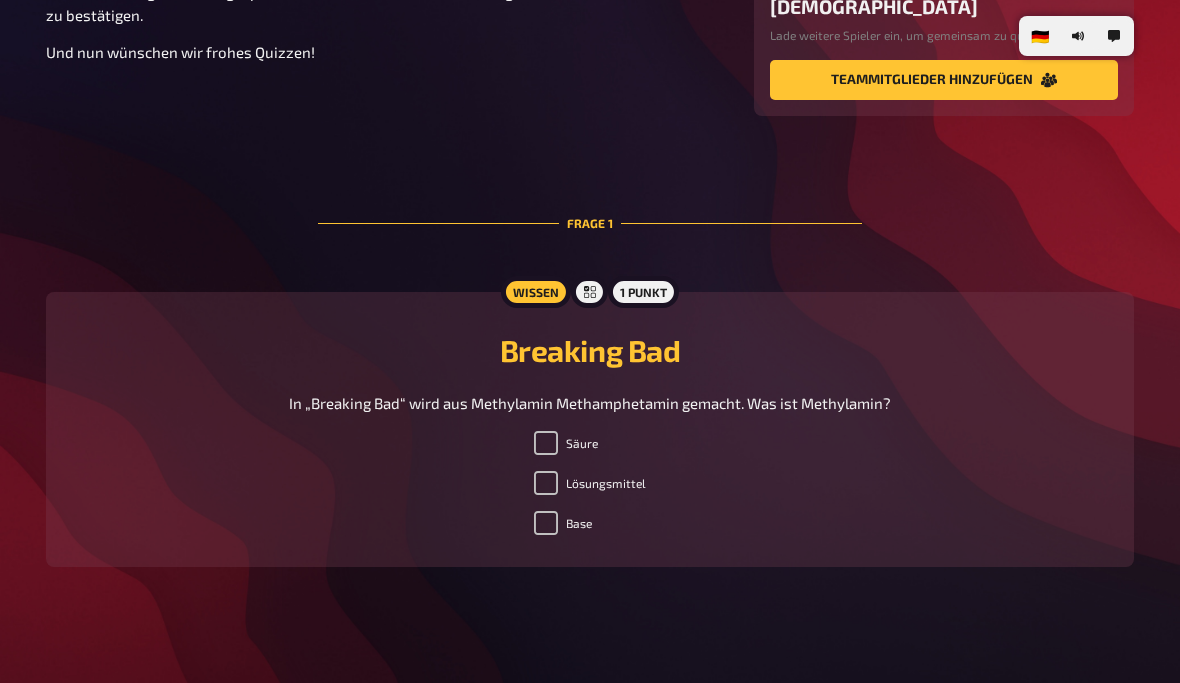 click on "Lösungsmittel" at bounding box center [546, 483] 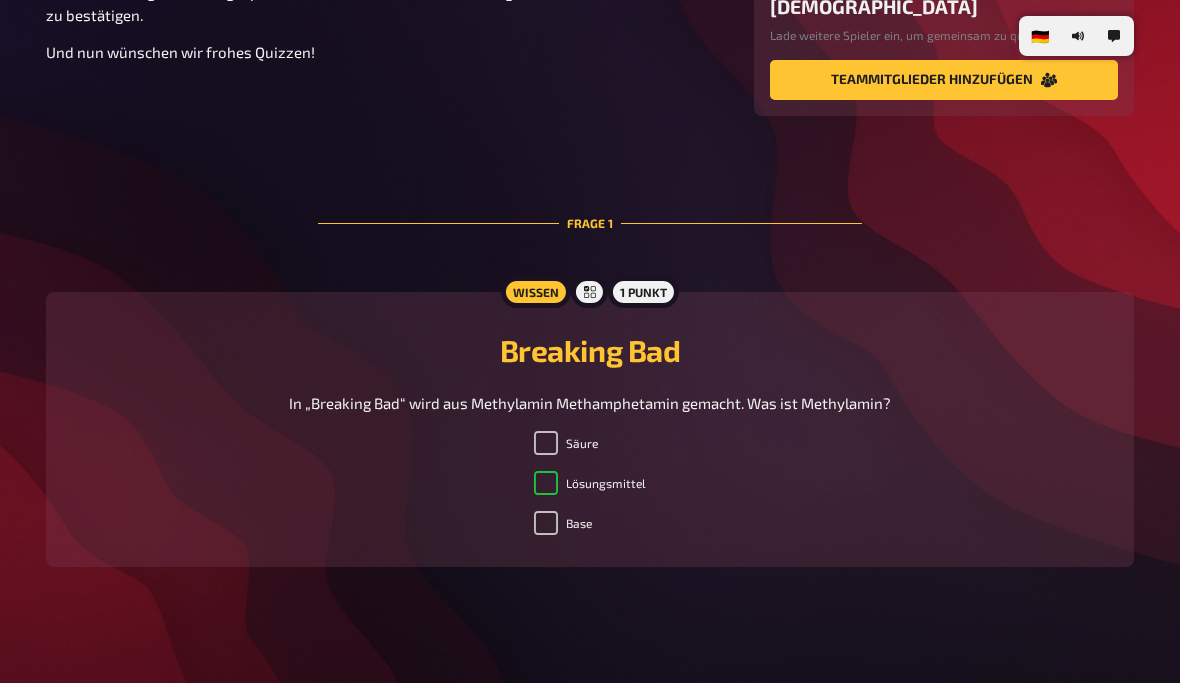 checkbox on "true" 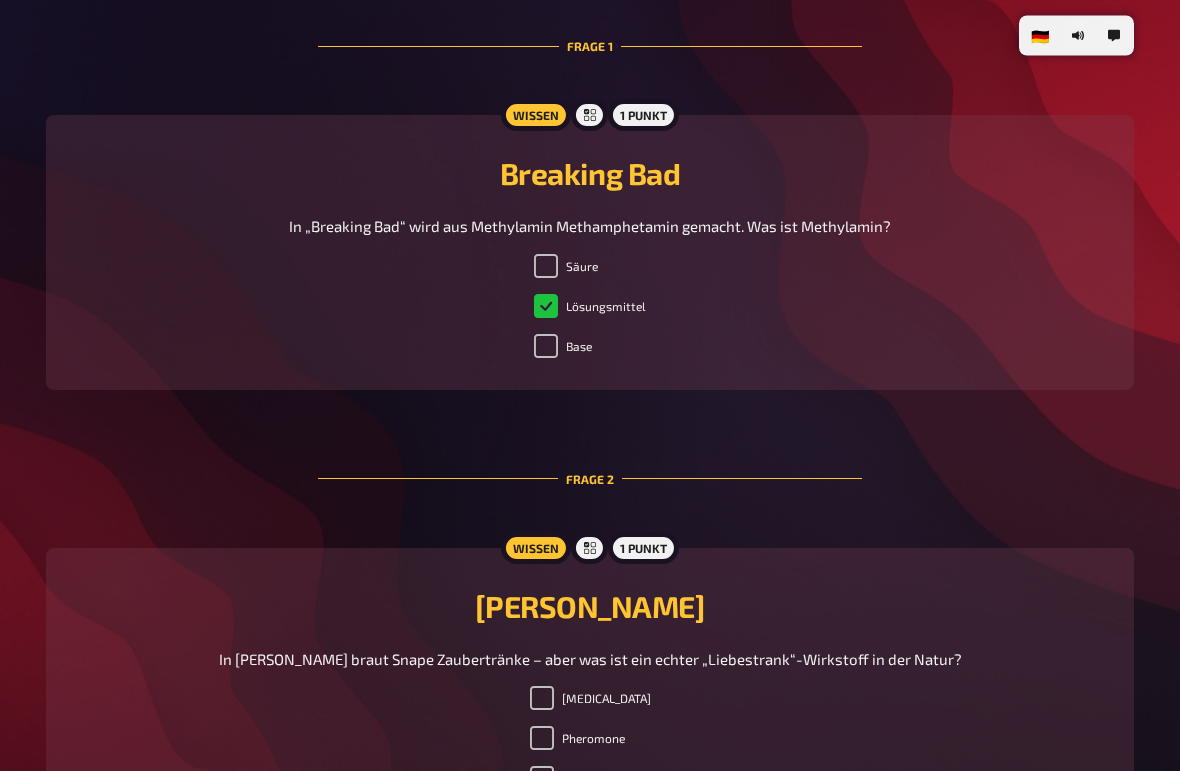 scroll, scrollTop: 699, scrollLeft: 0, axis: vertical 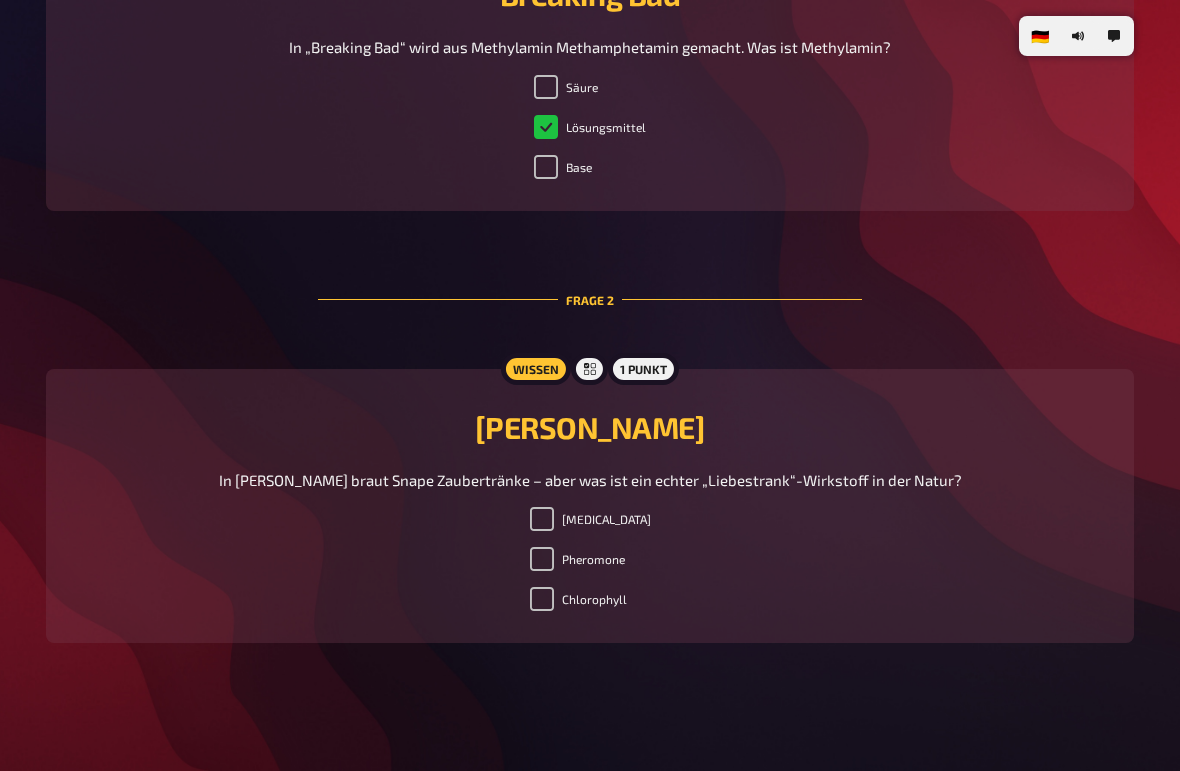click on "Pheromone" at bounding box center (577, 559) 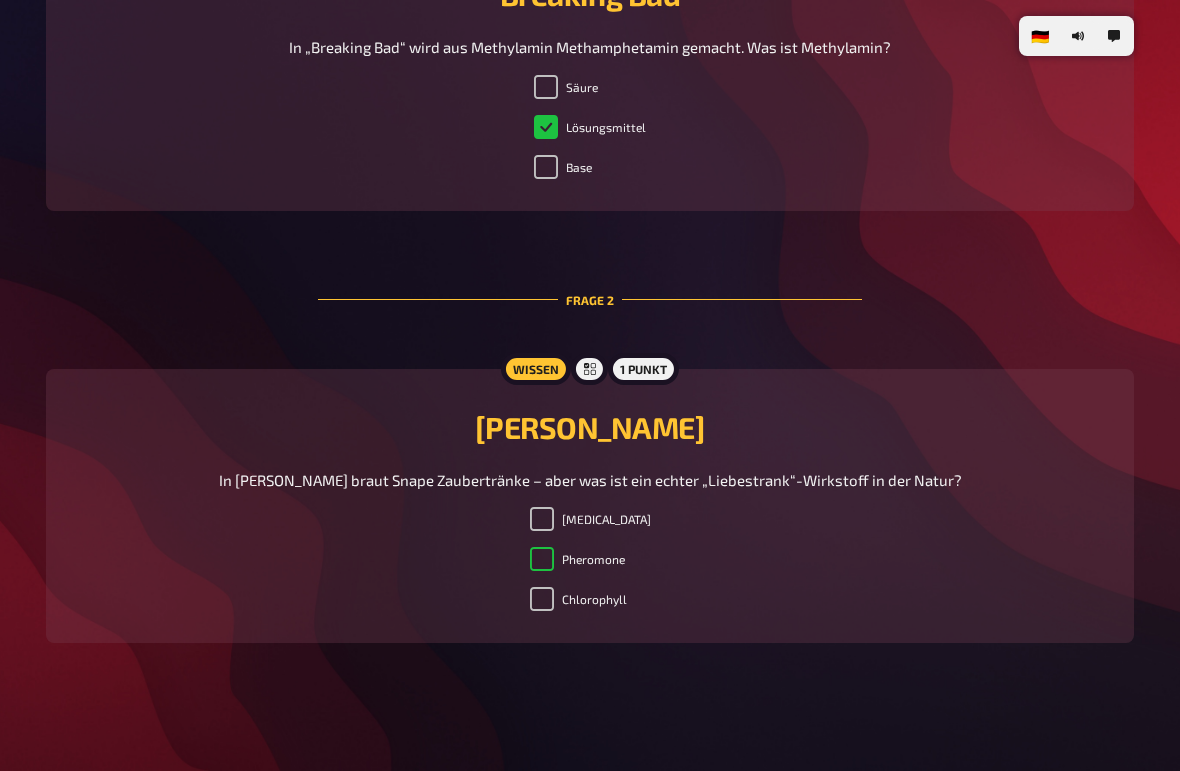 checkbox on "true" 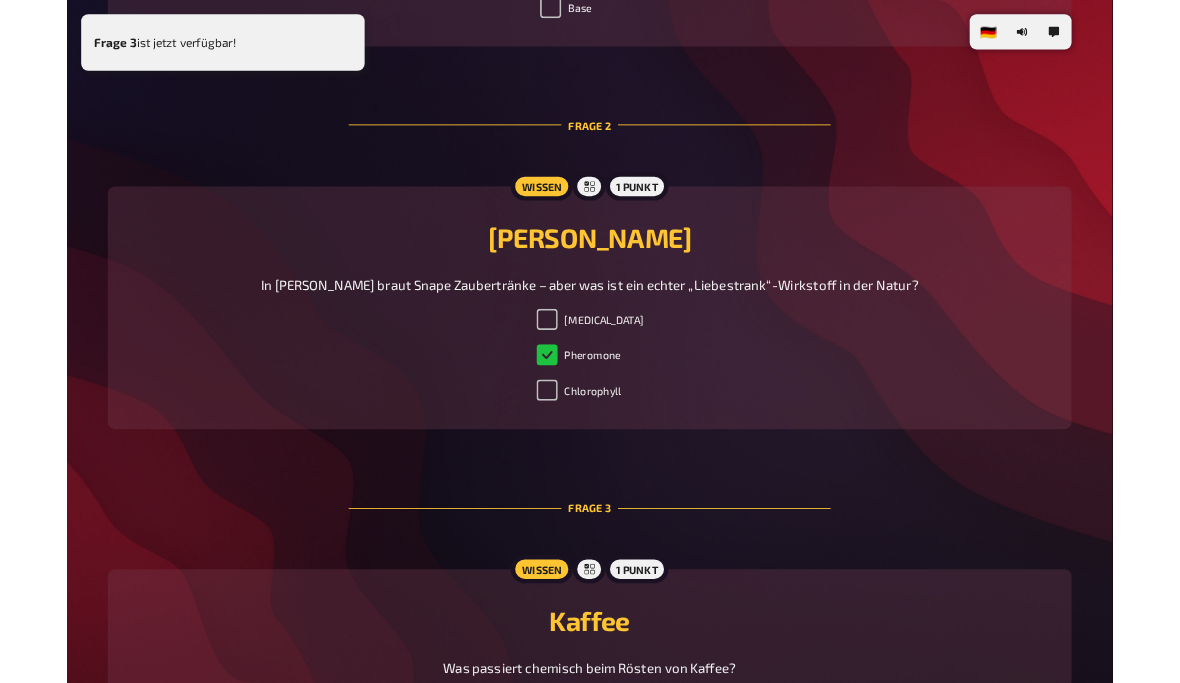 scroll, scrollTop: 1132, scrollLeft: 0, axis: vertical 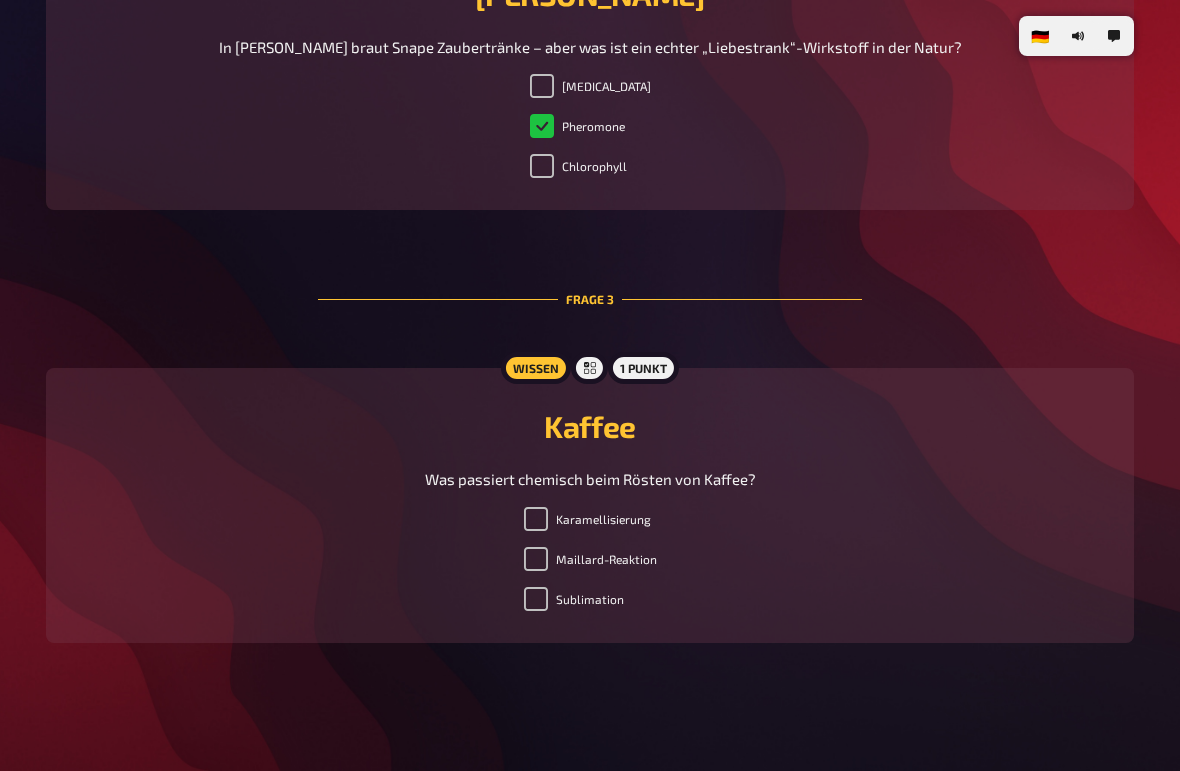 click on "Karamellisierung Maillard-Reaktion Sublimation" at bounding box center [590, 563] 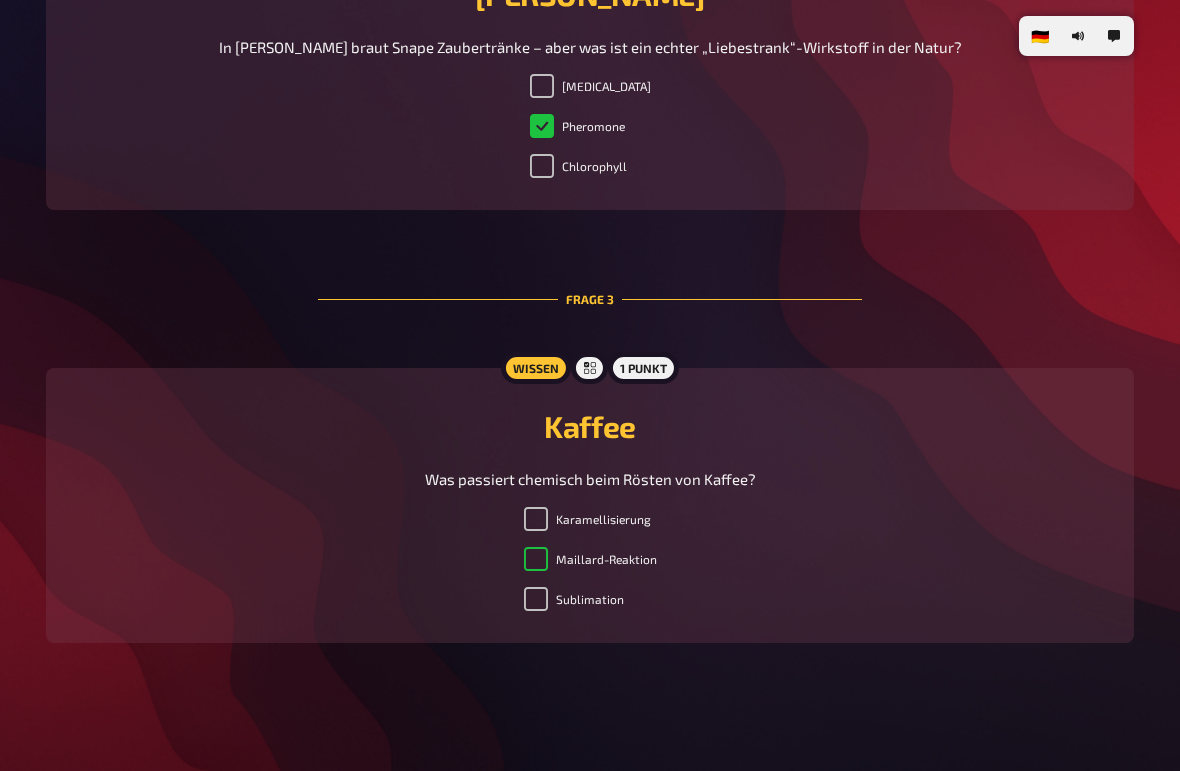 checkbox on "true" 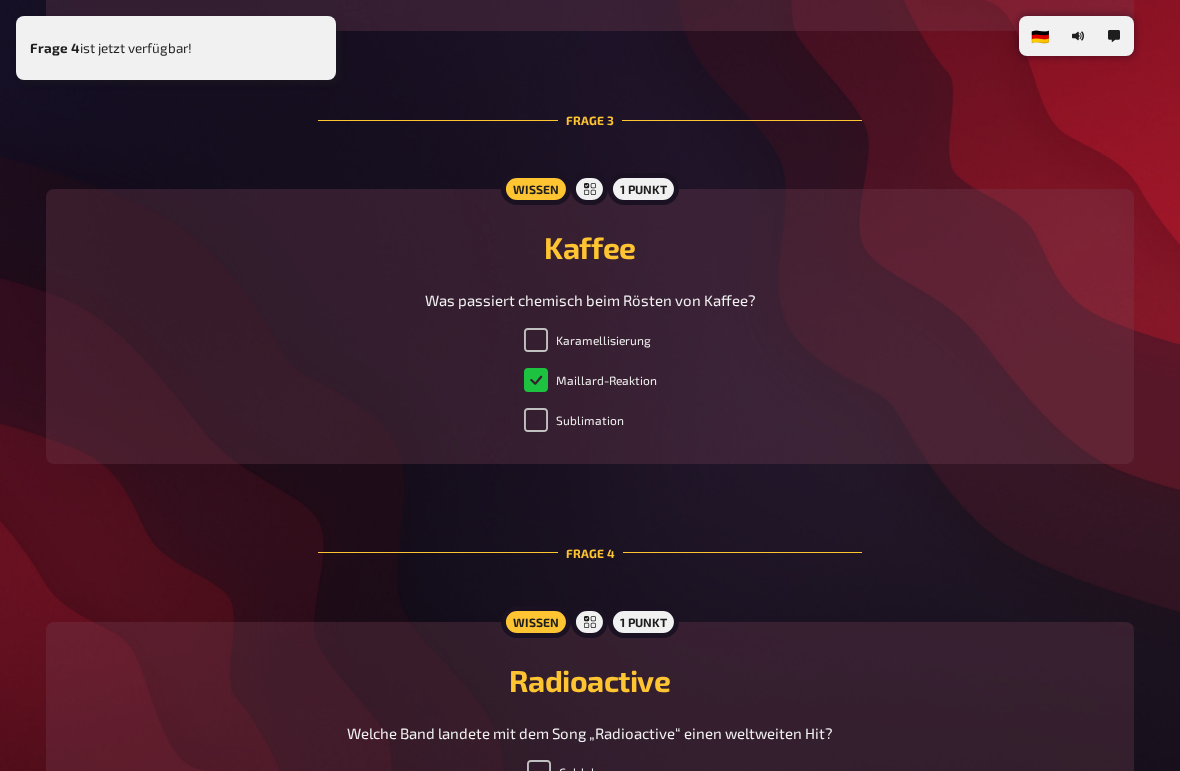 scroll, scrollTop: 1565, scrollLeft: 0, axis: vertical 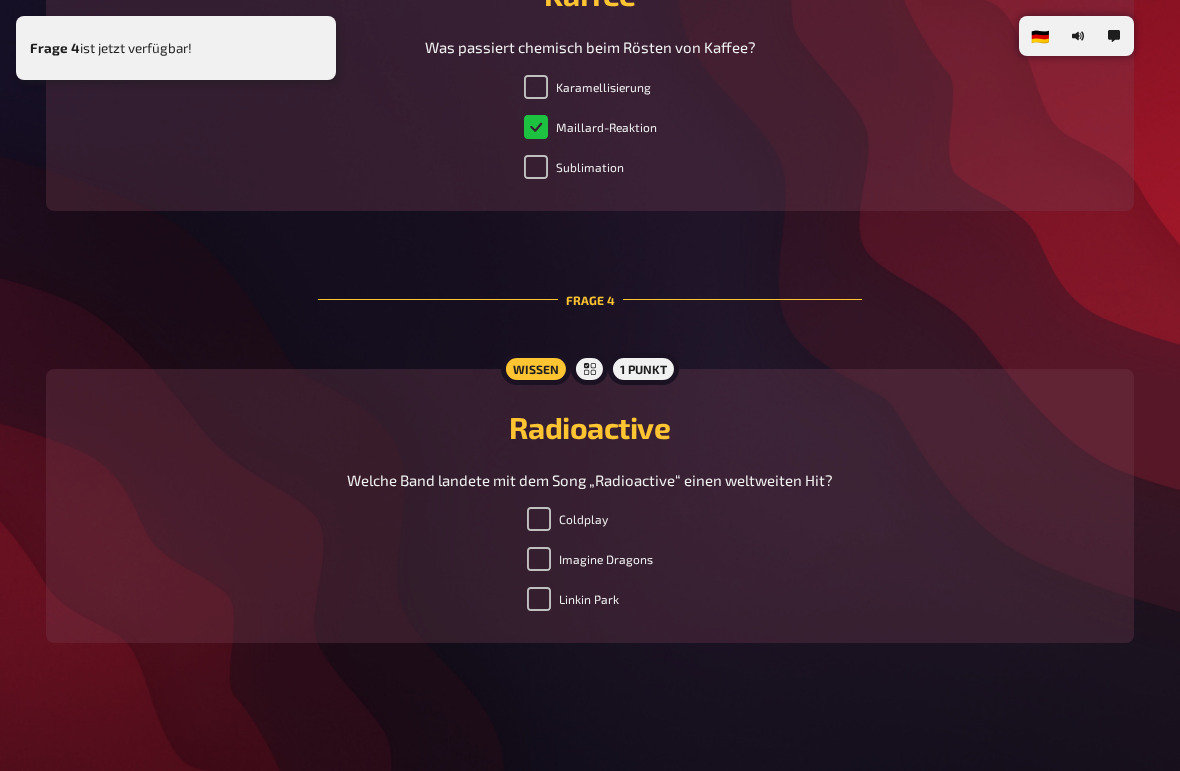 click on "Imagine Dragons" at bounding box center (590, 559) 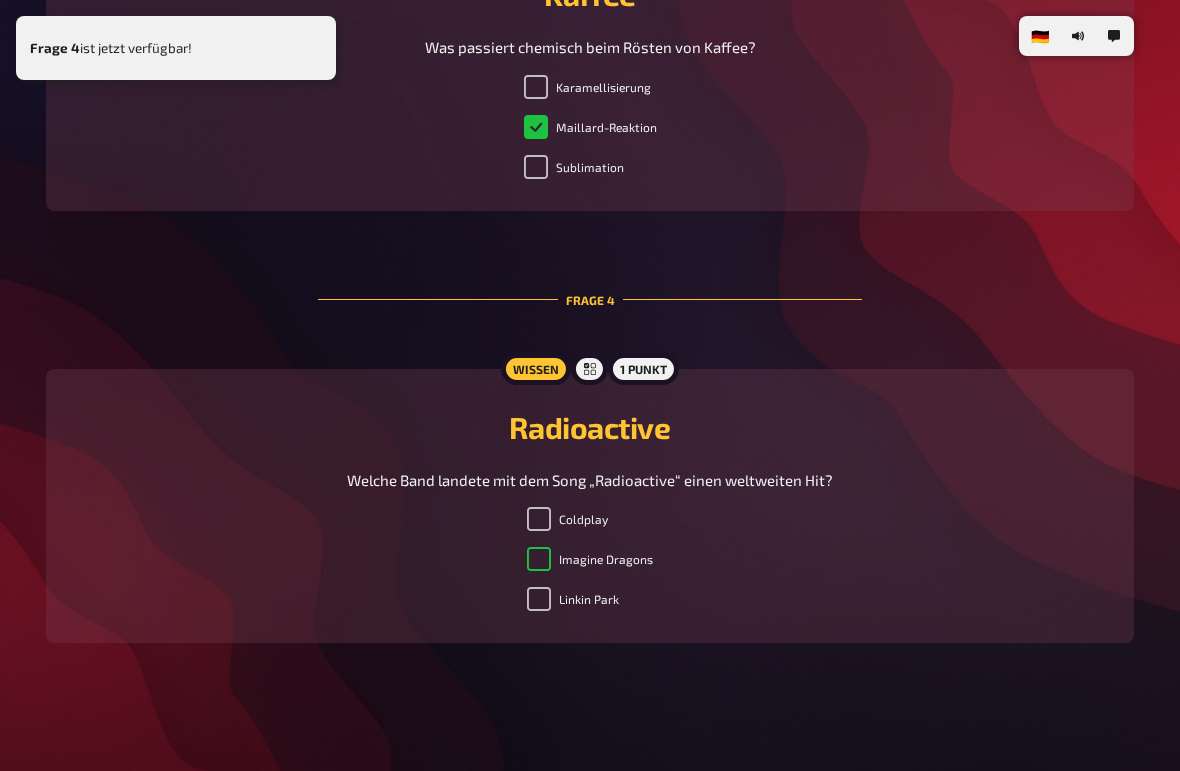 checkbox on "true" 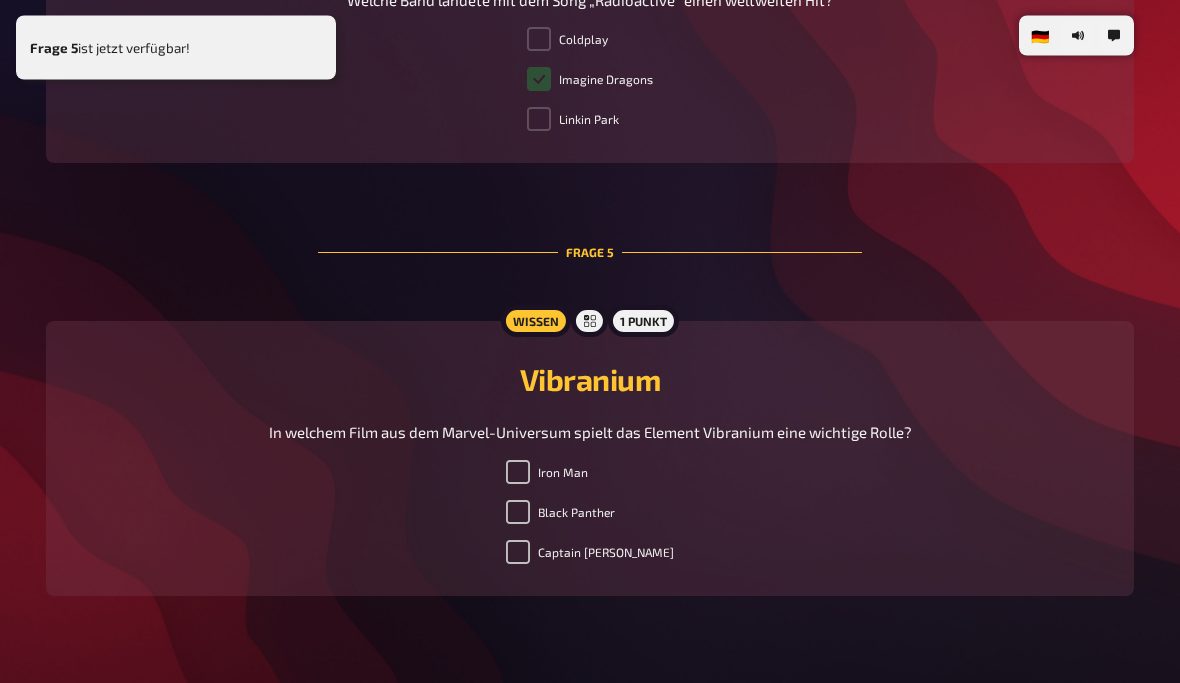 scroll, scrollTop: 2042, scrollLeft: 0, axis: vertical 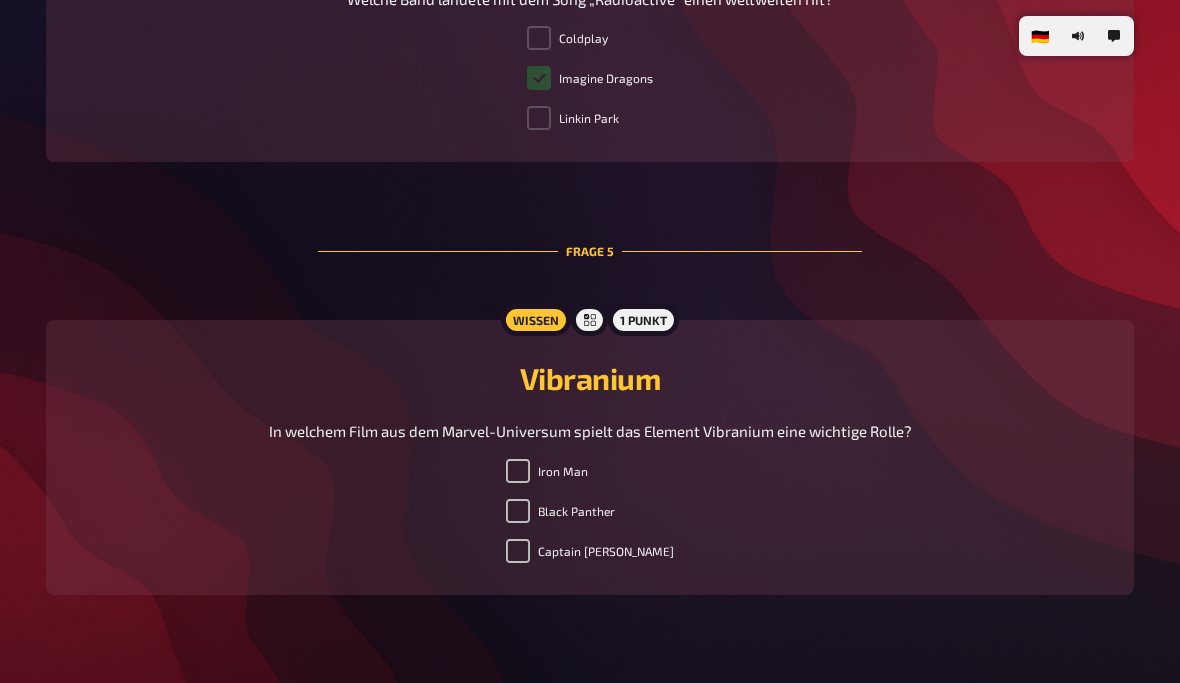click on "Iron Man" at bounding box center (518, 471) 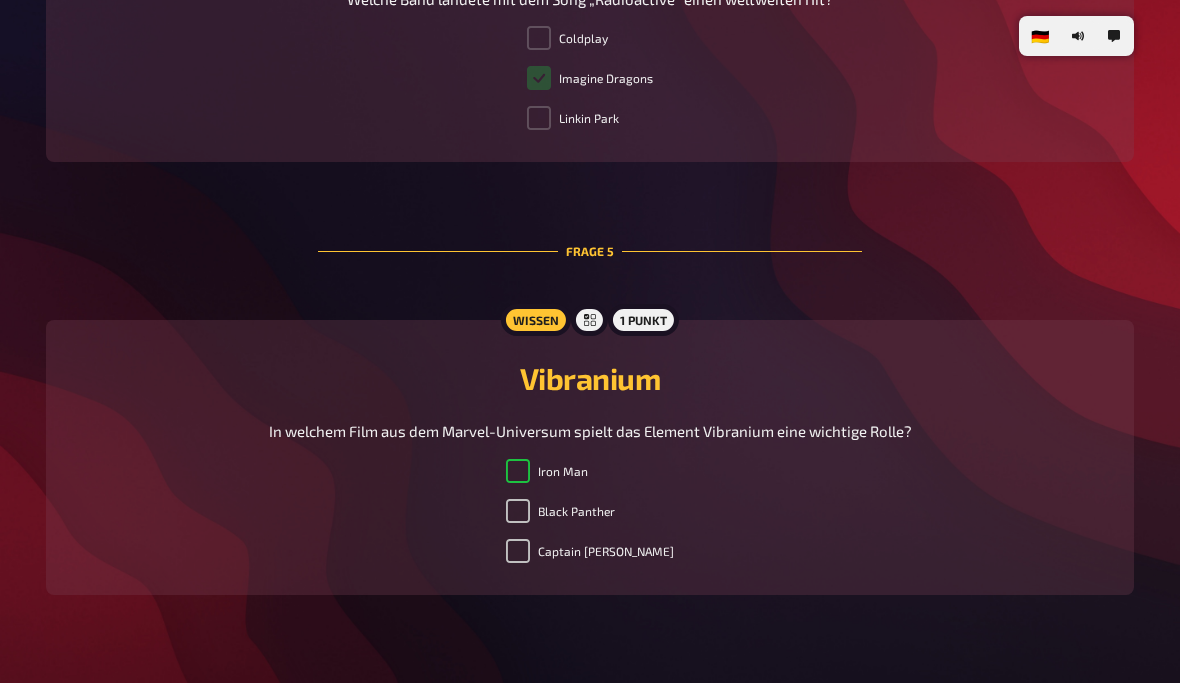 checkbox on "true" 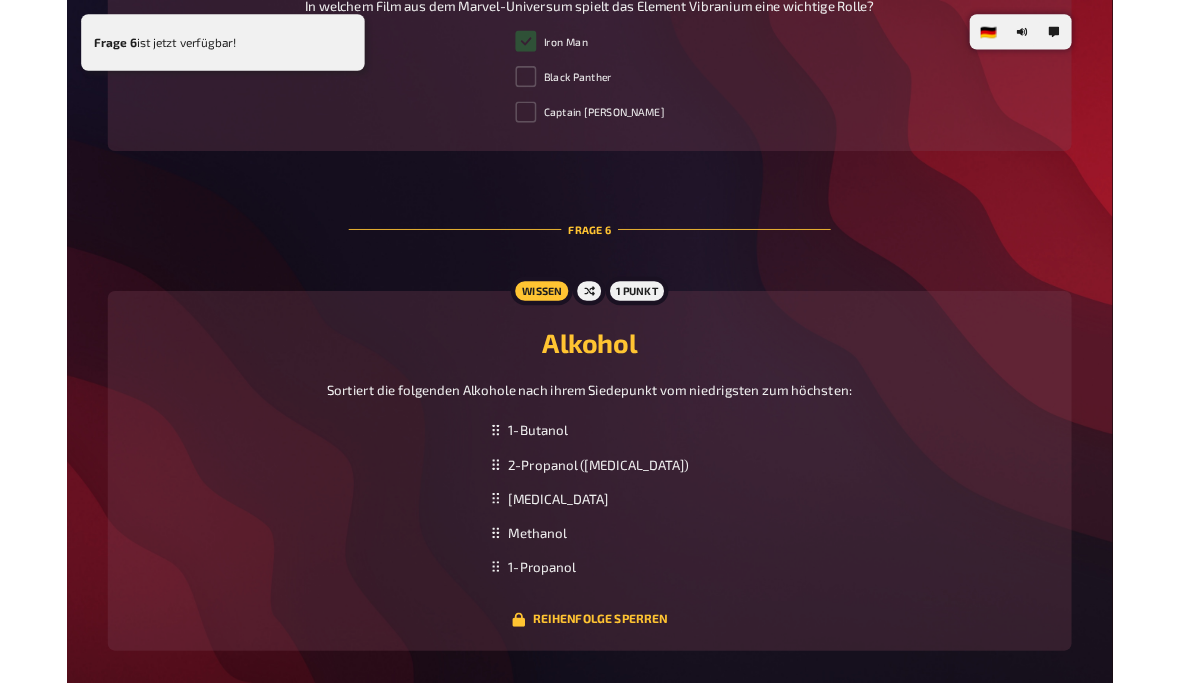 scroll, scrollTop: 2561, scrollLeft: 0, axis: vertical 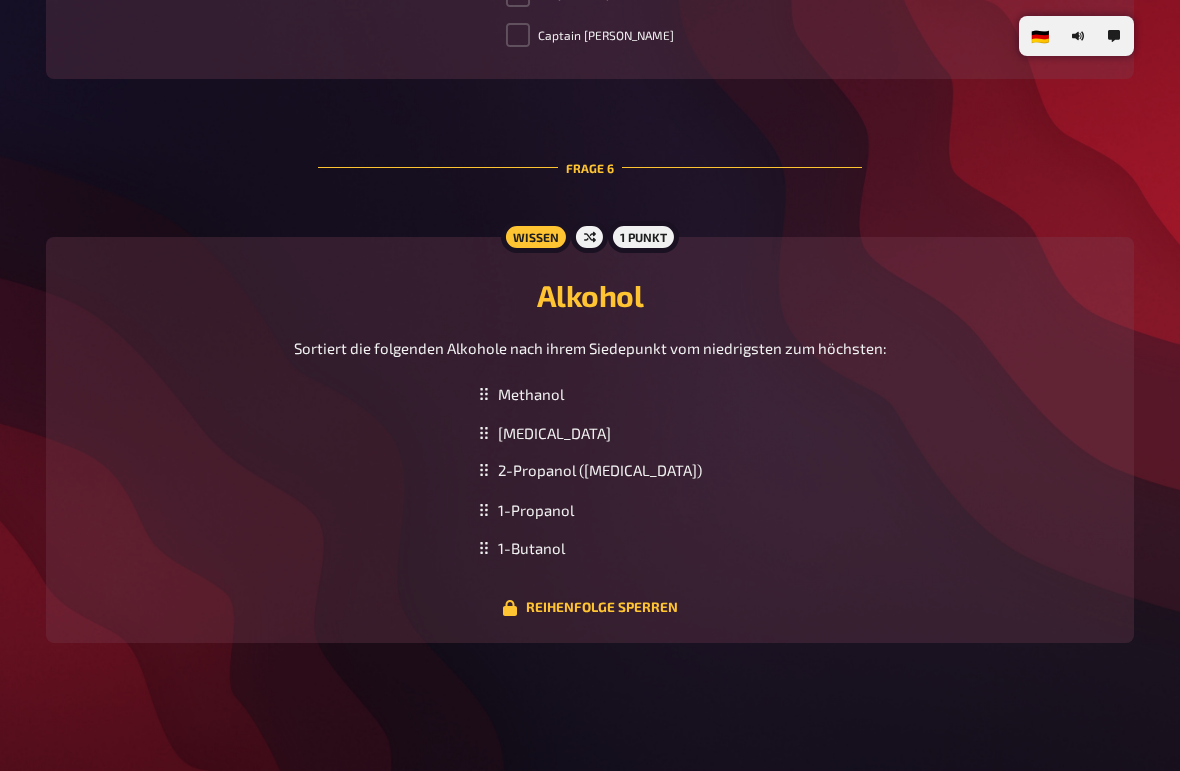 click on "2-Propanol (Isopropanol)" at bounding box center (590, 470) 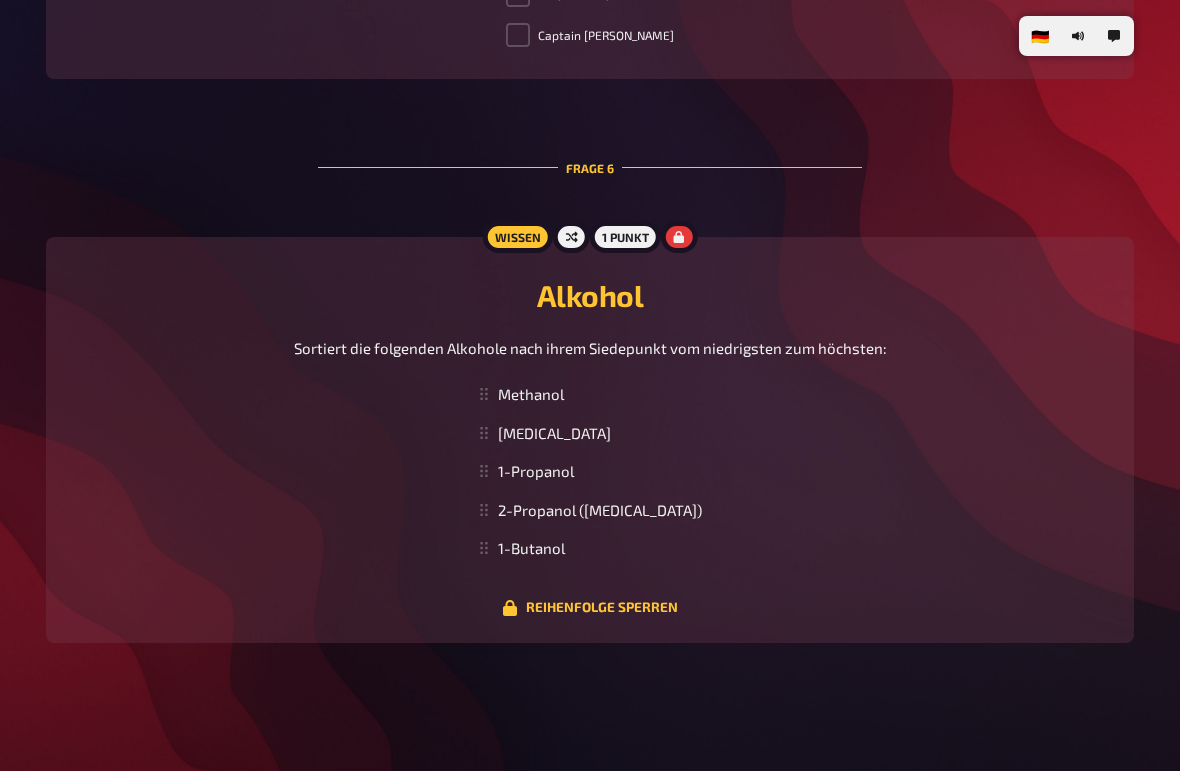 click on "Methanol" at bounding box center (590, 394) 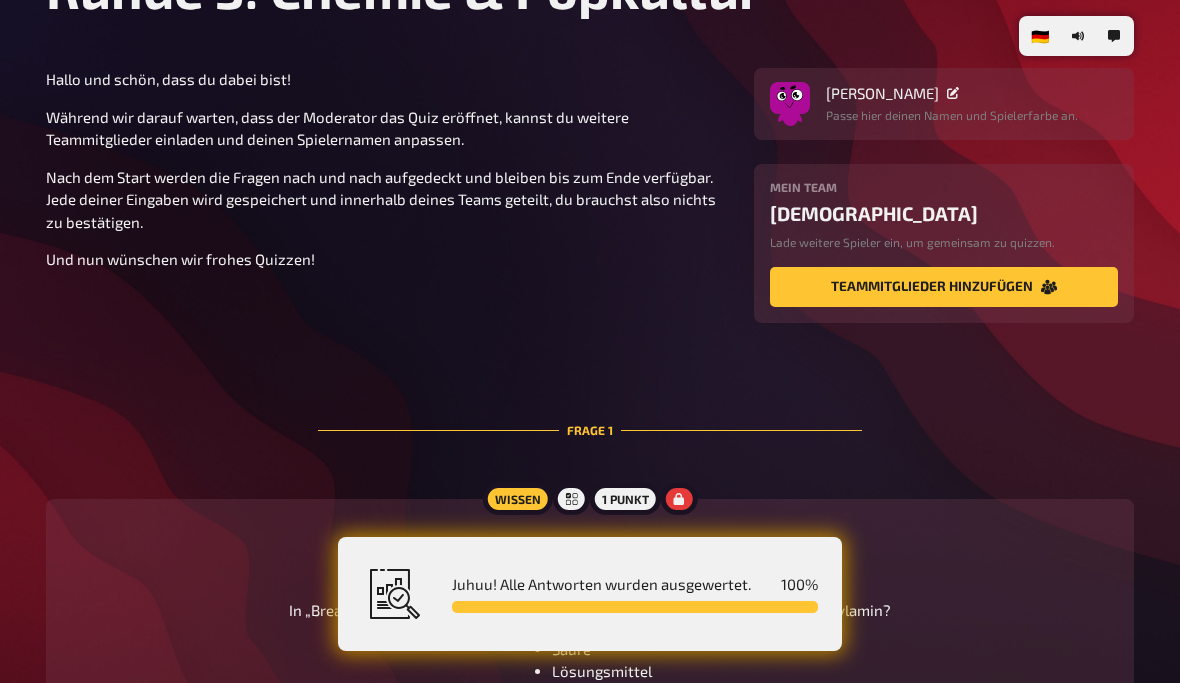 scroll, scrollTop: 0, scrollLeft: 0, axis: both 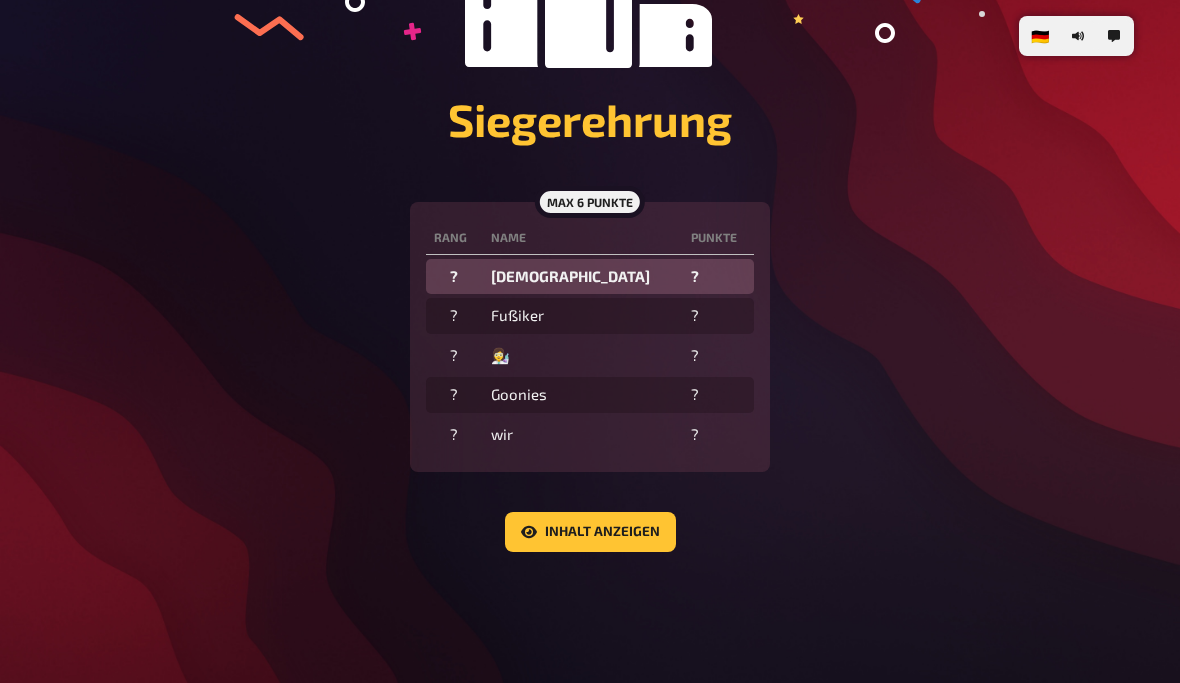click on "Inhalt anzeigen" at bounding box center (590, 532) 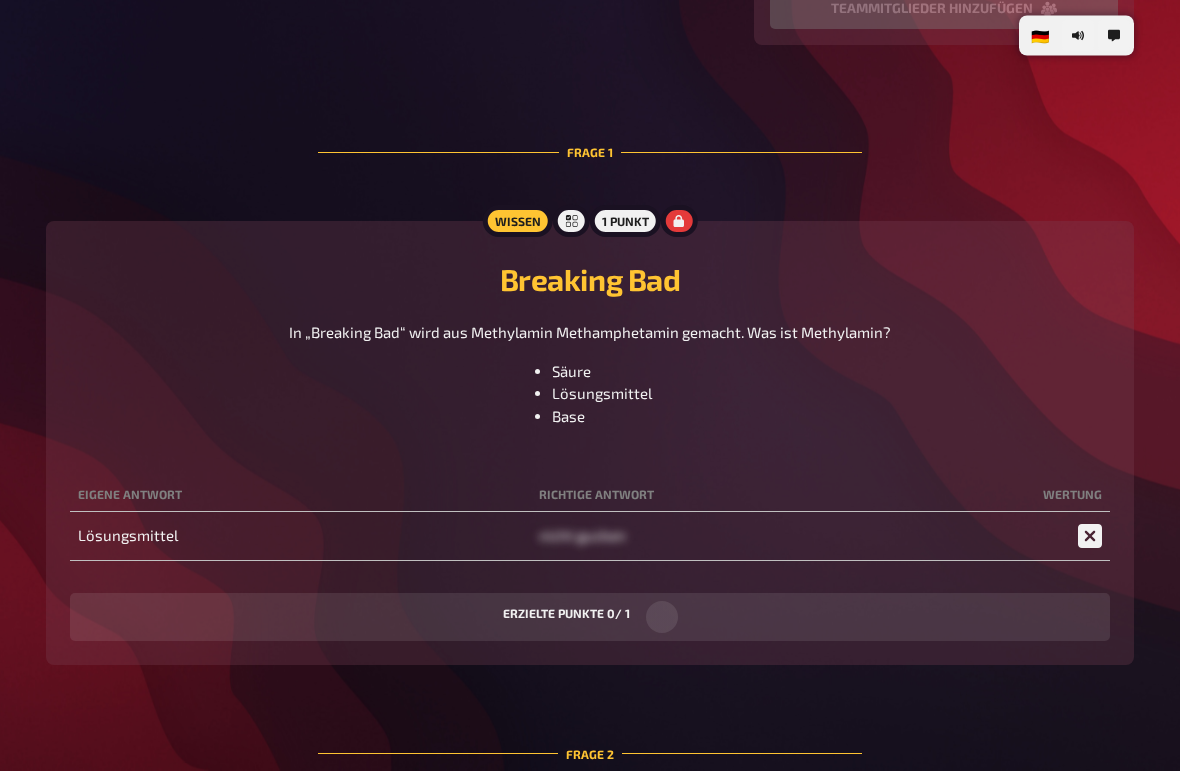 scroll, scrollTop: 1194, scrollLeft: 0, axis: vertical 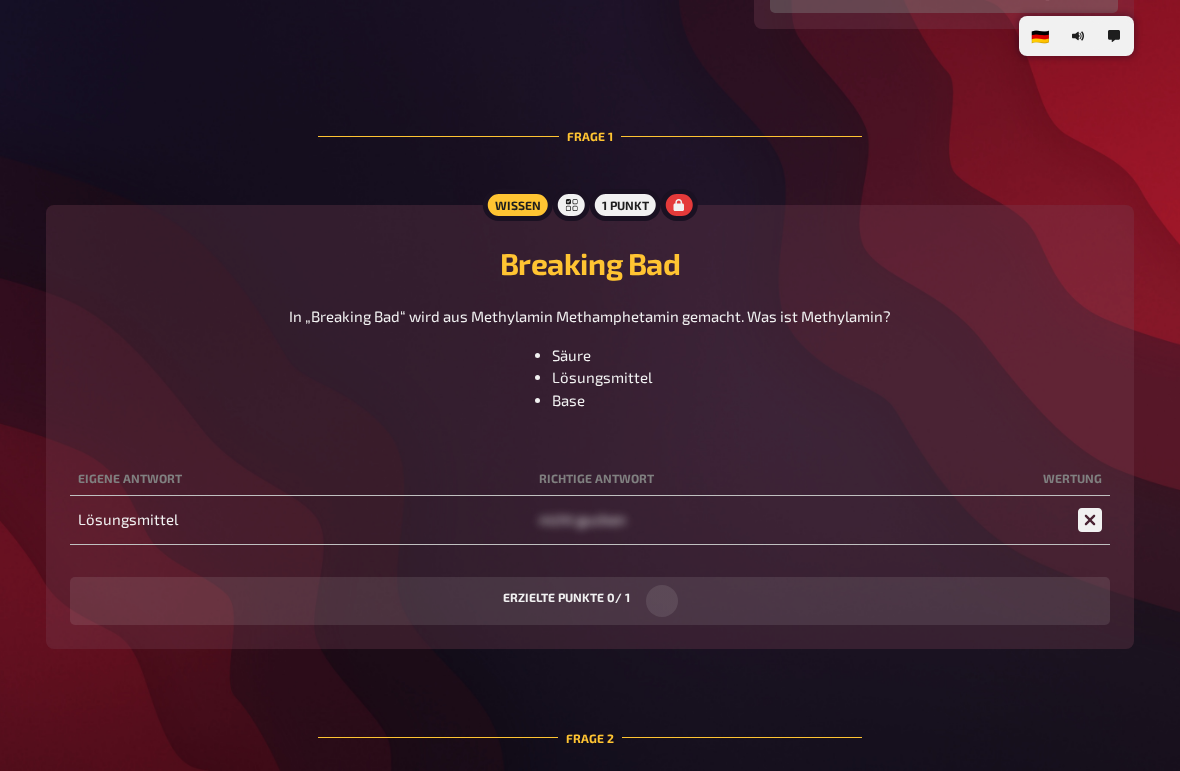 click on "nicht gucken" at bounding box center (582, 519) 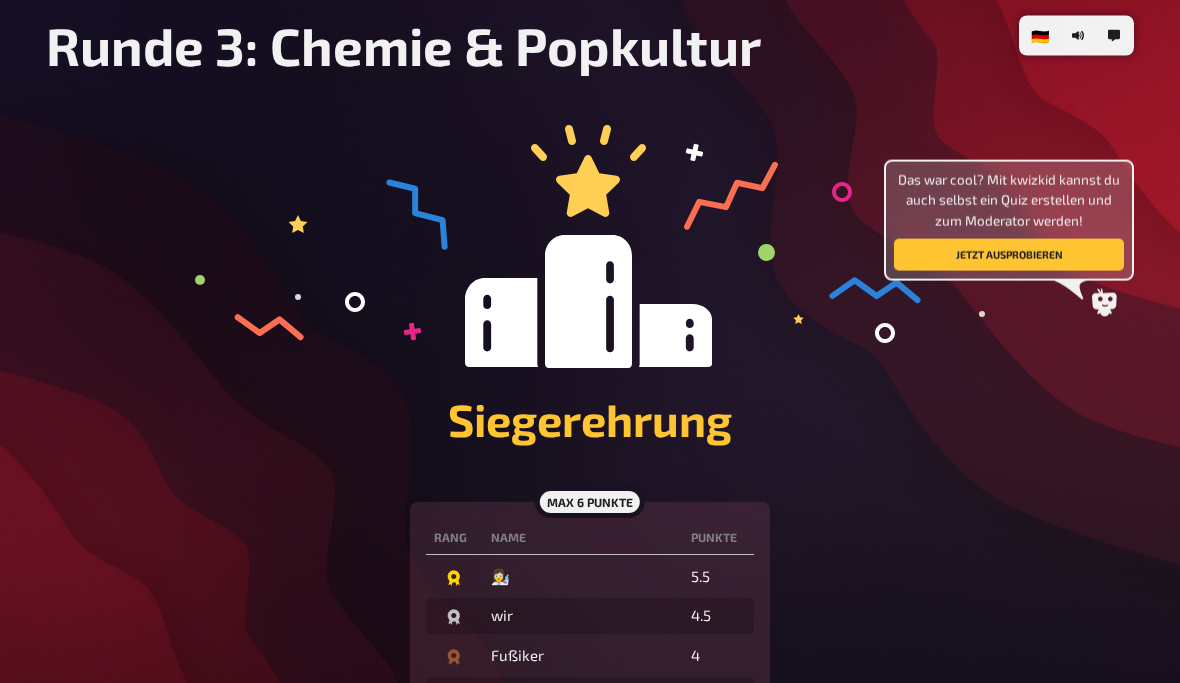 scroll, scrollTop: 0, scrollLeft: 0, axis: both 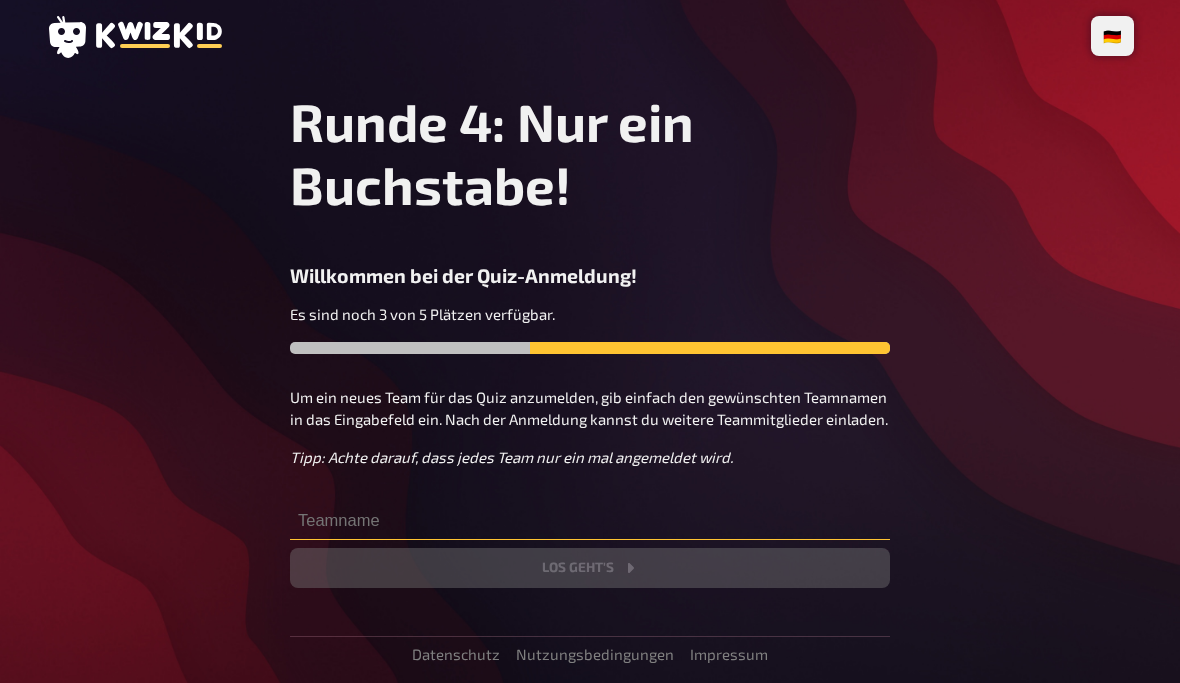 click at bounding box center [590, 520] 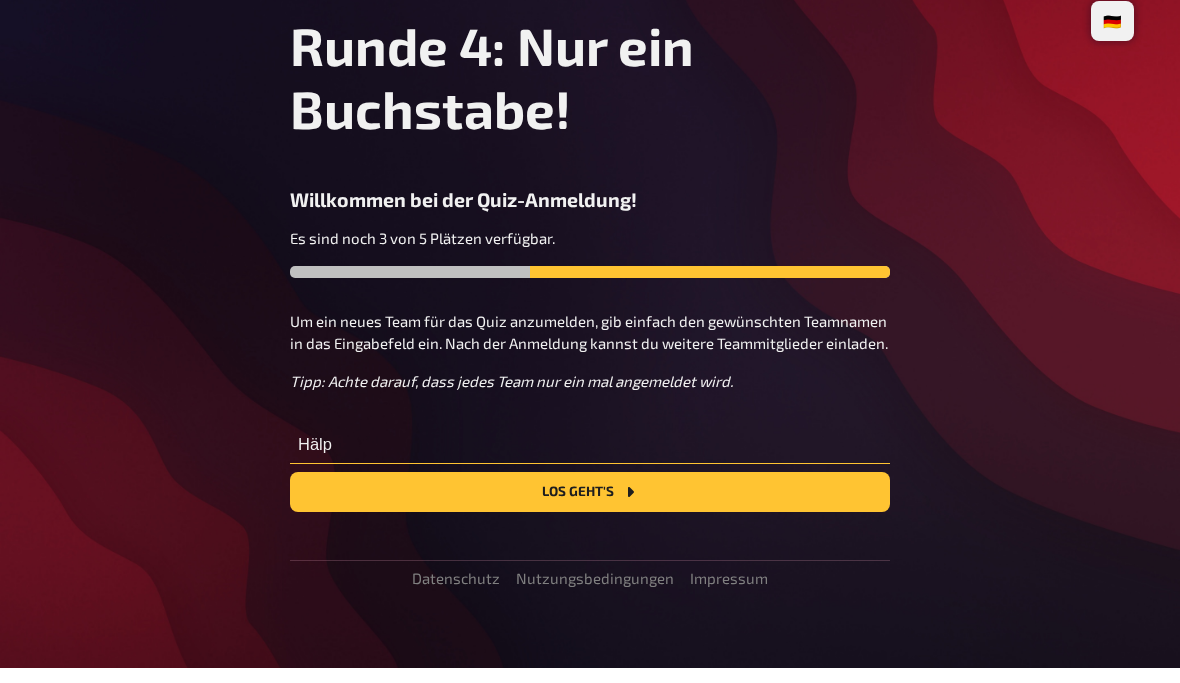 scroll, scrollTop: 67, scrollLeft: 0, axis: vertical 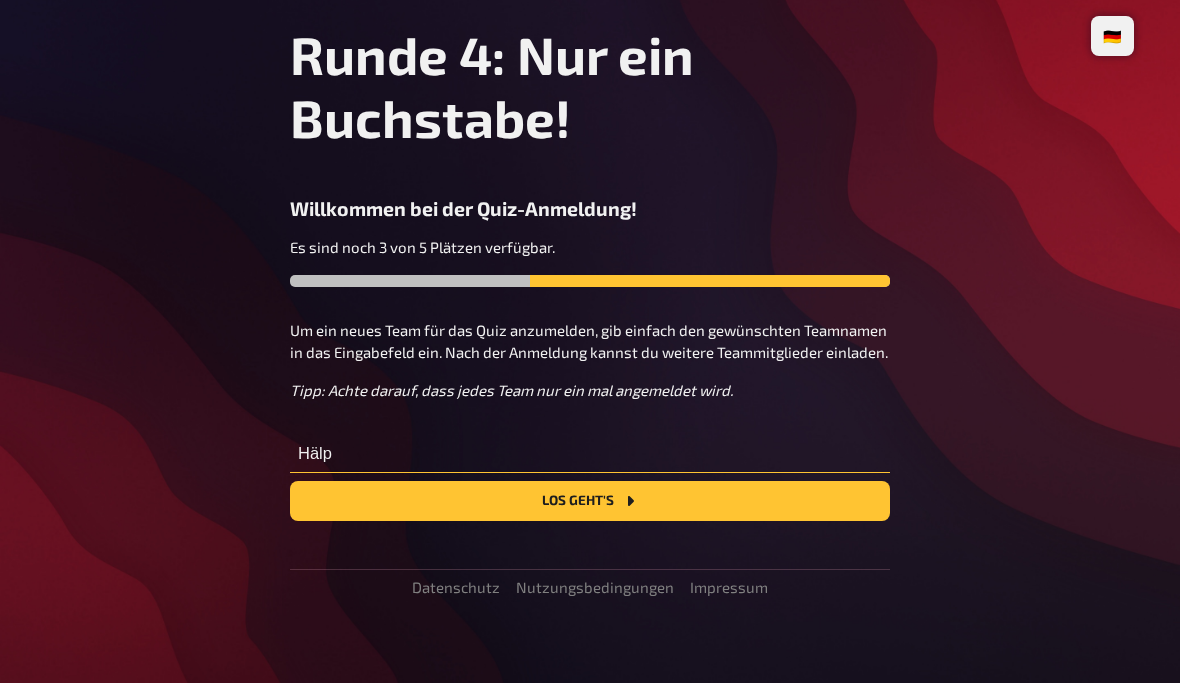type on "Hälp" 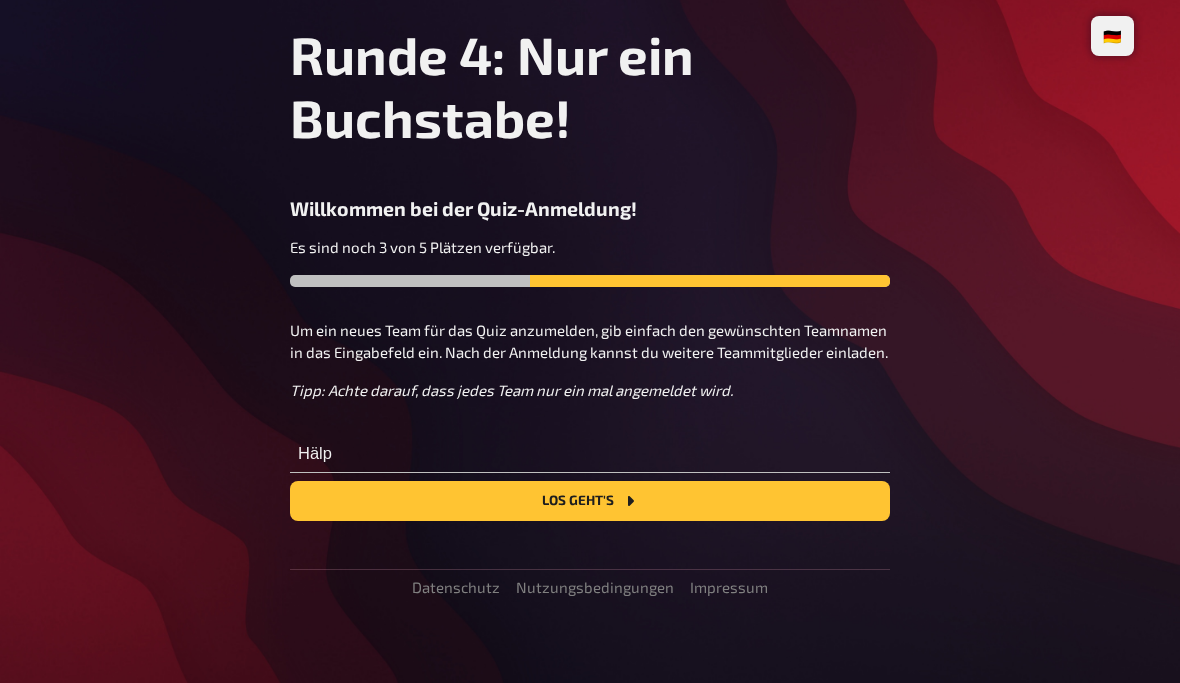 click on "Runde 4: Nur ein Buchstabe! Willkommen bei der Quiz-Anmeldung! Es sind noch 3 von 5 Plätzen verfügbar. Um ein neues Team für das Quiz anzumelden, gib einfach den gewünschten Teamnamen in das Eingabefeld ein. Nach der Anmeldung kannst du weitere Teammitglieder einladen. Tipp: Achte darauf, dass jedes Team nur ein mal angemeldet wird. Hälp Los geht's Datenschutz Nutzungsbedingungen Impressum" at bounding box center (590, 309) 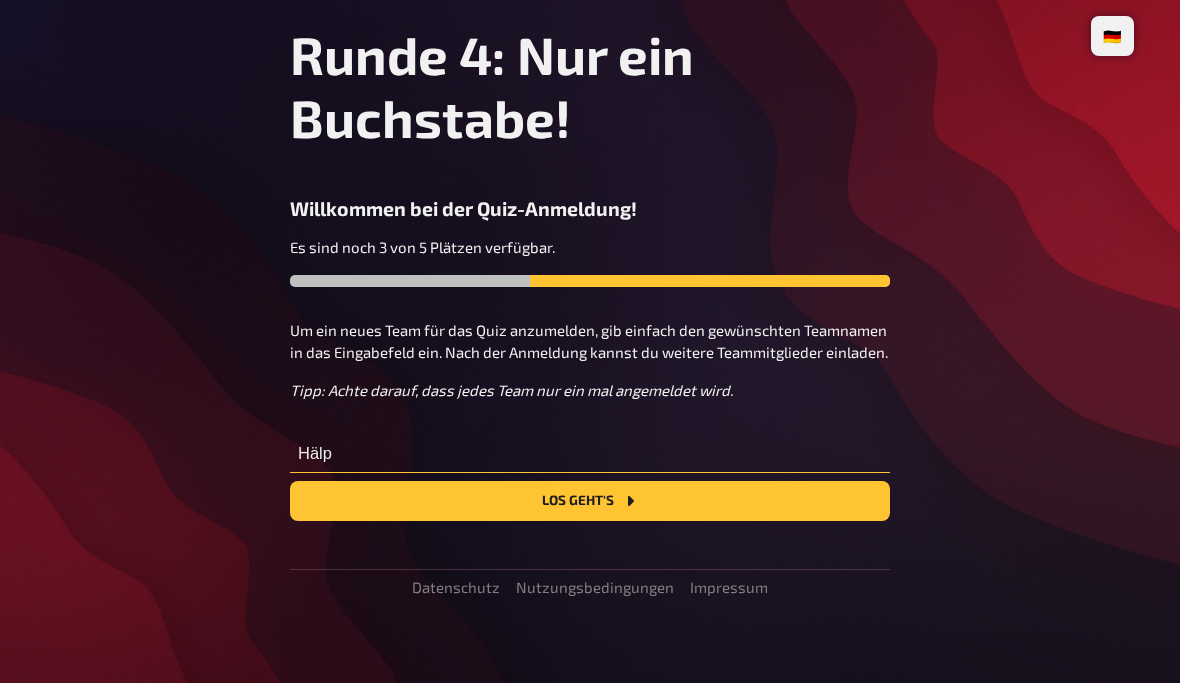 click on "Hälp" at bounding box center (590, 453) 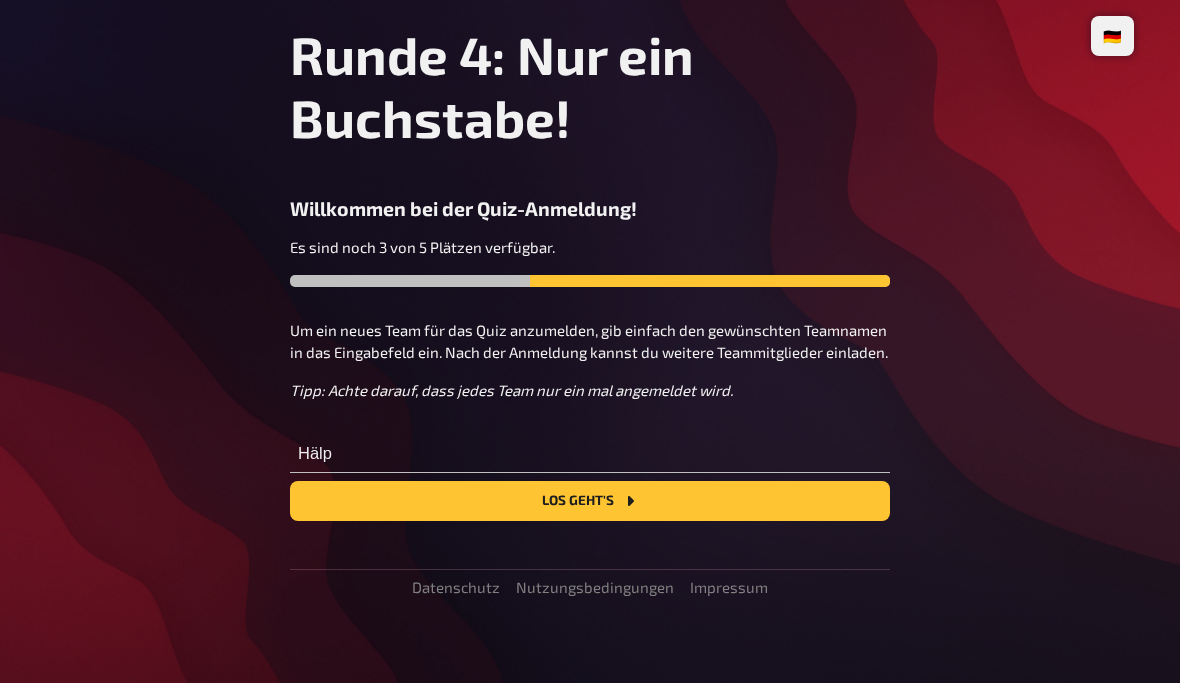 click on "Los geht's" at bounding box center [590, 501] 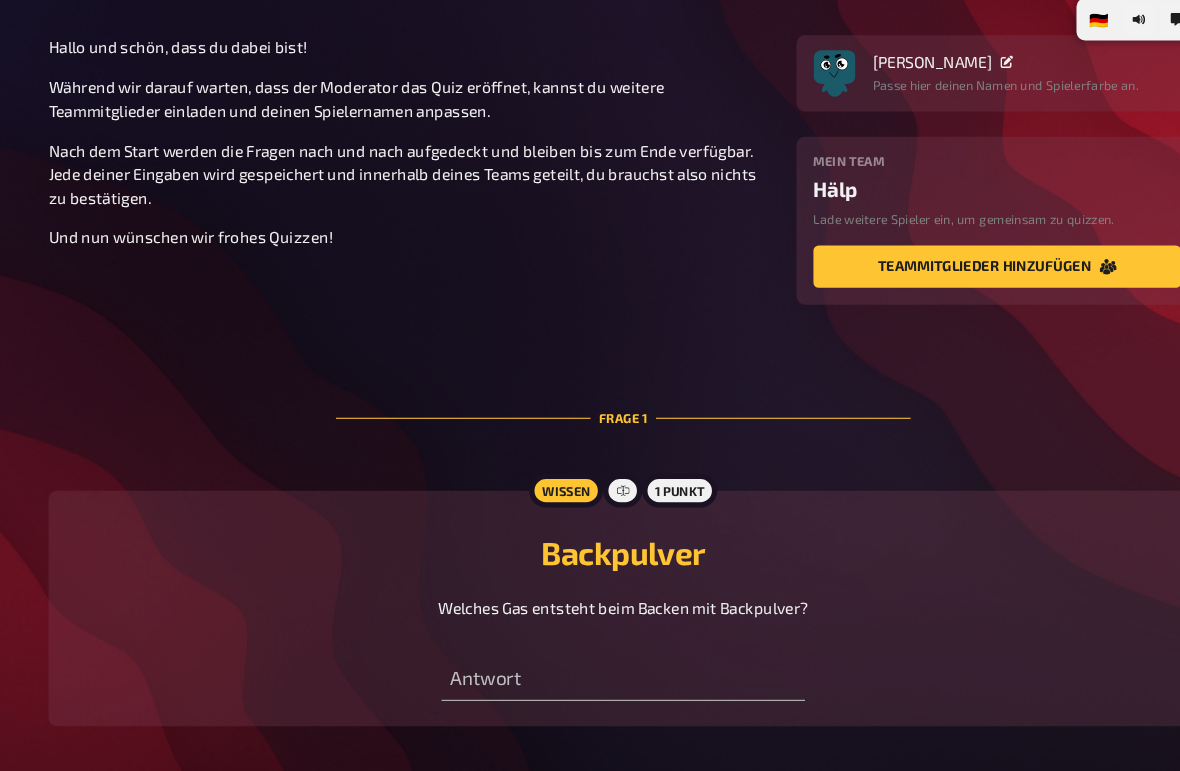 scroll, scrollTop: 153, scrollLeft: 0, axis: vertical 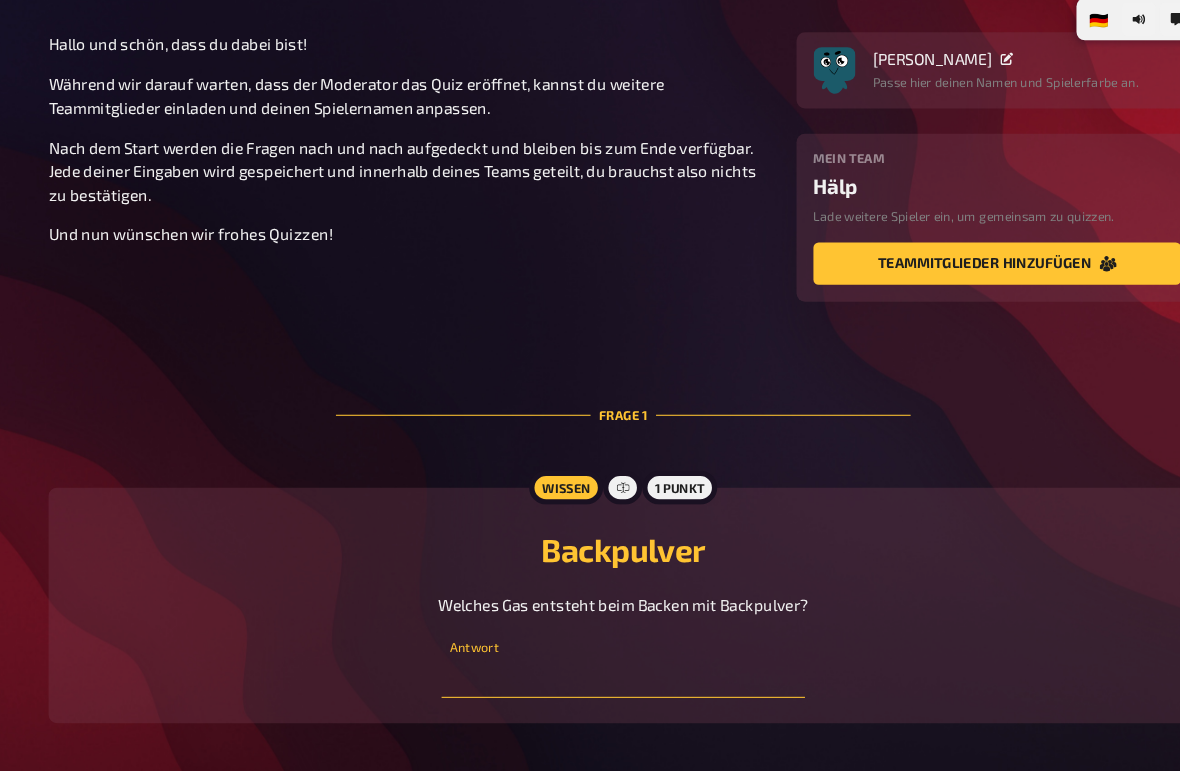click at bounding box center (589, 658) 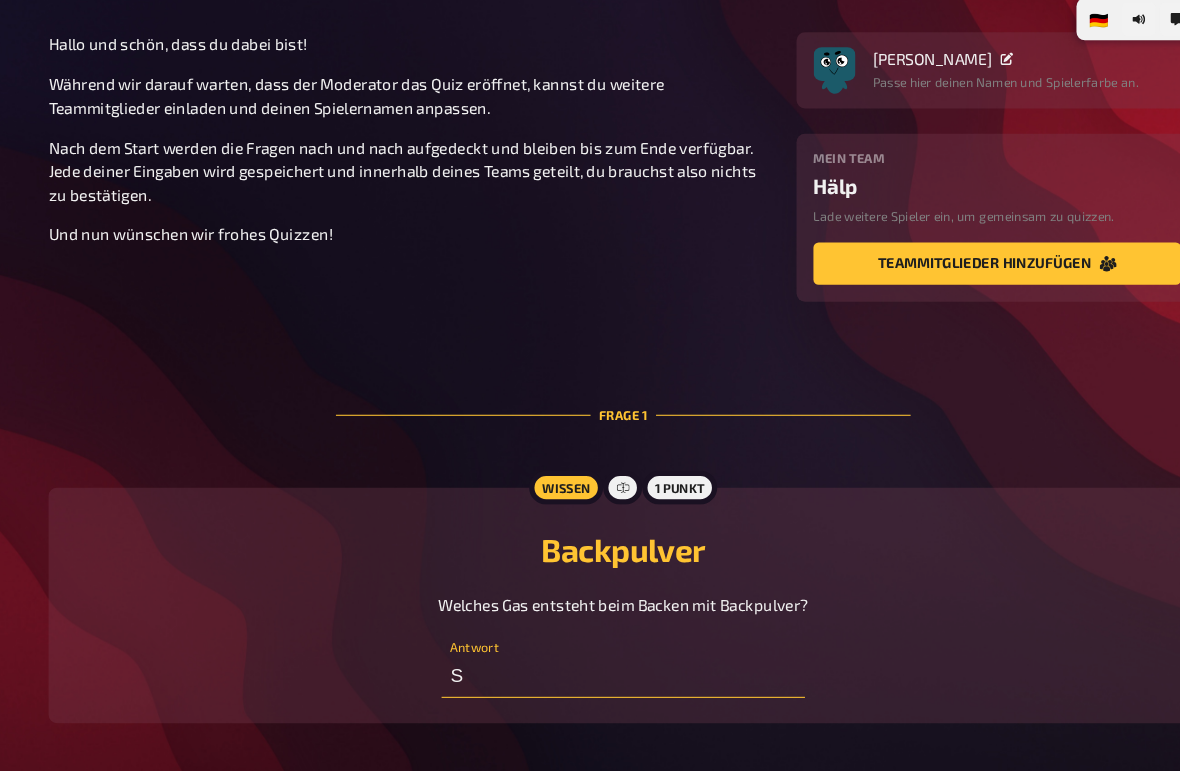 type on "S" 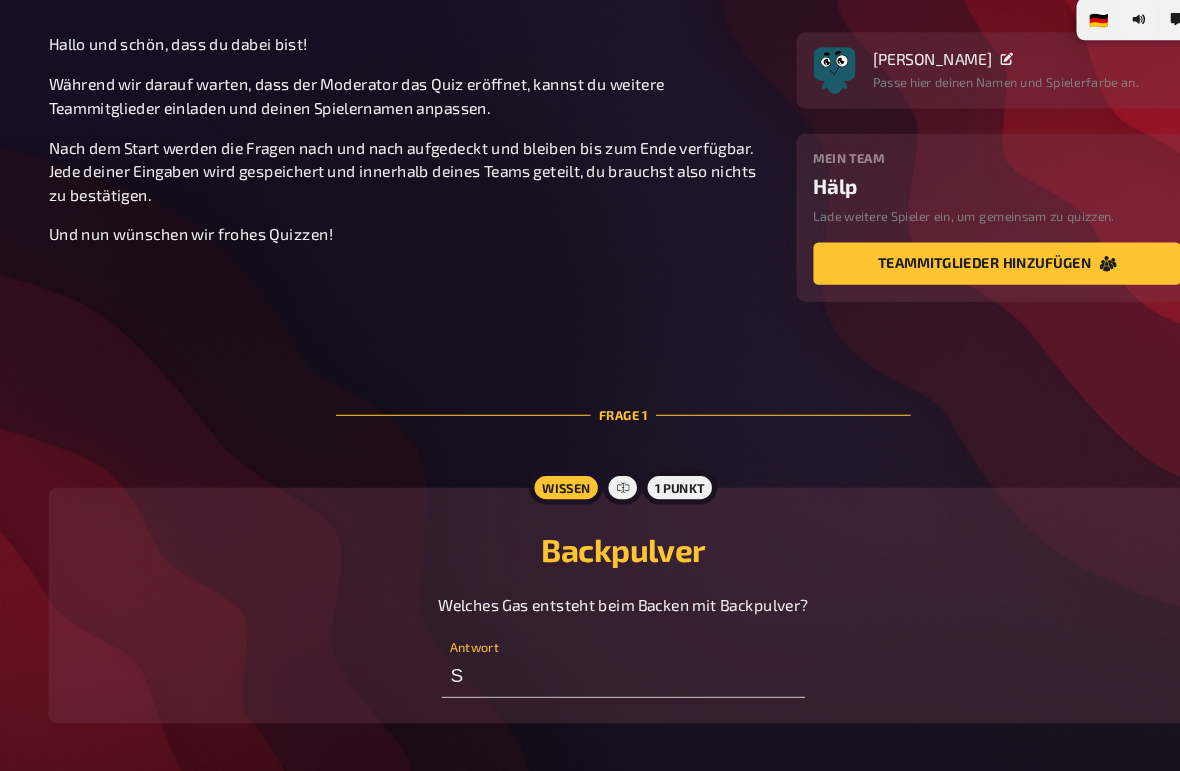 click on "Backpulver Welches Gas entsteht beim Backen mit Backpulver?" at bounding box center [590, 552] 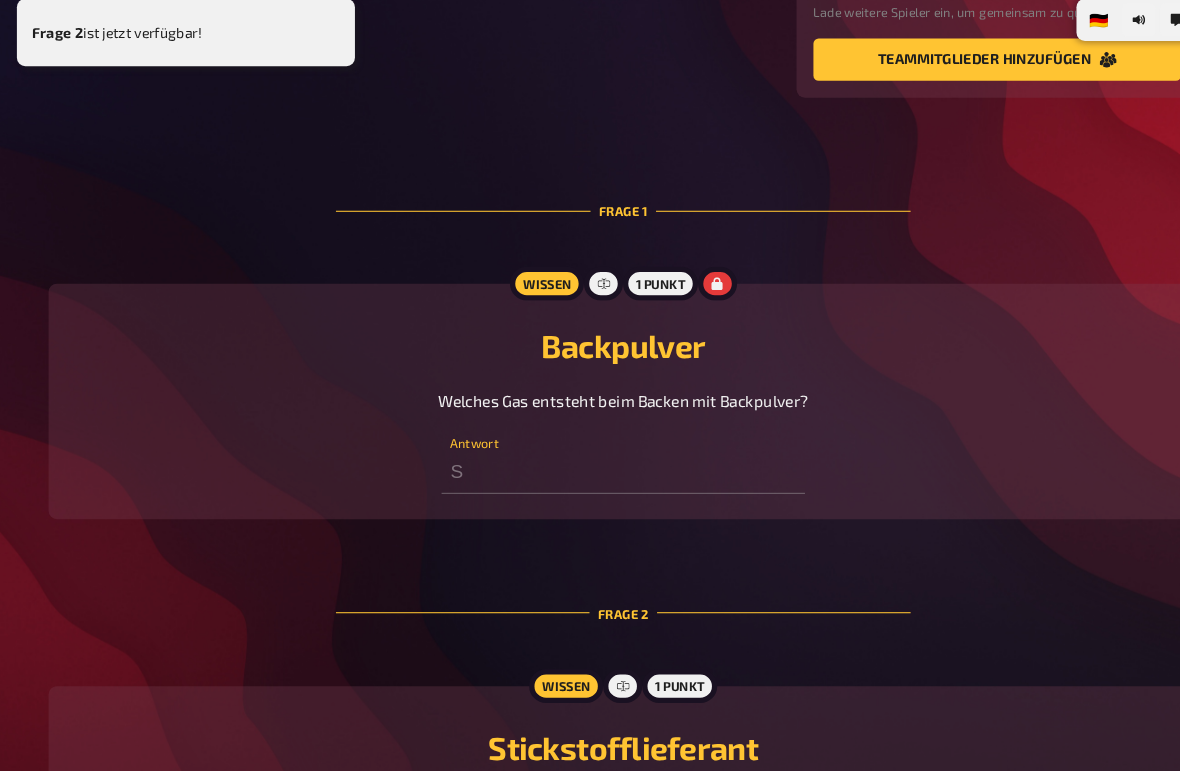 scroll, scrollTop: 595, scrollLeft: 0, axis: vertical 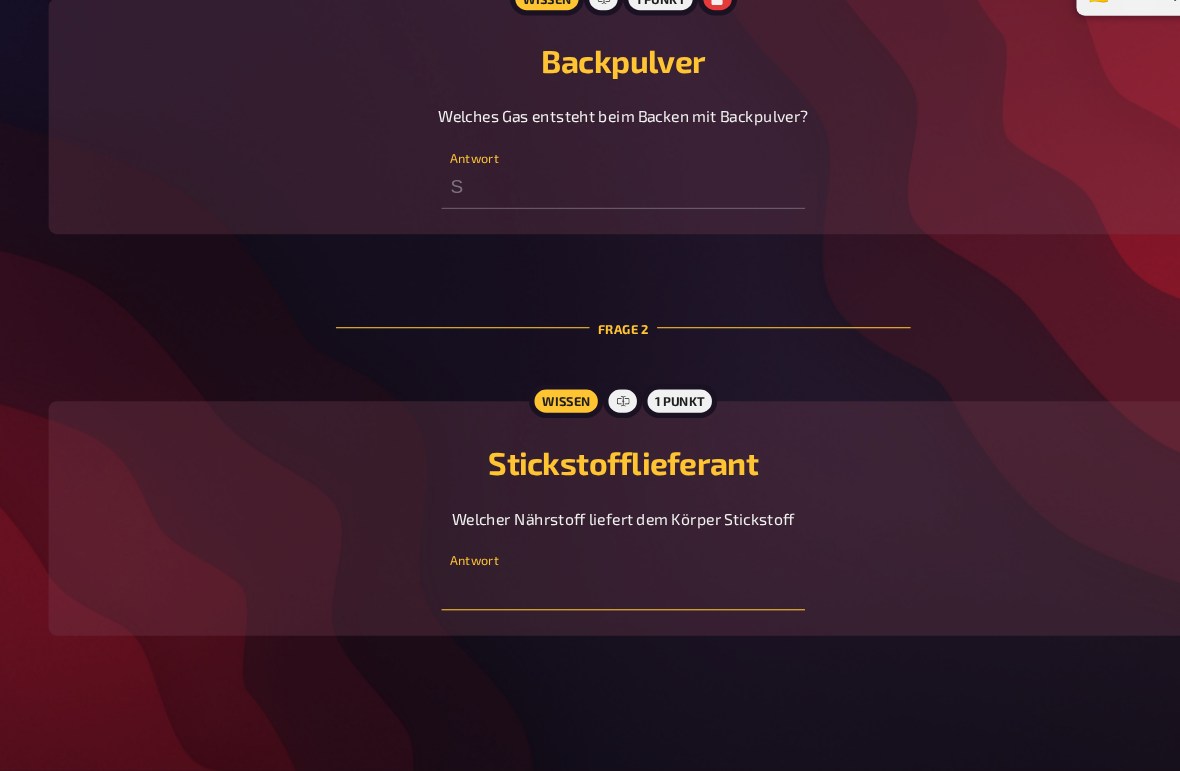 click at bounding box center (589, 599) 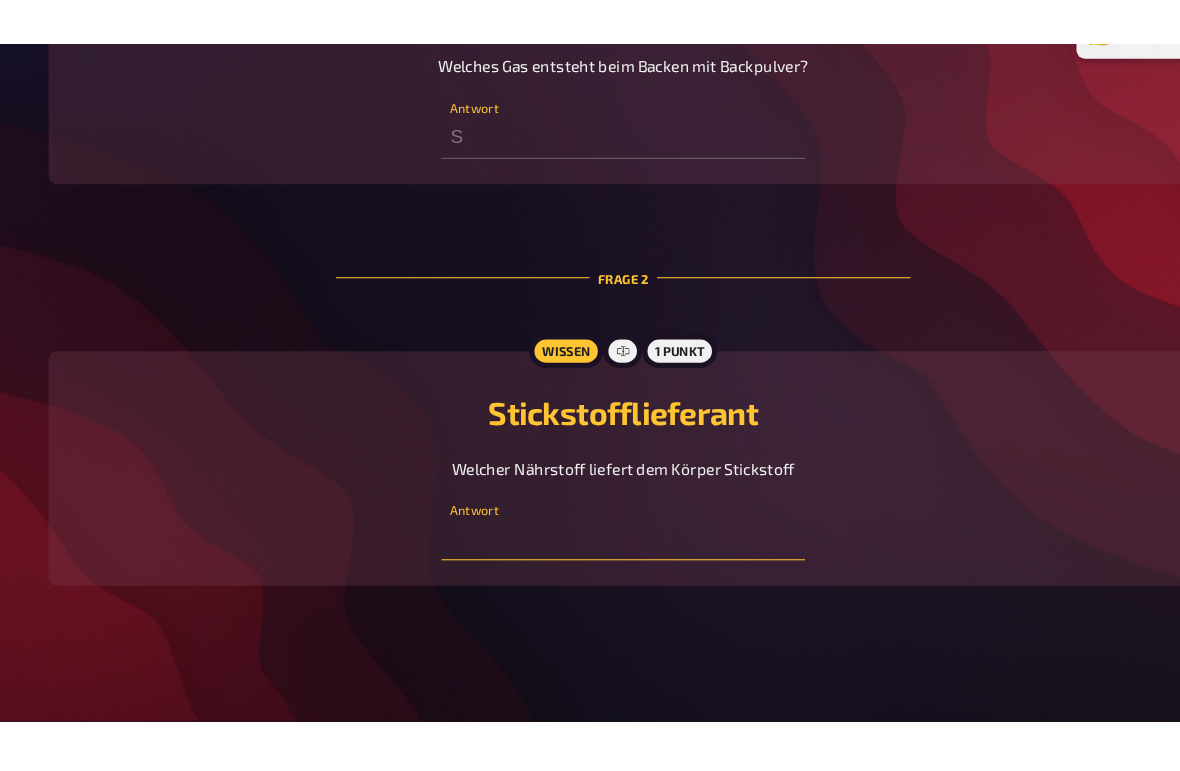 scroll, scrollTop: 595, scrollLeft: 0, axis: vertical 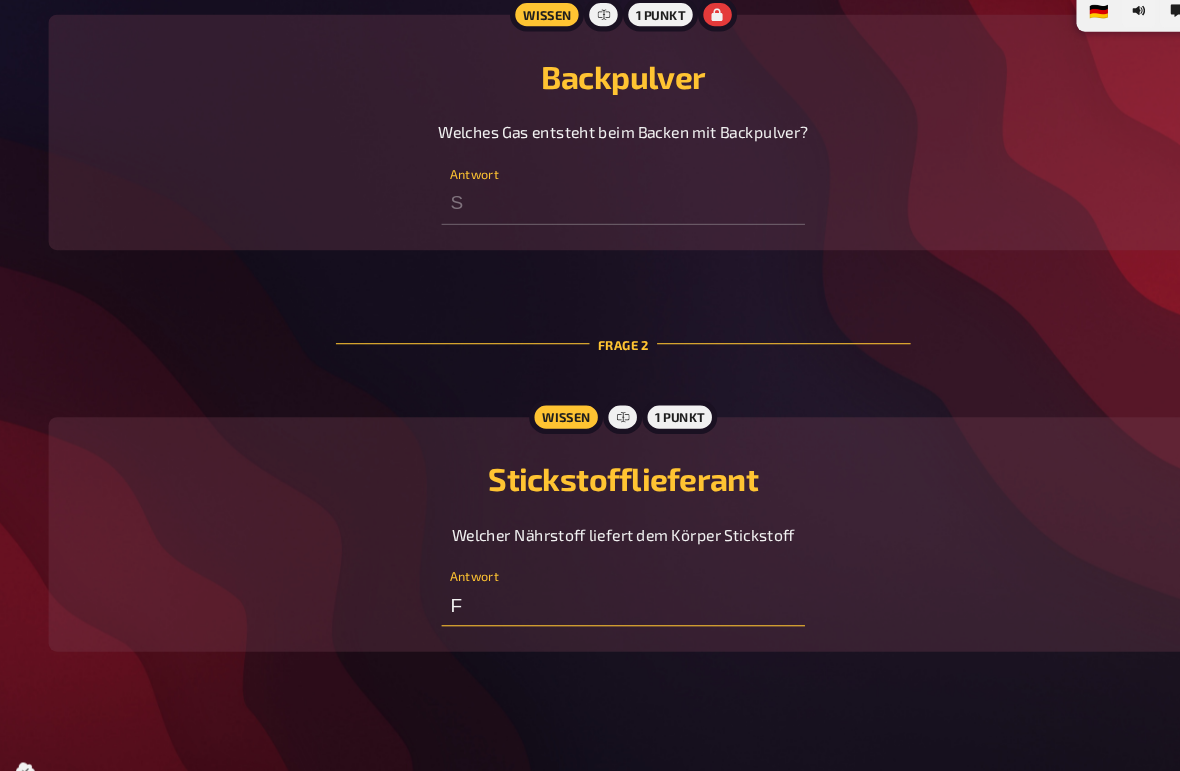type on "F" 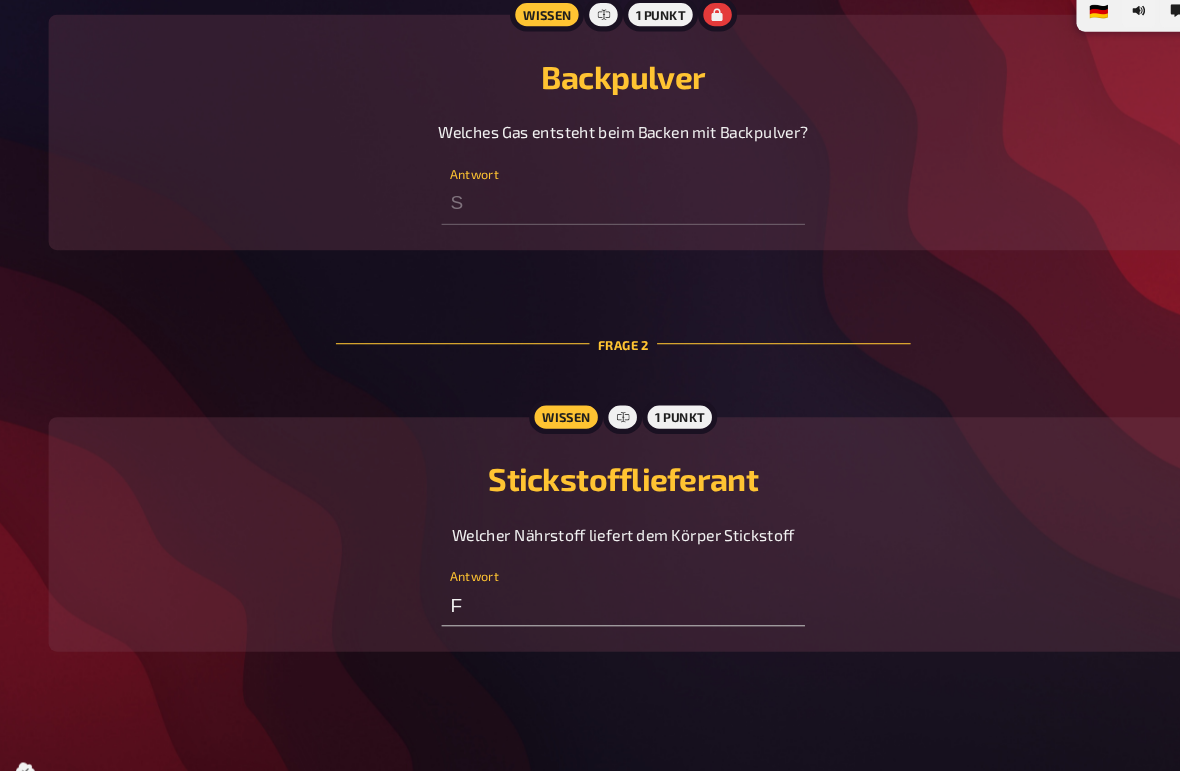 click on "Stickstofflieferant" at bounding box center (590, 479) 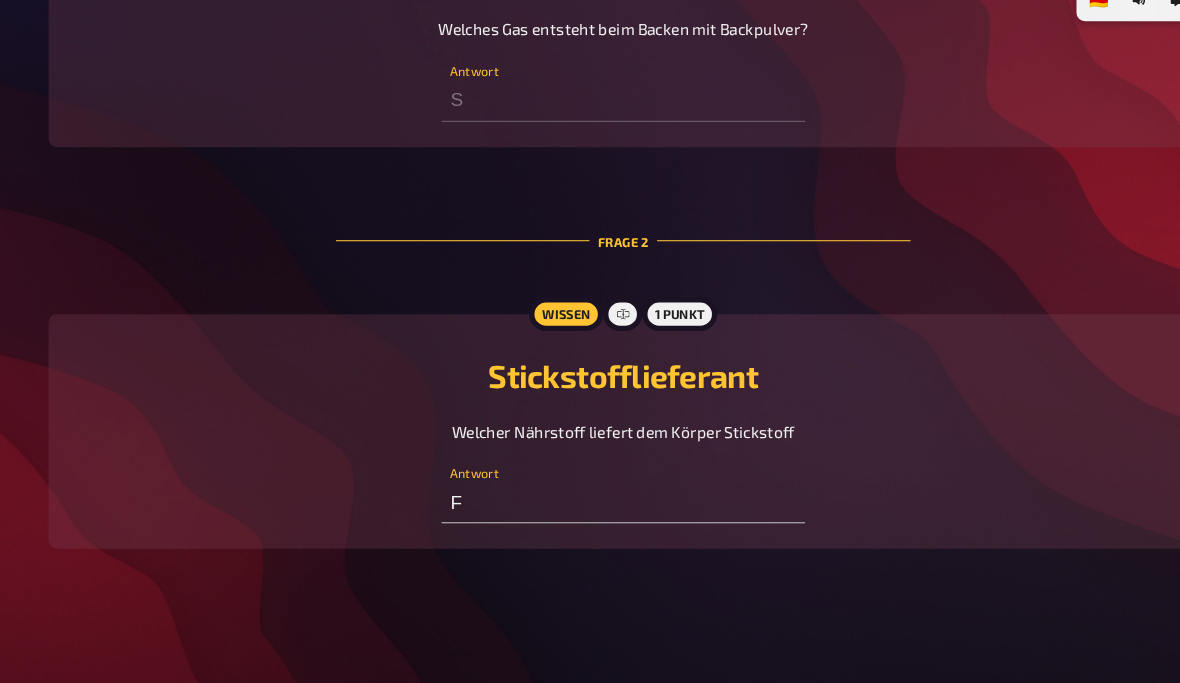 scroll, scrollTop: 683, scrollLeft: 0, axis: vertical 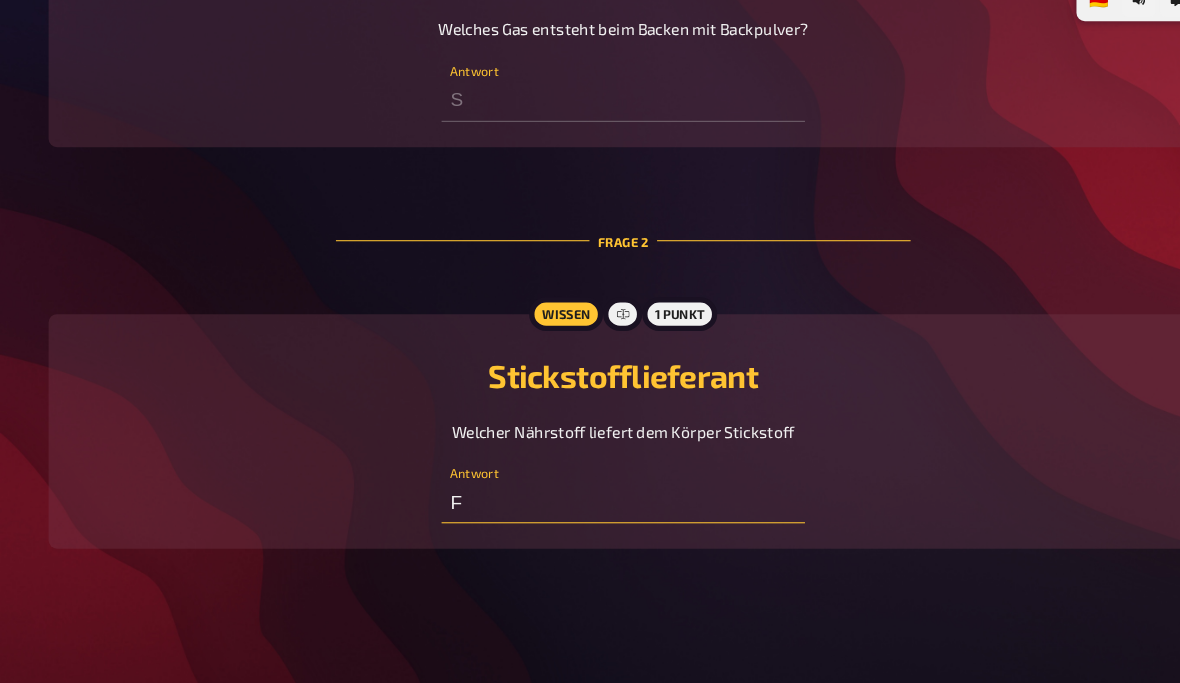 click on "F" at bounding box center (589, 511) 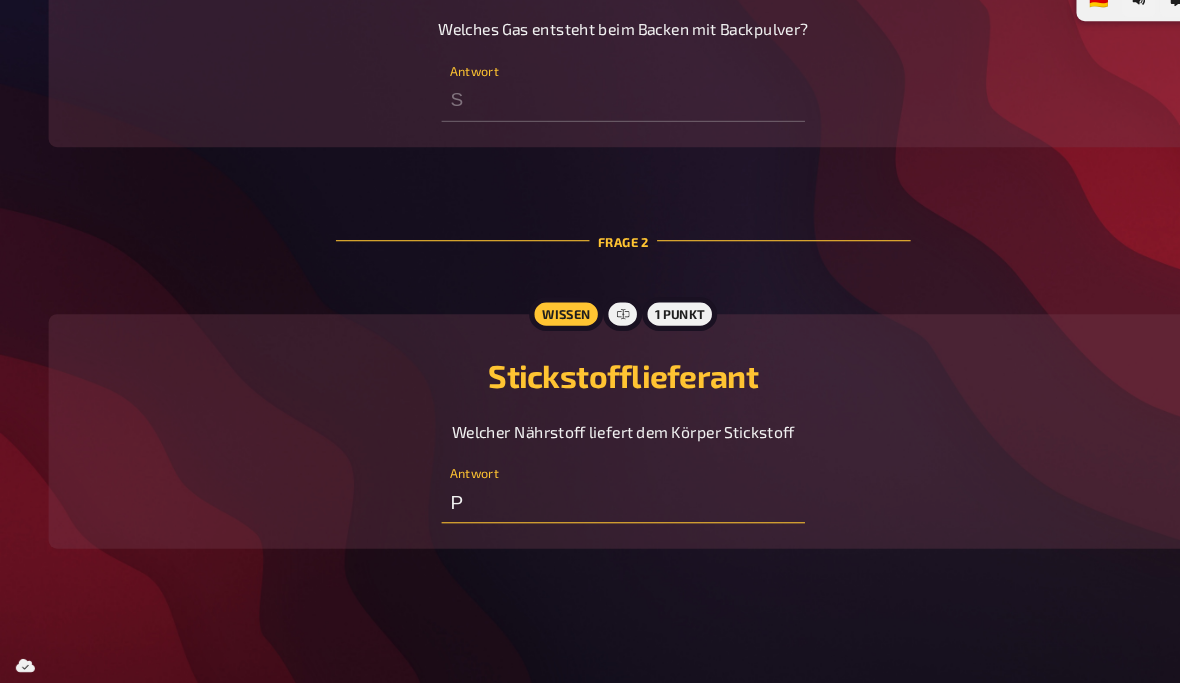 type on "P" 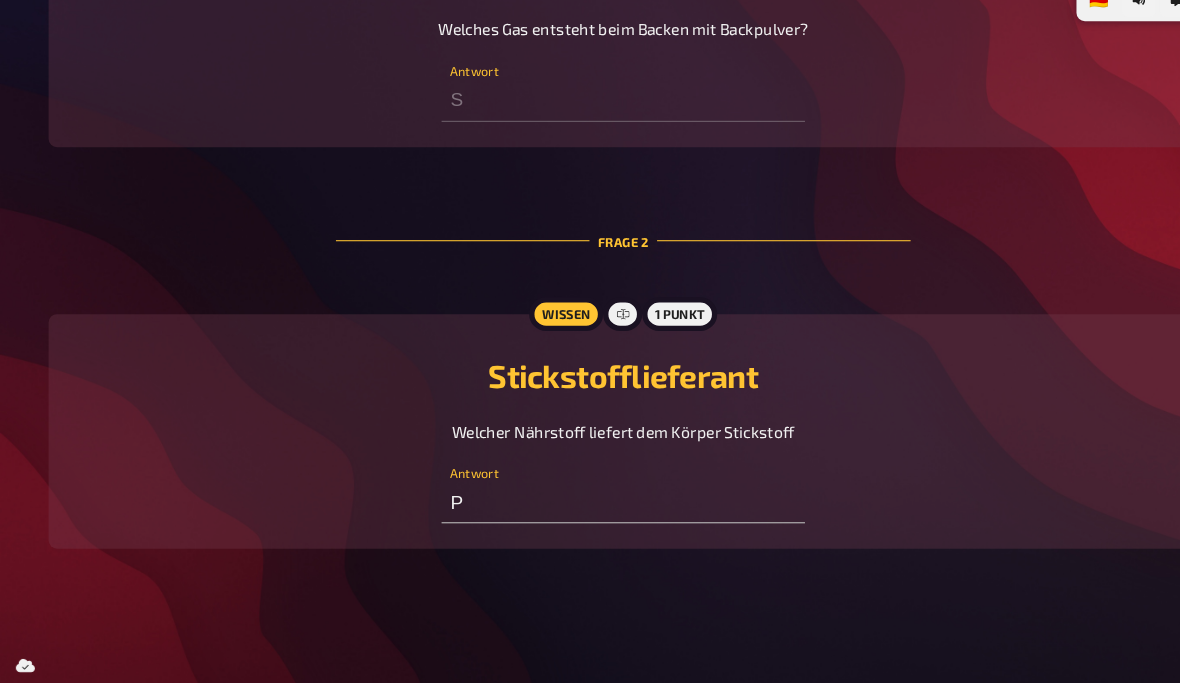 click on "Stickstofflieferant" at bounding box center (590, 391) 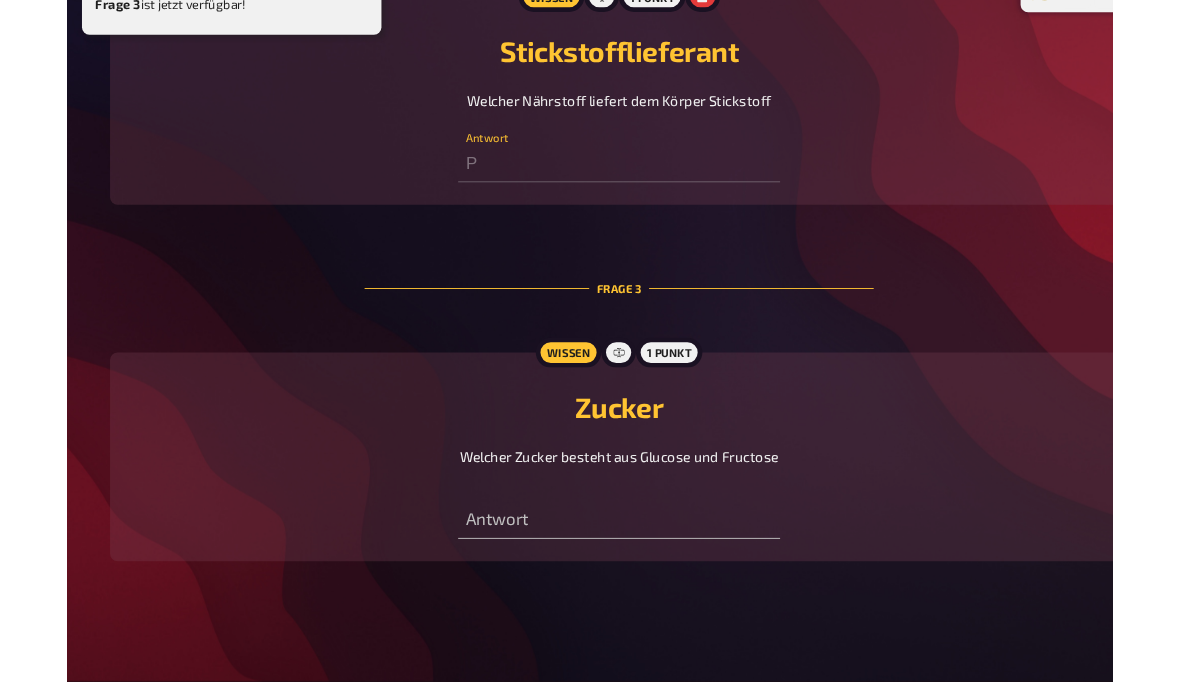 scroll, scrollTop: 1005, scrollLeft: 0, axis: vertical 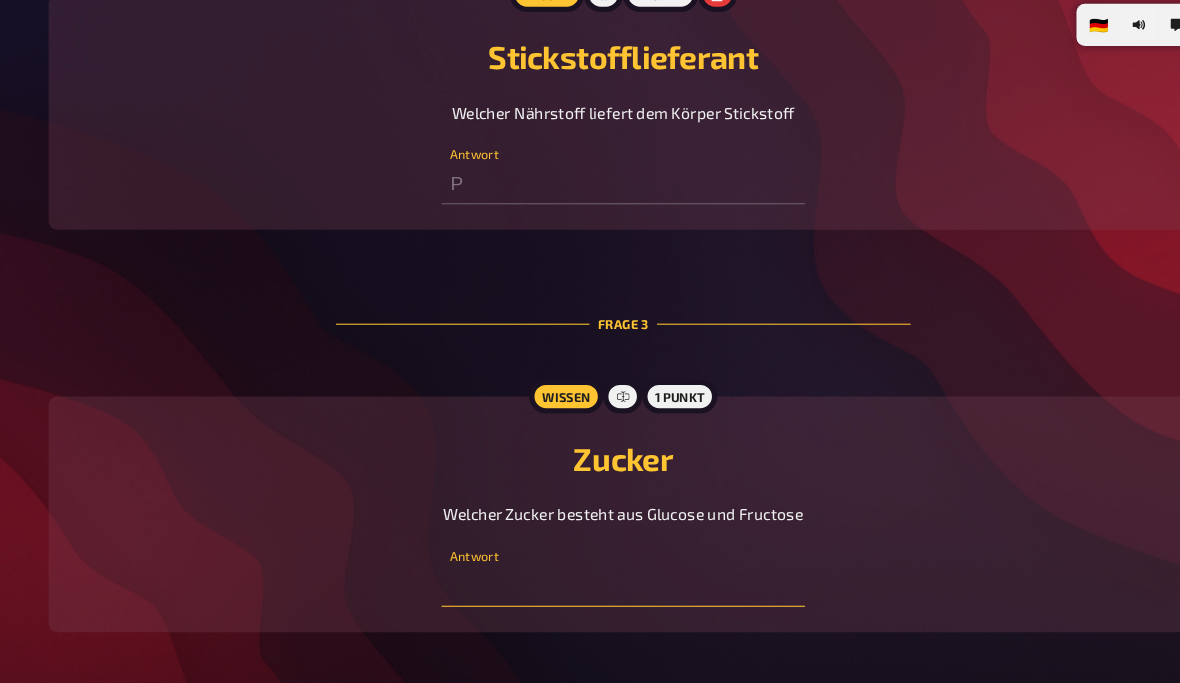 click at bounding box center [589, 567] 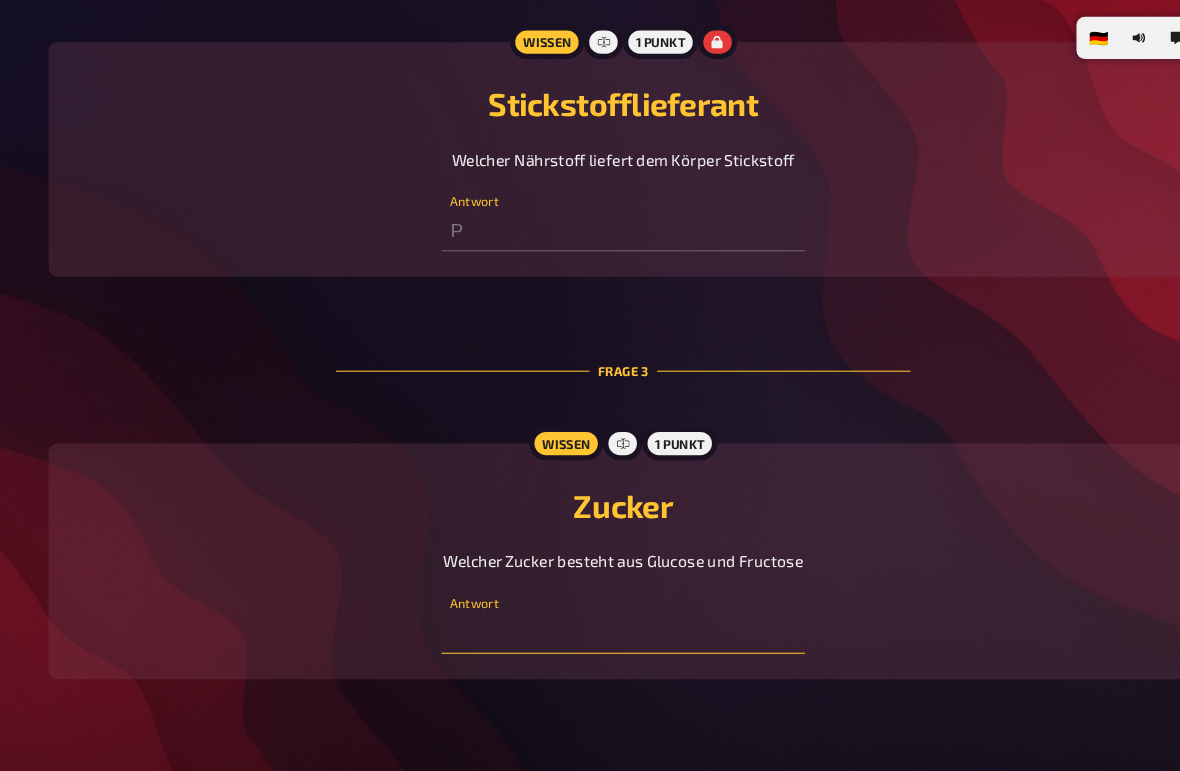 scroll, scrollTop: 983, scrollLeft: 0, axis: vertical 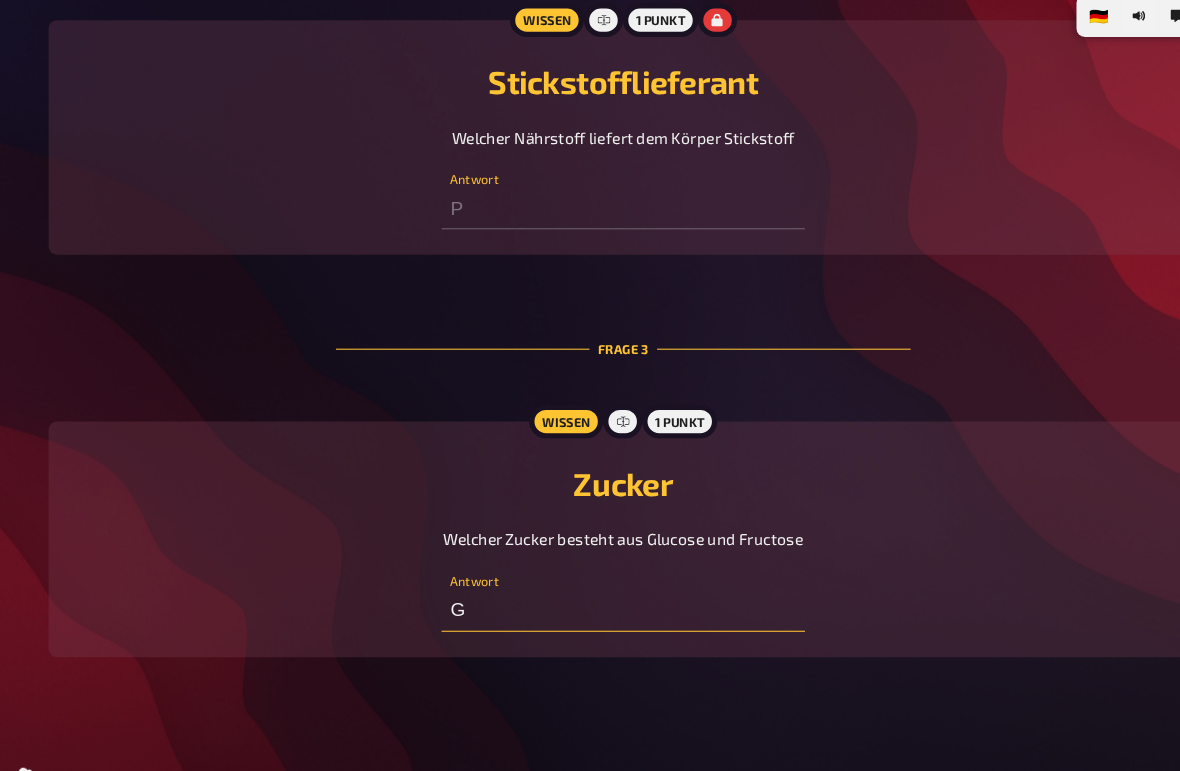 type on "G" 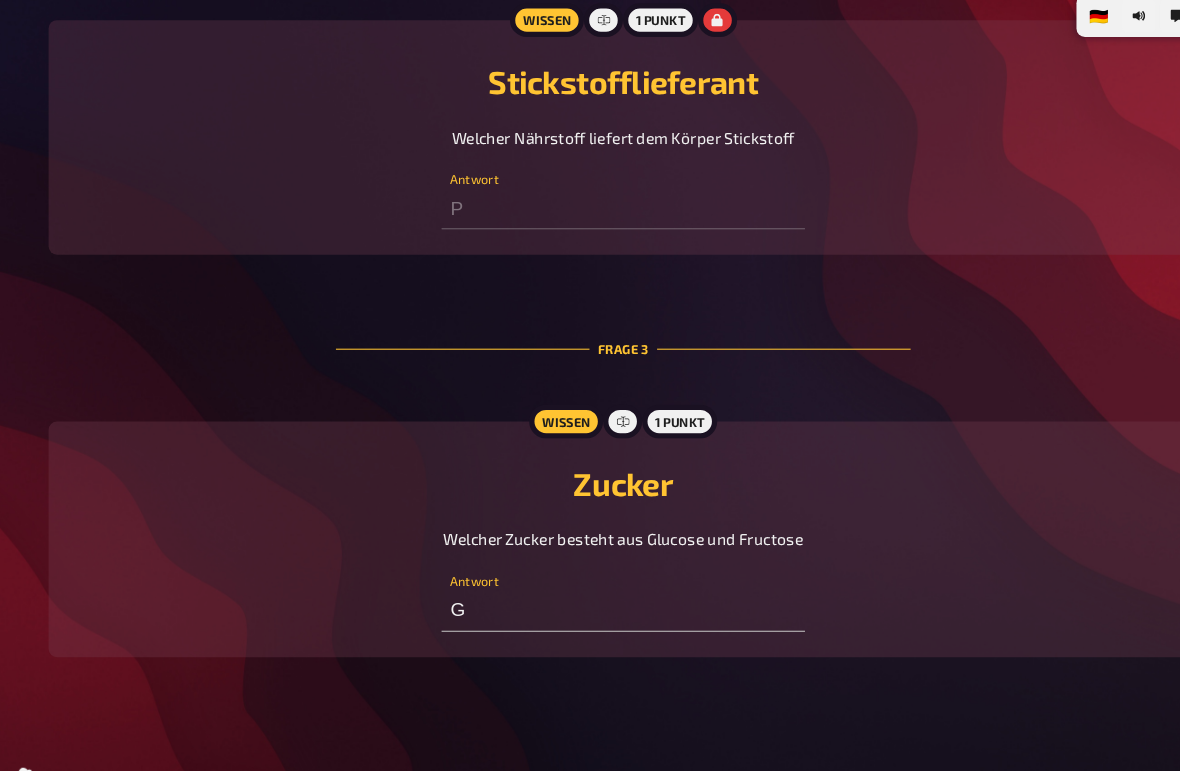 click on "Welcher Zucker besteht aus Glucose und Fructose" at bounding box center [590, 531] 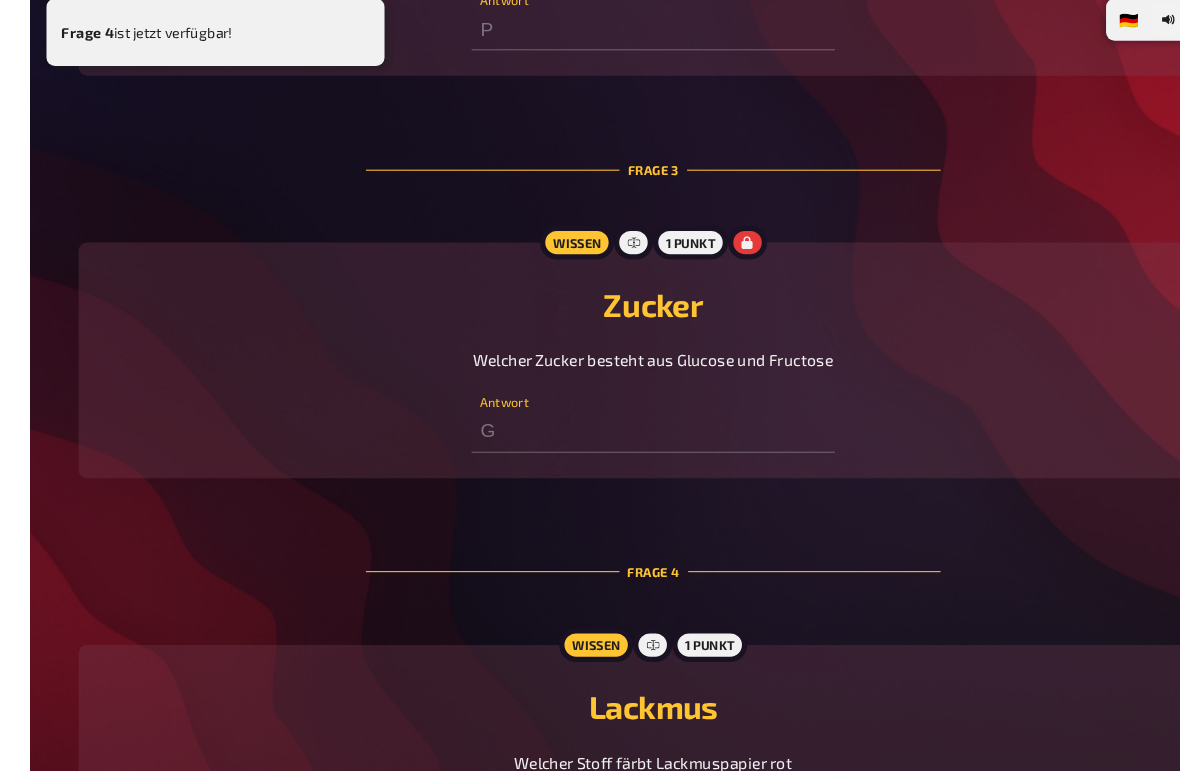 scroll, scrollTop: 1357, scrollLeft: 0, axis: vertical 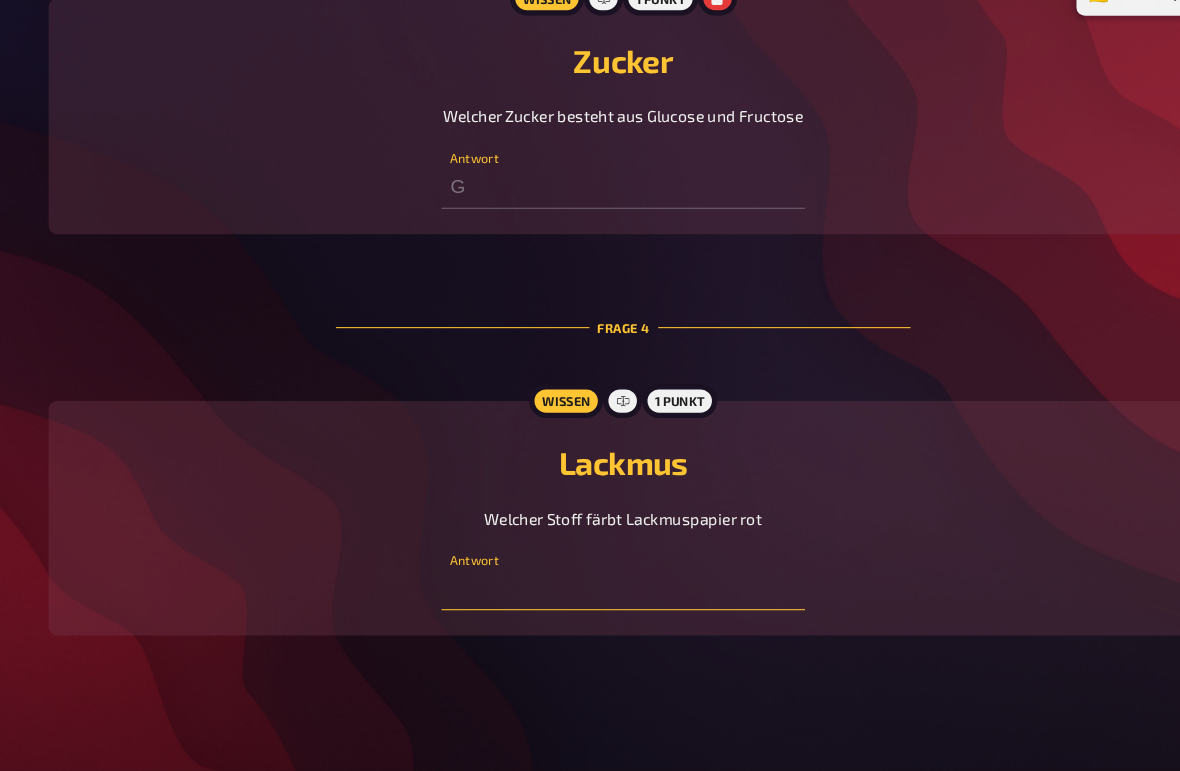 click at bounding box center (589, 599) 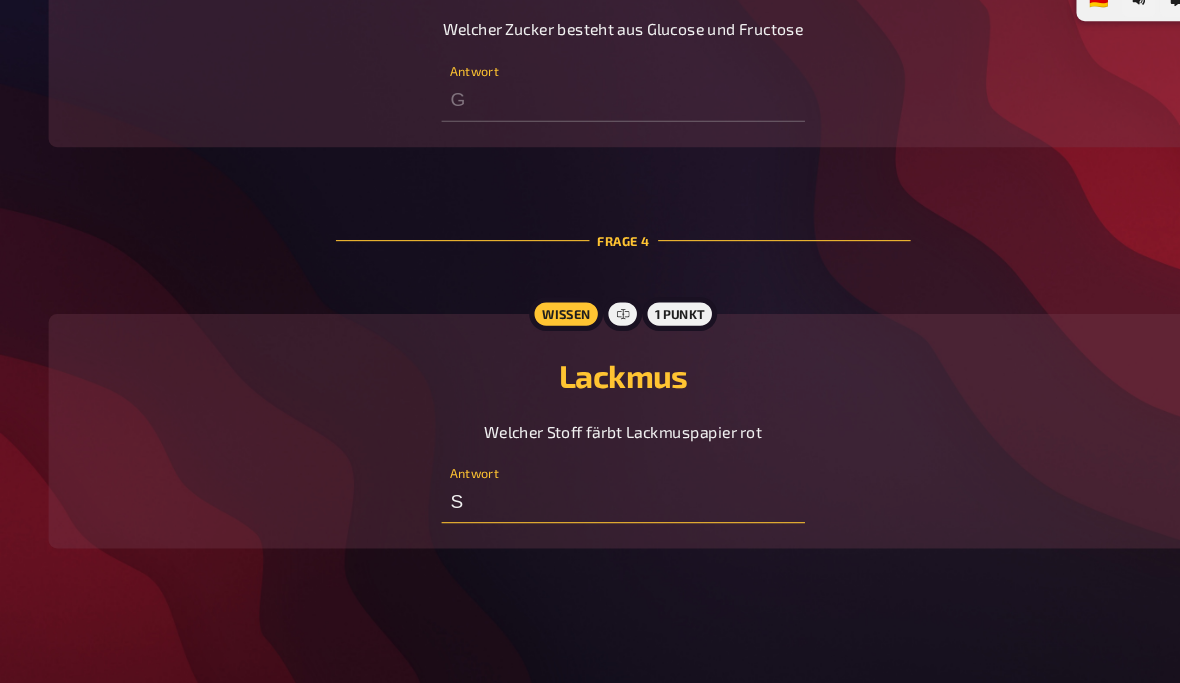 scroll, scrollTop: 1445, scrollLeft: 0, axis: vertical 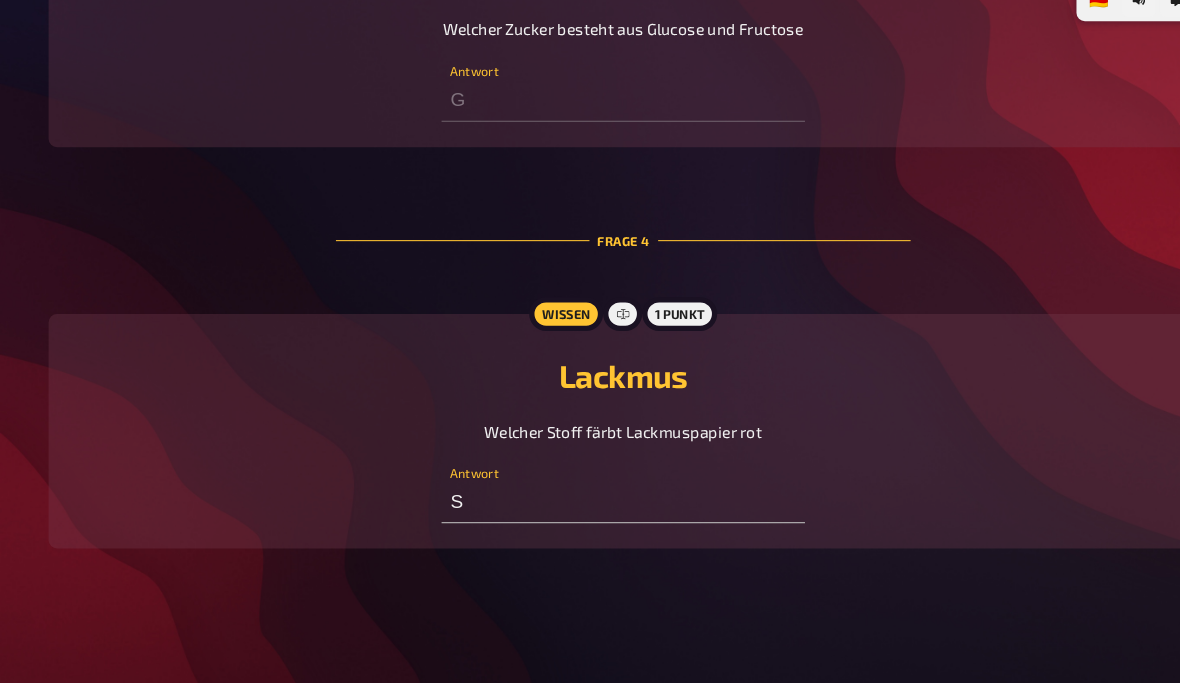 click on "Runde 4: Nur ein Buchstabe! Hallo und schön, dass du dabei bist! Während wir darauf warten, dass der Moderator das Quiz eröffnet, kannst du weitere Teammitglieder einladen und deinen Spielernamen anpassen. Nach dem Start werden die Fragen nach und nach aufgedeckt und bleiben bis zum Ende verfügbar. Jede deiner Eingaben wird gespeichert und innerhalb deines Teams geteilt, du brauchst also nichts zu bestätigen. Und nun wünschen wir frohes Quizzen! Leonardo da Vinci Passe hier deinen Namen und Spielerfarbe an. Mein Team Hälp Lade weitere Spieler ein, um gemeinsam zu quizzen. Teammitglieder hinzufügen Frage   1 Wissen 1 Punkt Backpulver Welches Gas entsteht beim Backen mit Backpulver? S Antwort Frage   2 Wissen 1 Punkt Stickstofflieferant Welcher Nährstoff liefert dem Körper Stickstoff P Antwort Frage   3 Wissen 1 Punkt Zucker Welcher Zucker besteht aus Glucose und Fructose G Antwort Frage   4 Wissen 1 Punkt Lackmus Welcher Stoff färbt Lackmuspapier rot S Antwort" at bounding box center (590, -382) 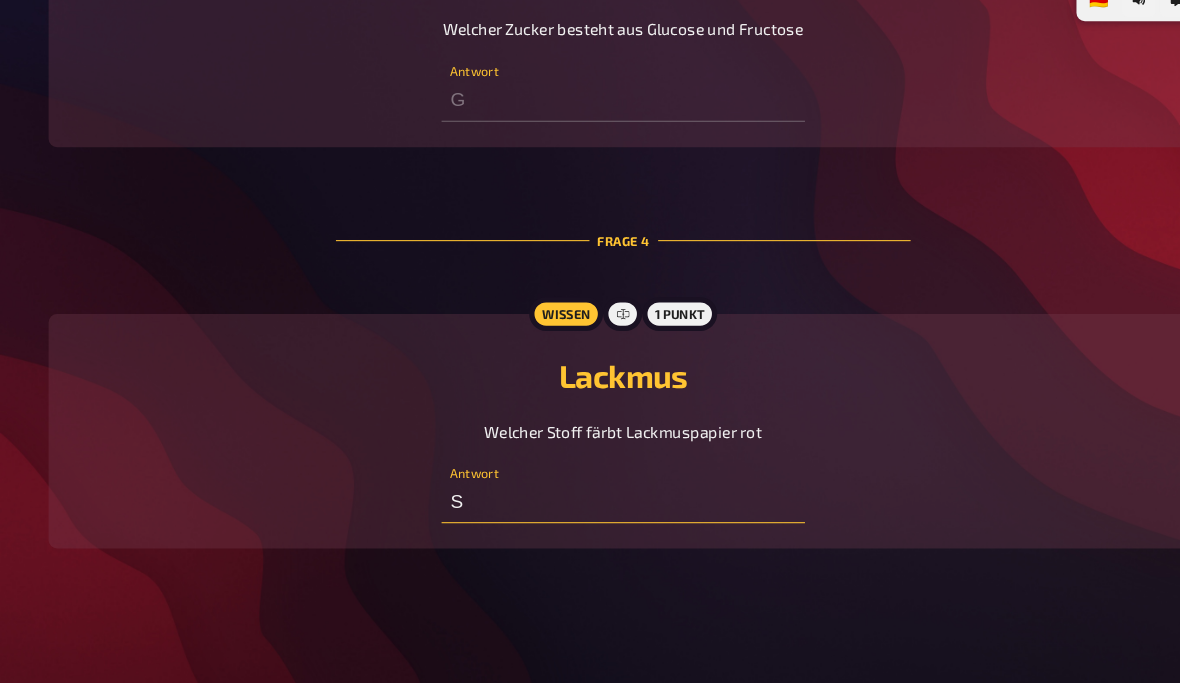 click on "S" at bounding box center (589, 511) 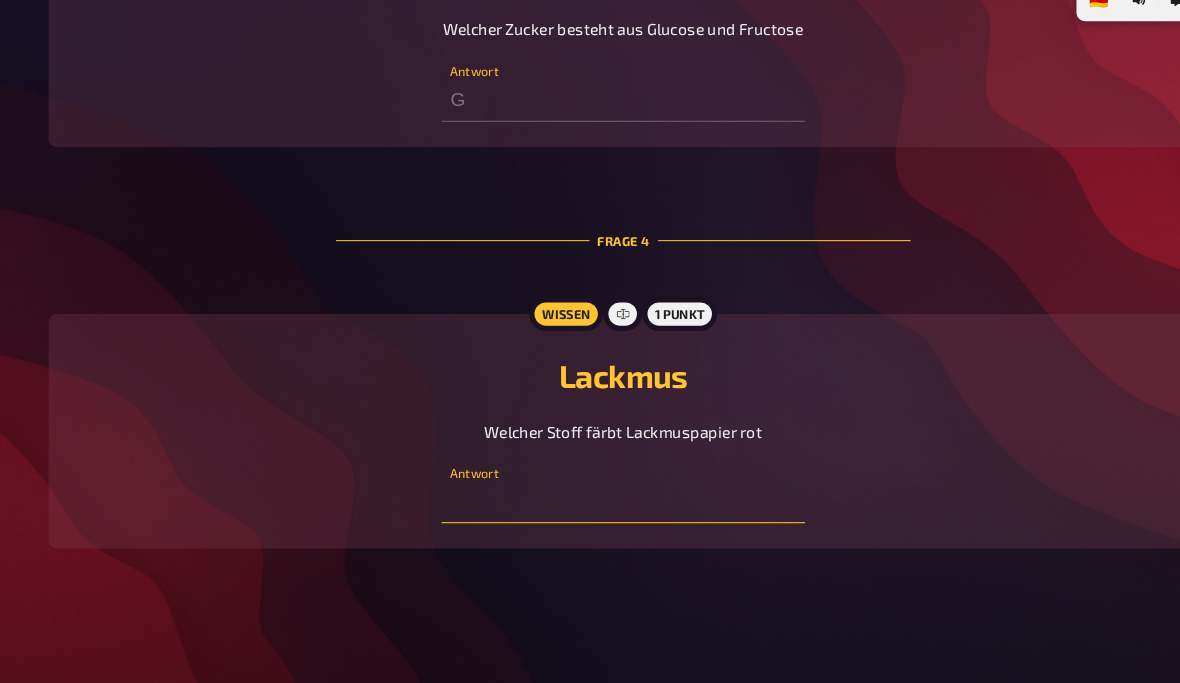 type on "S" 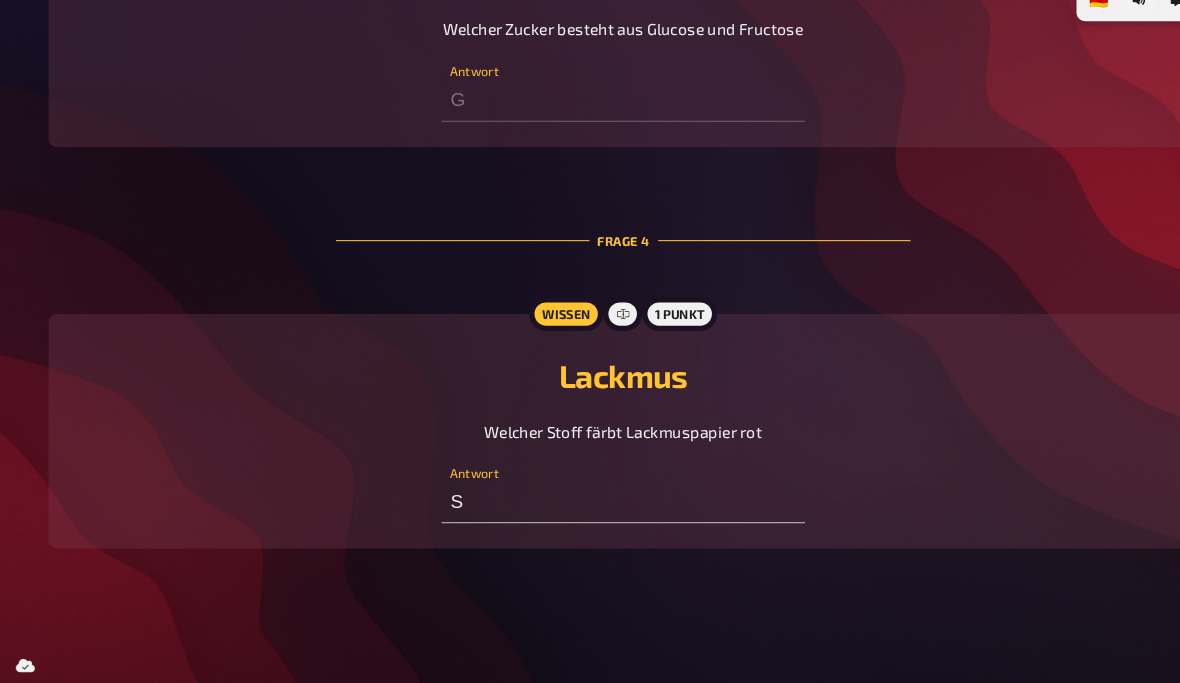 click on "Welcher Stoff färbt Lackmuspapier rot" at bounding box center (590, 444) 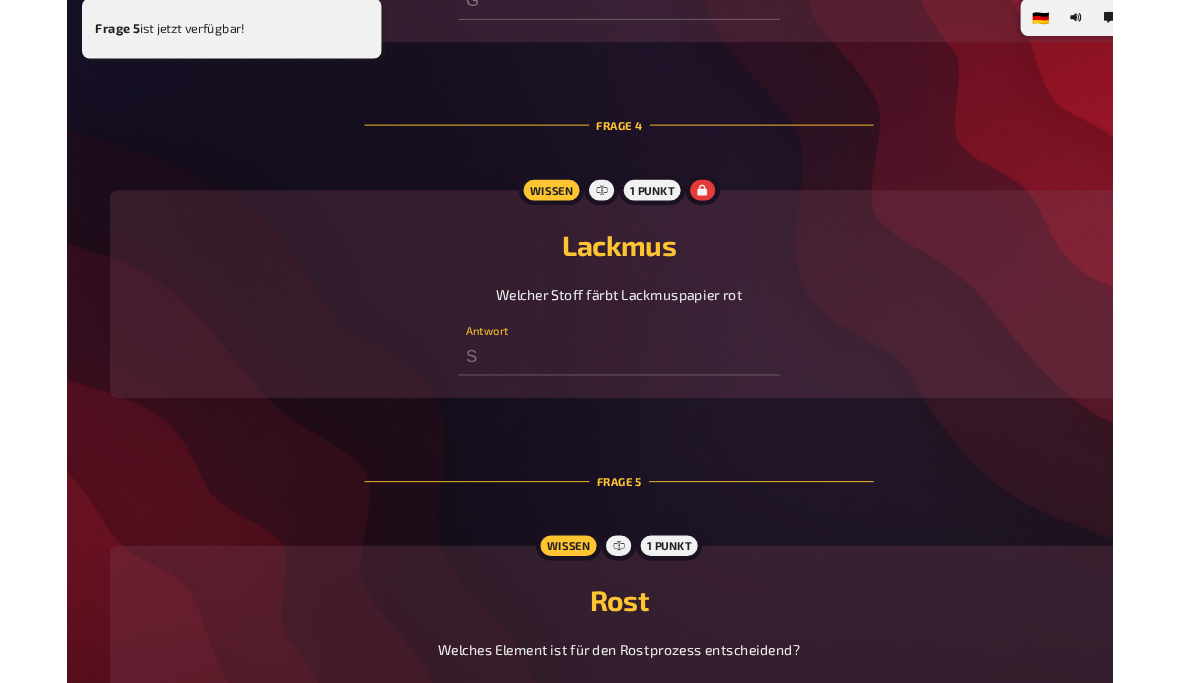 scroll, scrollTop: 1738, scrollLeft: 0, axis: vertical 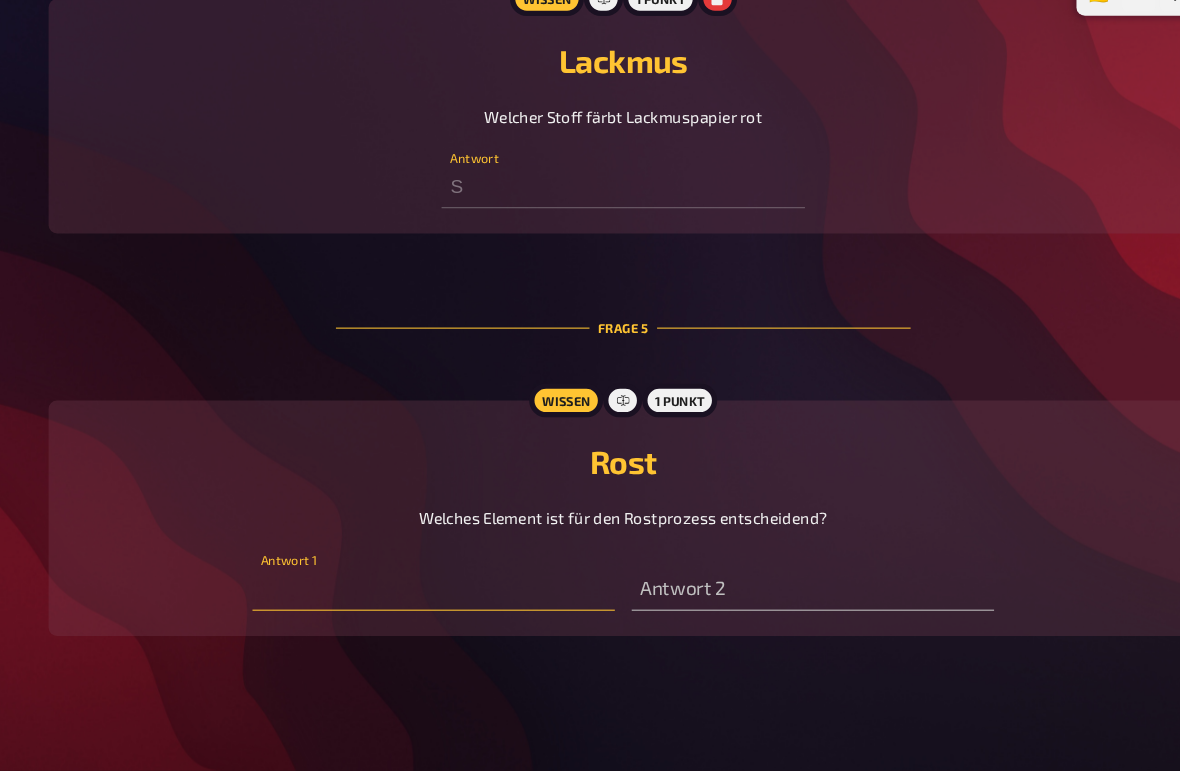 click at bounding box center (410, 599) 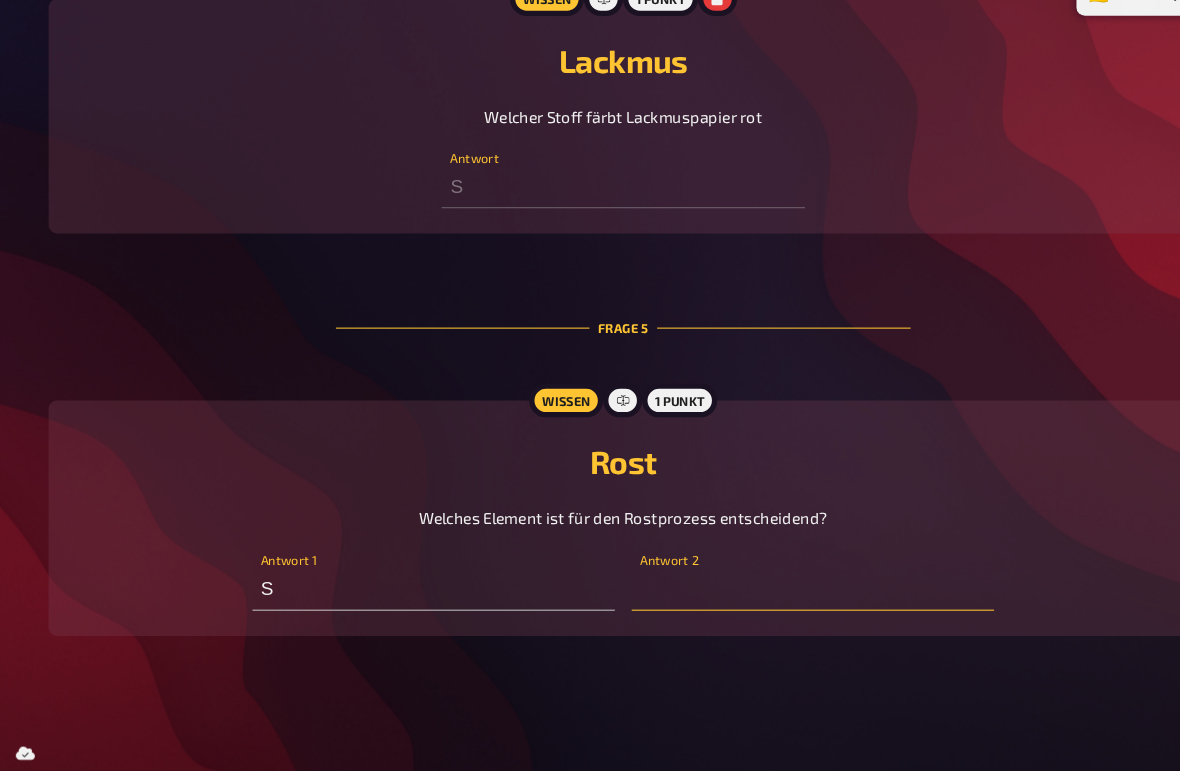 click at bounding box center [769, 599] 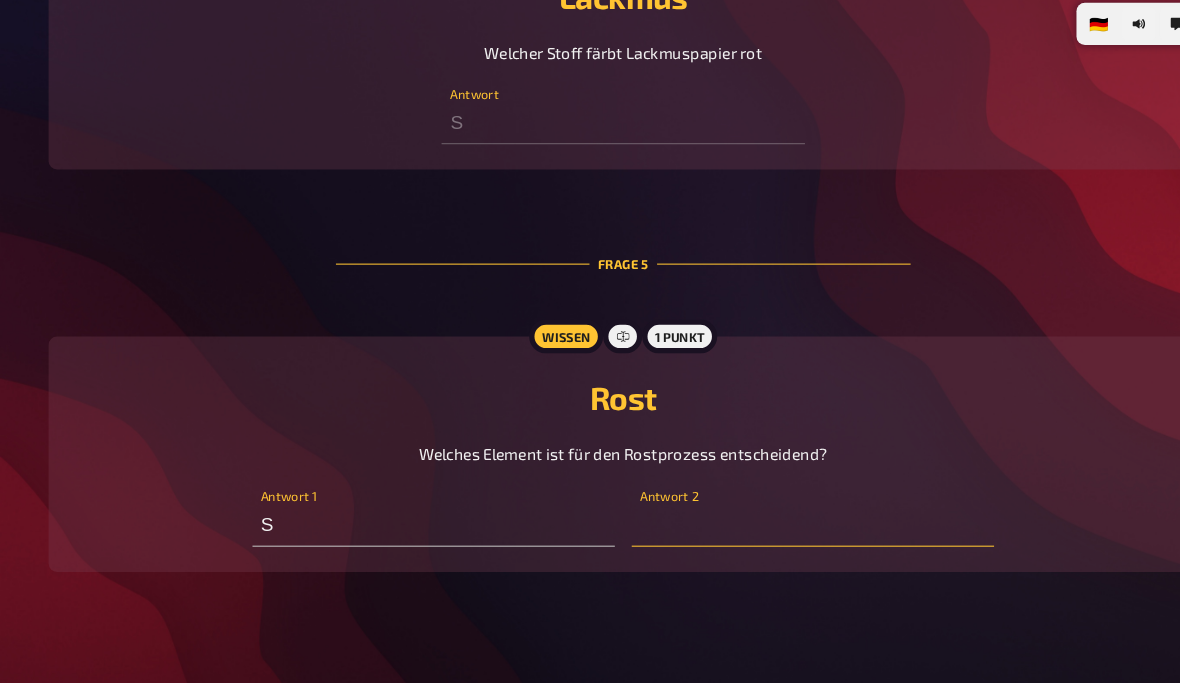 scroll, scrollTop: 1825, scrollLeft: 0, axis: vertical 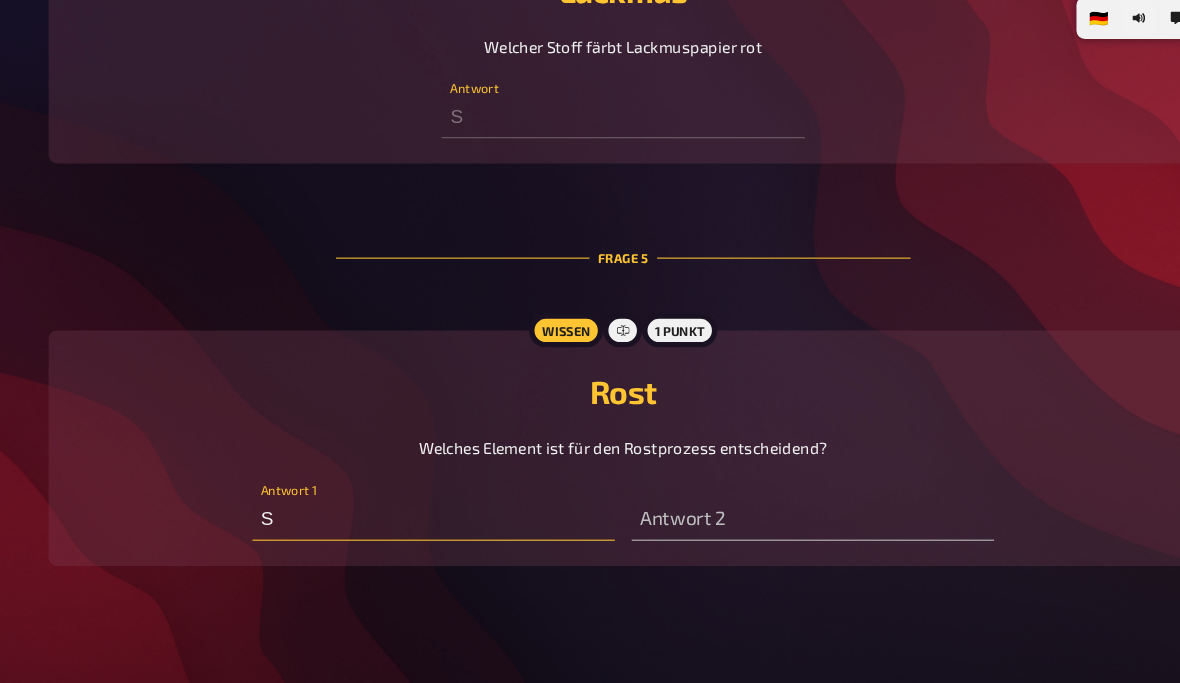 click on "S" at bounding box center [410, 511] 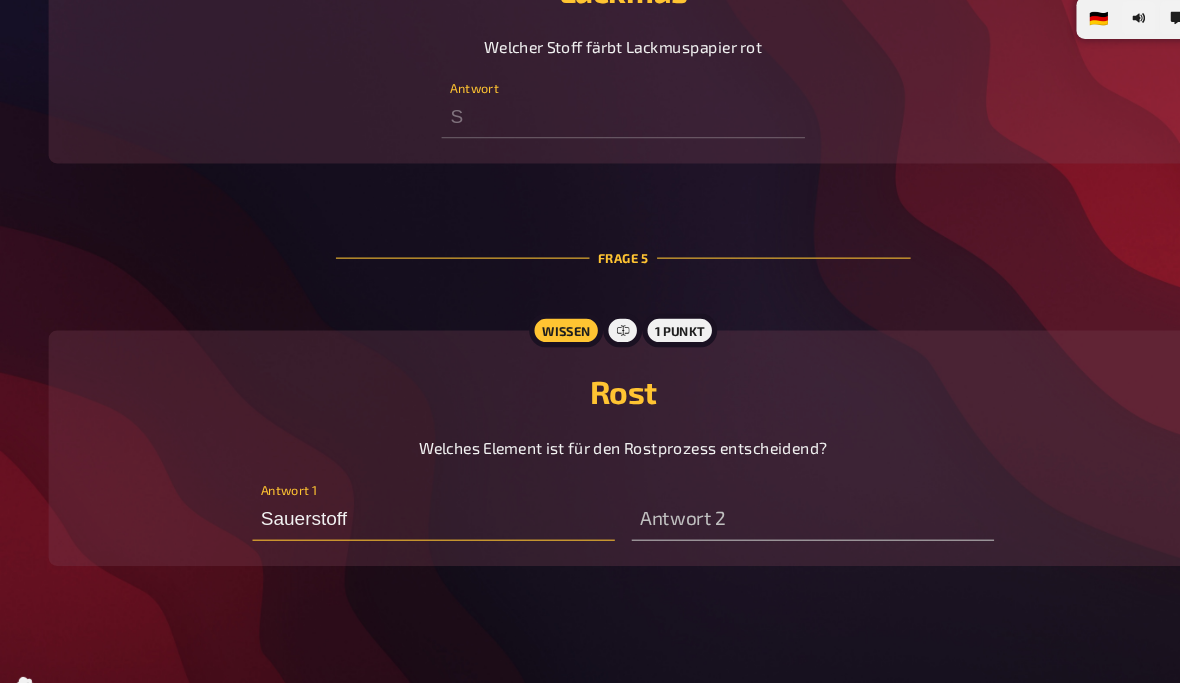 type on "Sauerstoff" 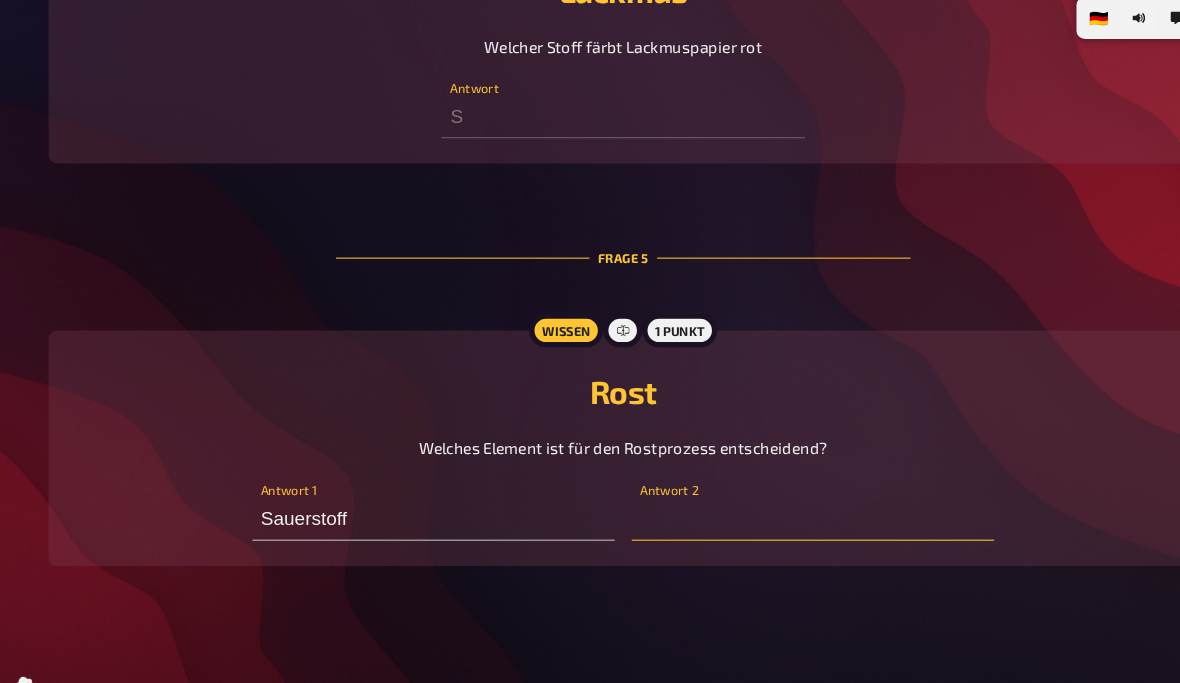 click at bounding box center [769, 511] 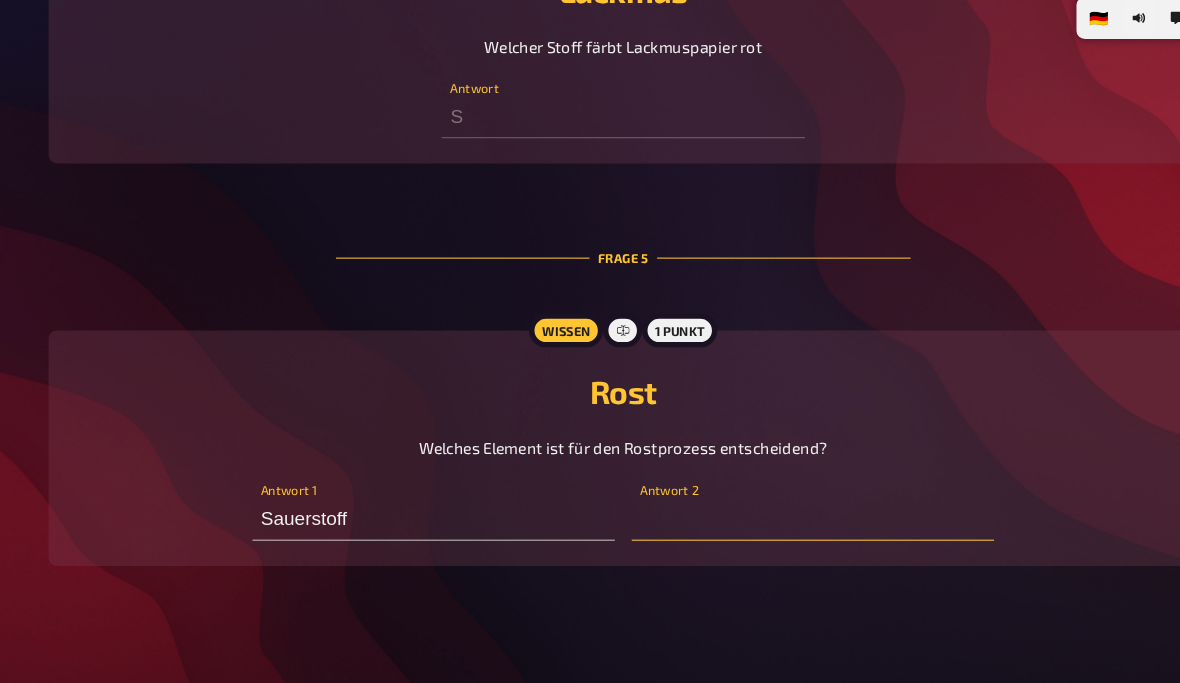 click at bounding box center [769, 511] 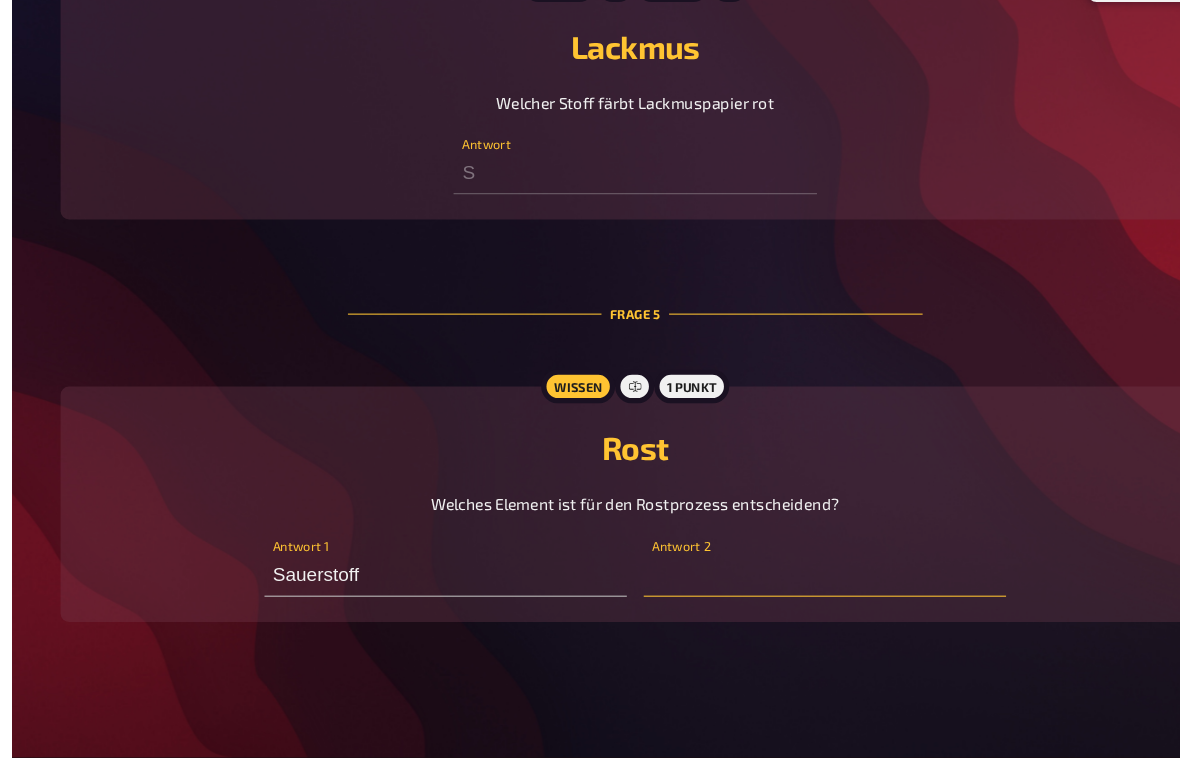 scroll, scrollTop: 1738, scrollLeft: 0, axis: vertical 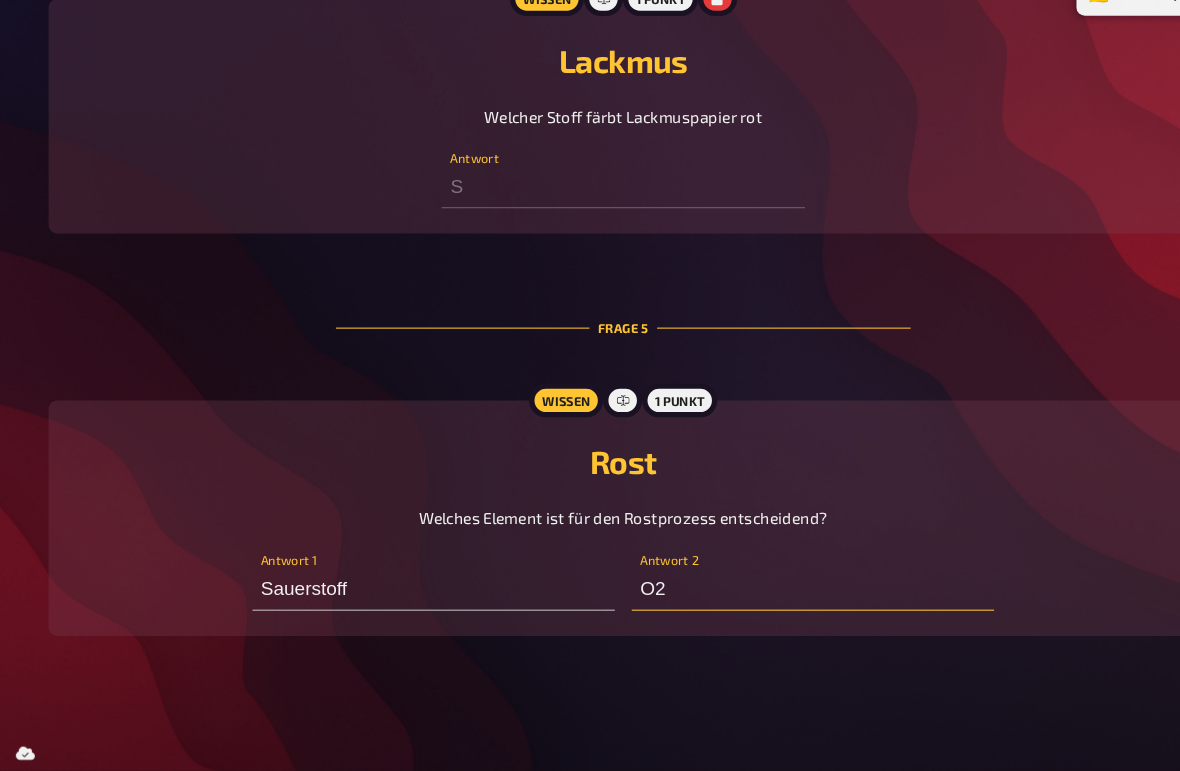 type on "O2" 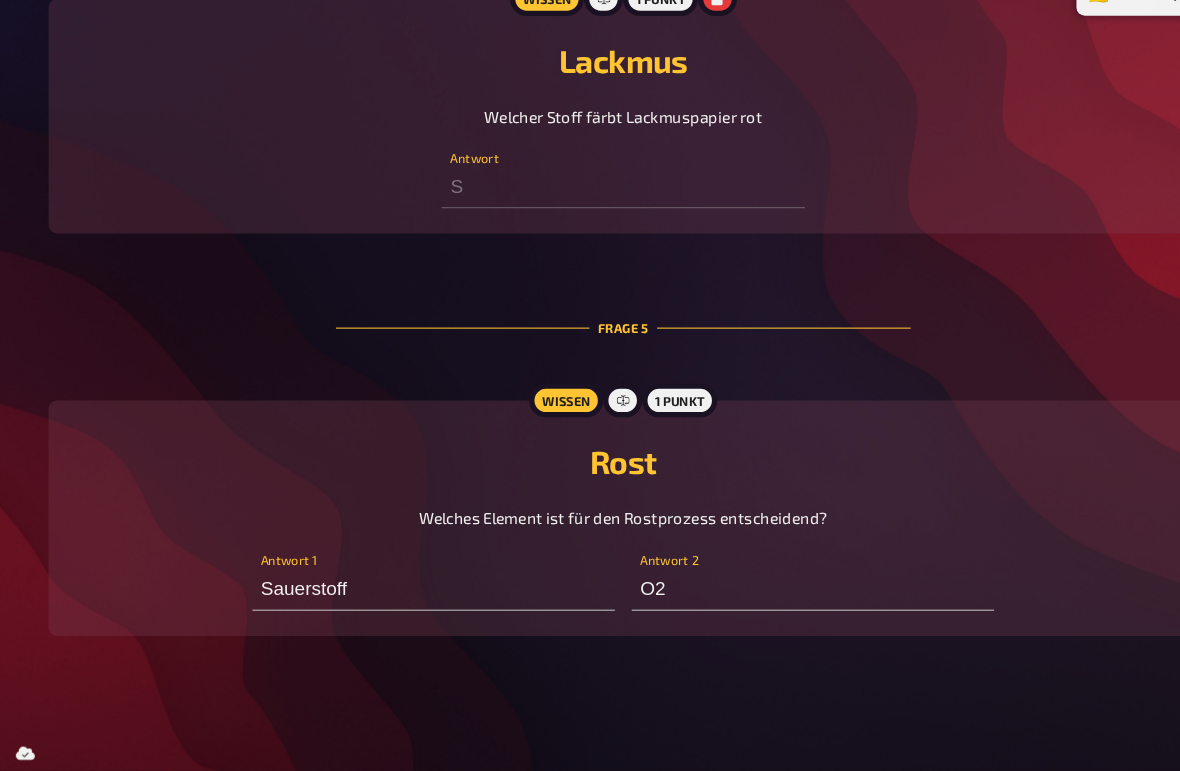 click on "Rost Welches Element ist für den Rostprozess entscheidend? Sauerstoff Antwort 1 O2 Antwort 2" at bounding box center [590, 531] 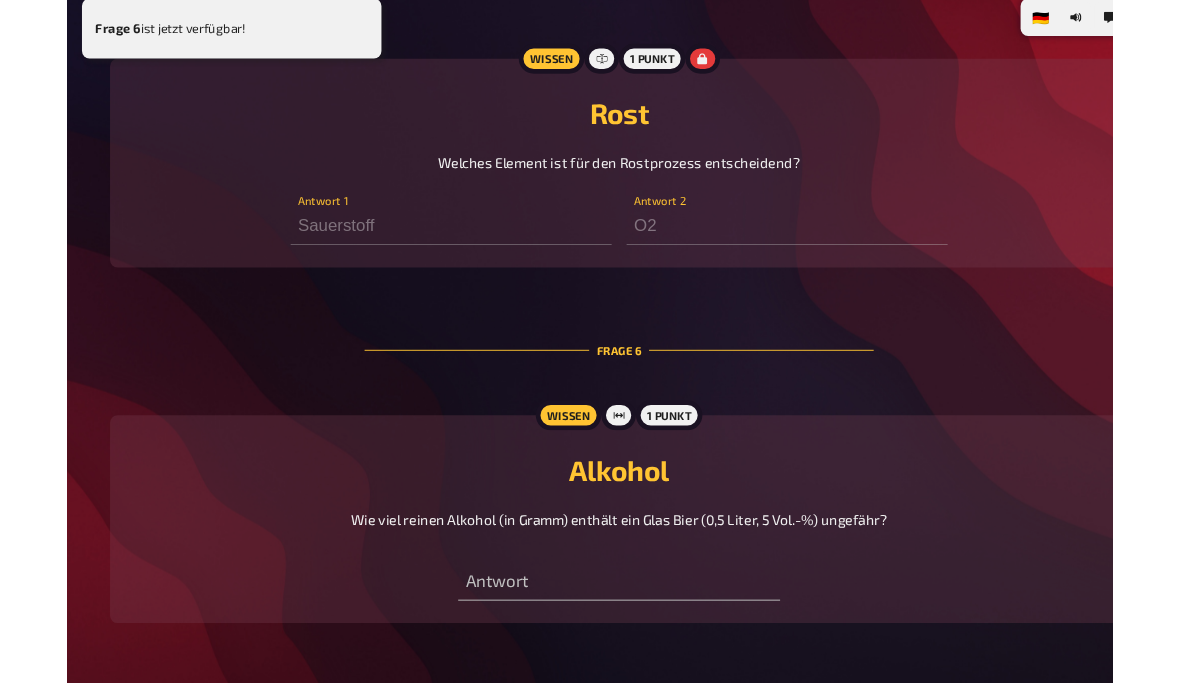 scroll, scrollTop: 2119, scrollLeft: 0, axis: vertical 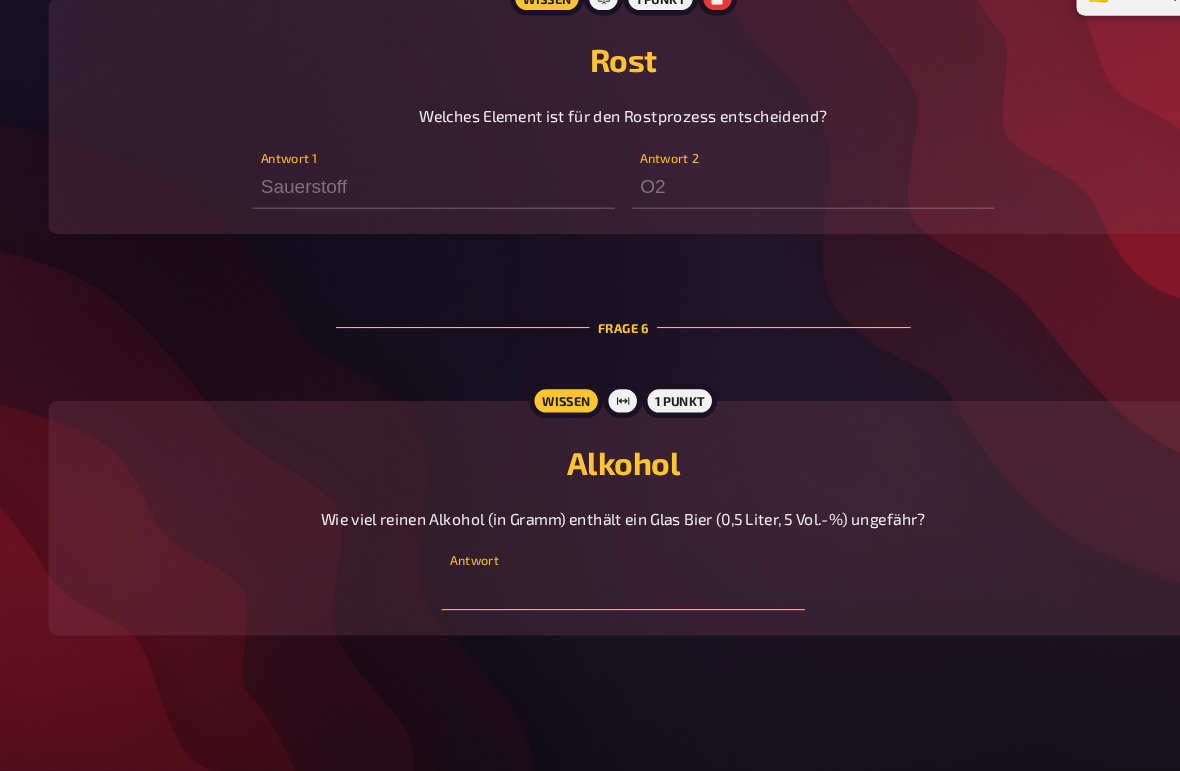 click at bounding box center [589, 599] 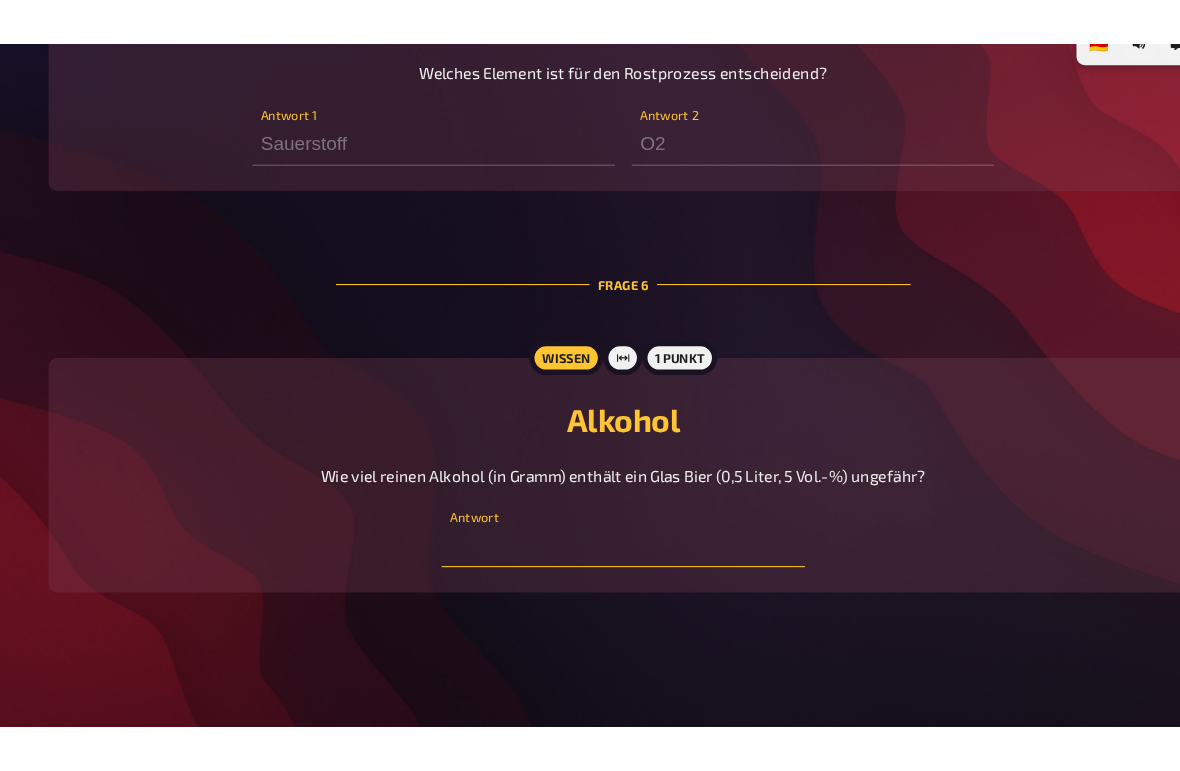 scroll, scrollTop: 2119, scrollLeft: 0, axis: vertical 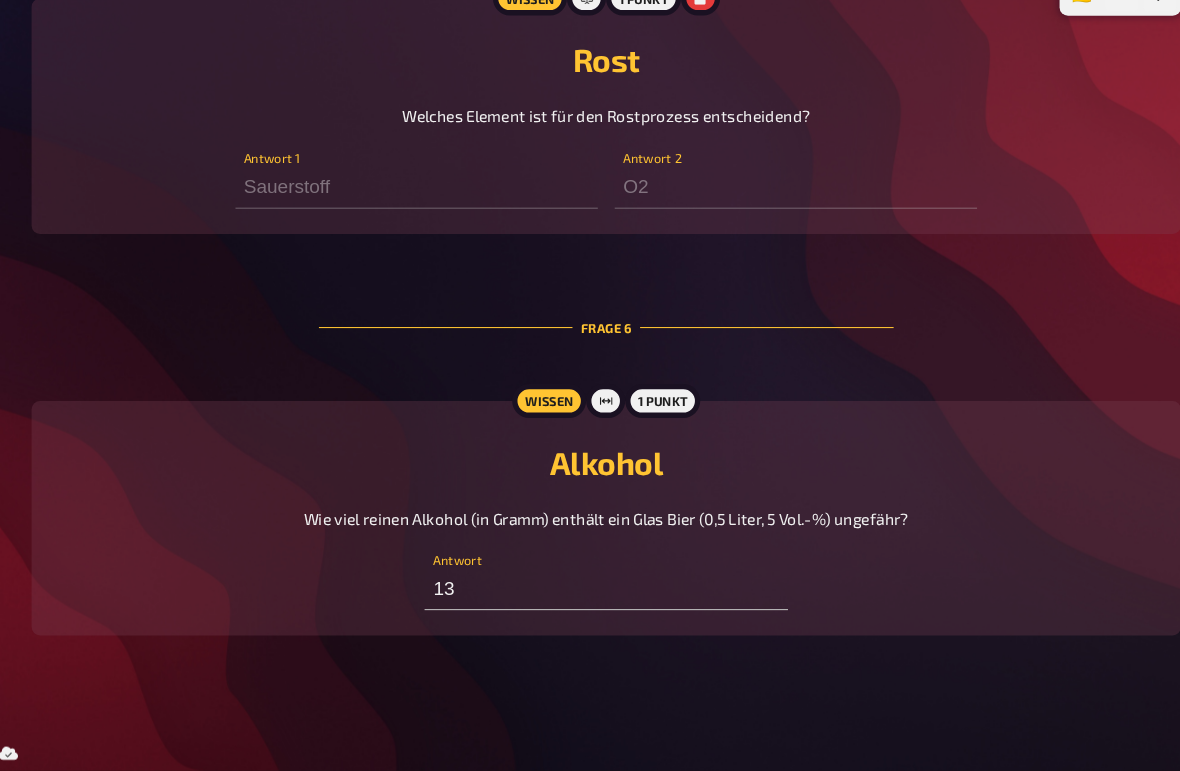 click on "Alkohol Wie viel reinen Alkohol (in Gramm) enthält ein Glas Bier (0,5 Liter, 5 Vol.-%) ungefähr? 13 Antwort" at bounding box center (590, 532) 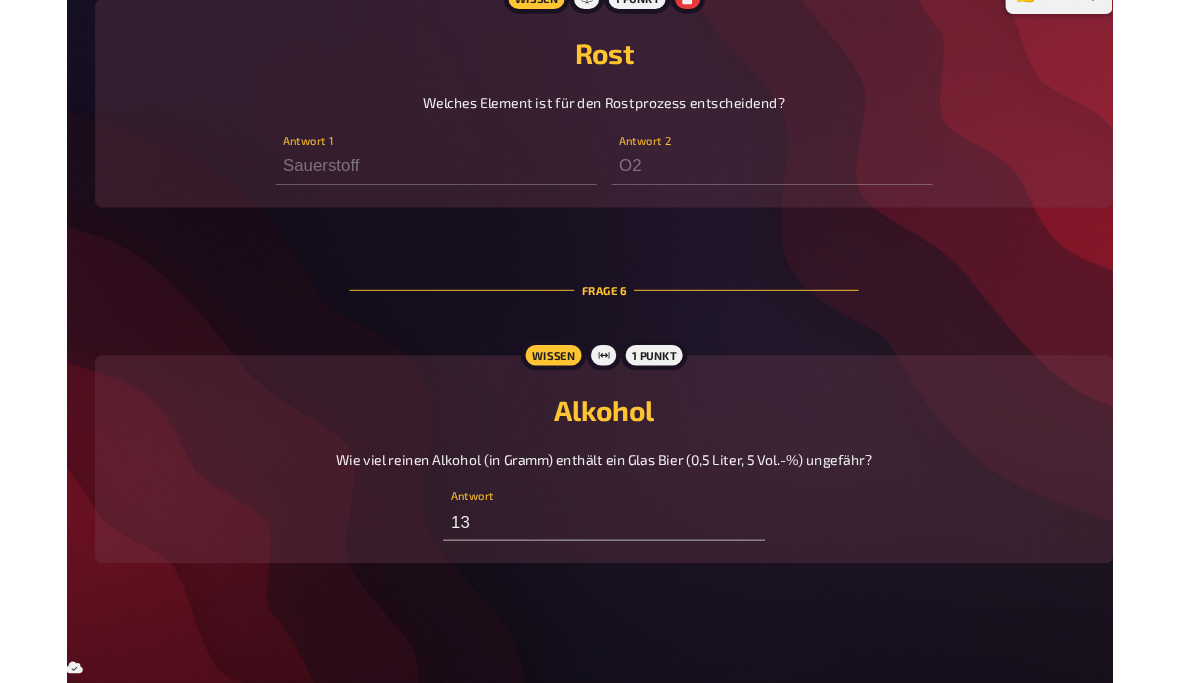 scroll, scrollTop: 2227, scrollLeft: 0, axis: vertical 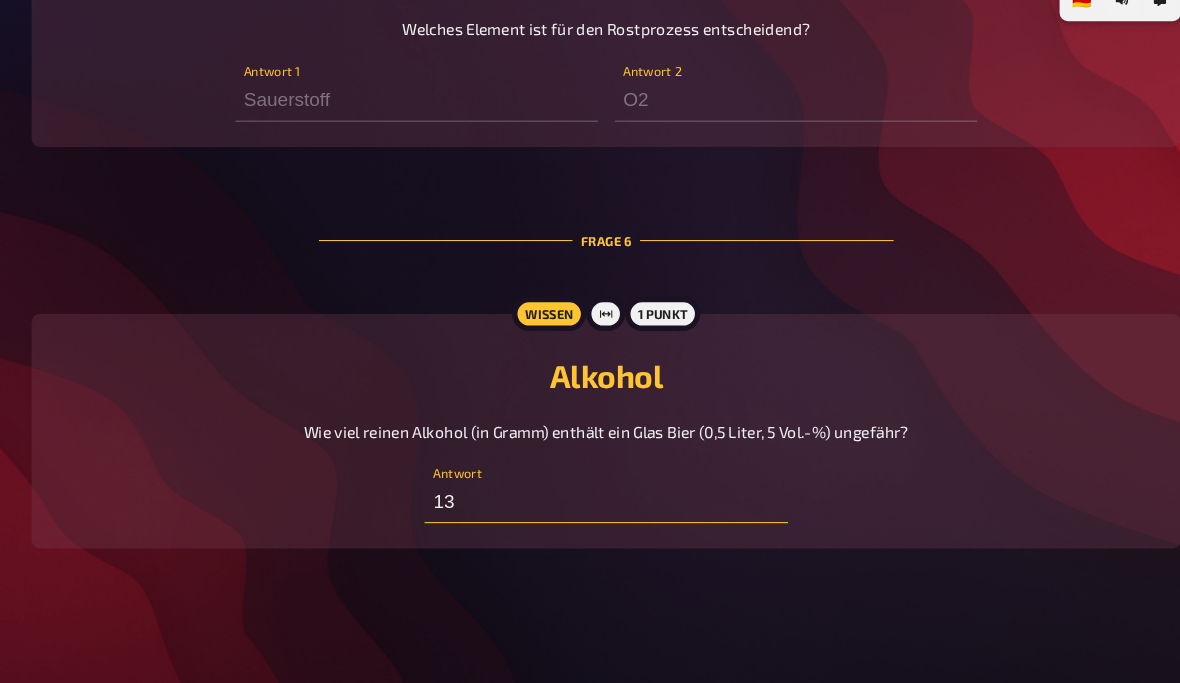 click on "13" at bounding box center (589, 511) 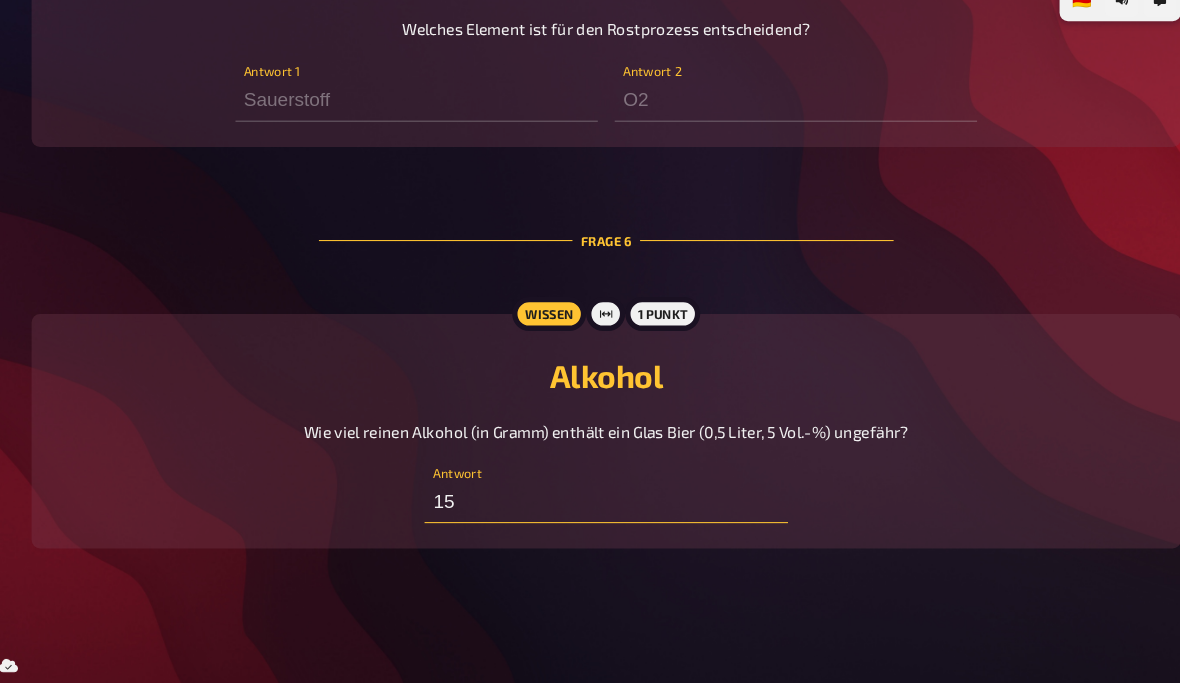 type on "15" 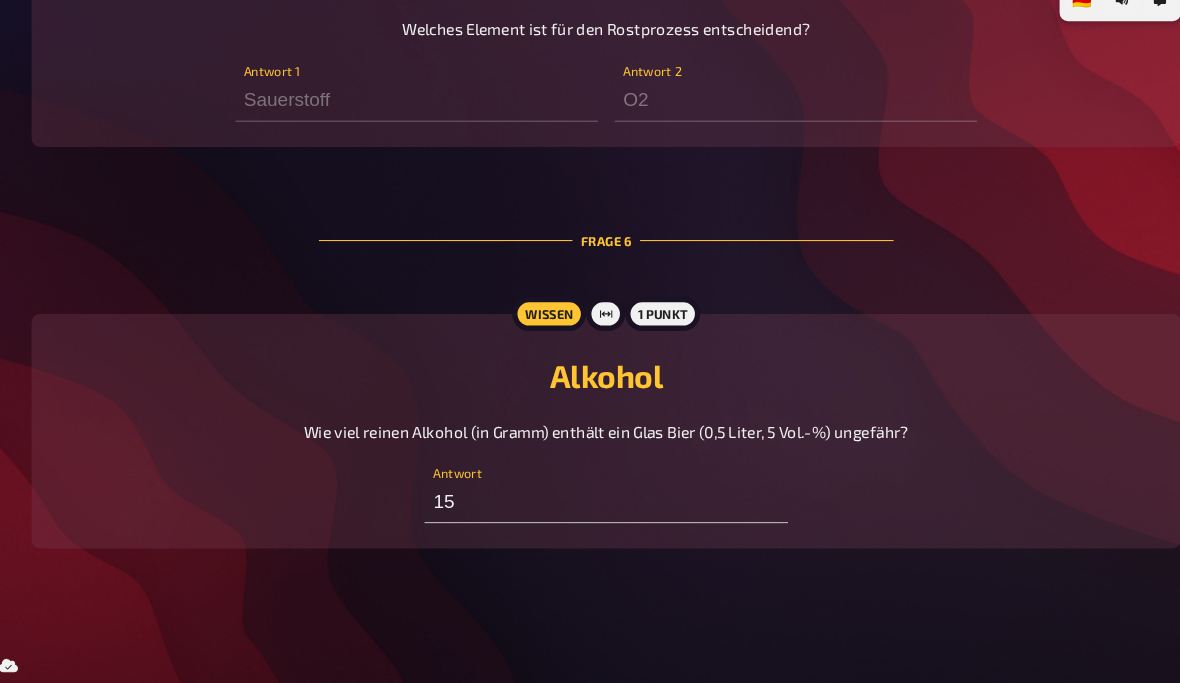 click on "Alkohol" at bounding box center (590, 391) 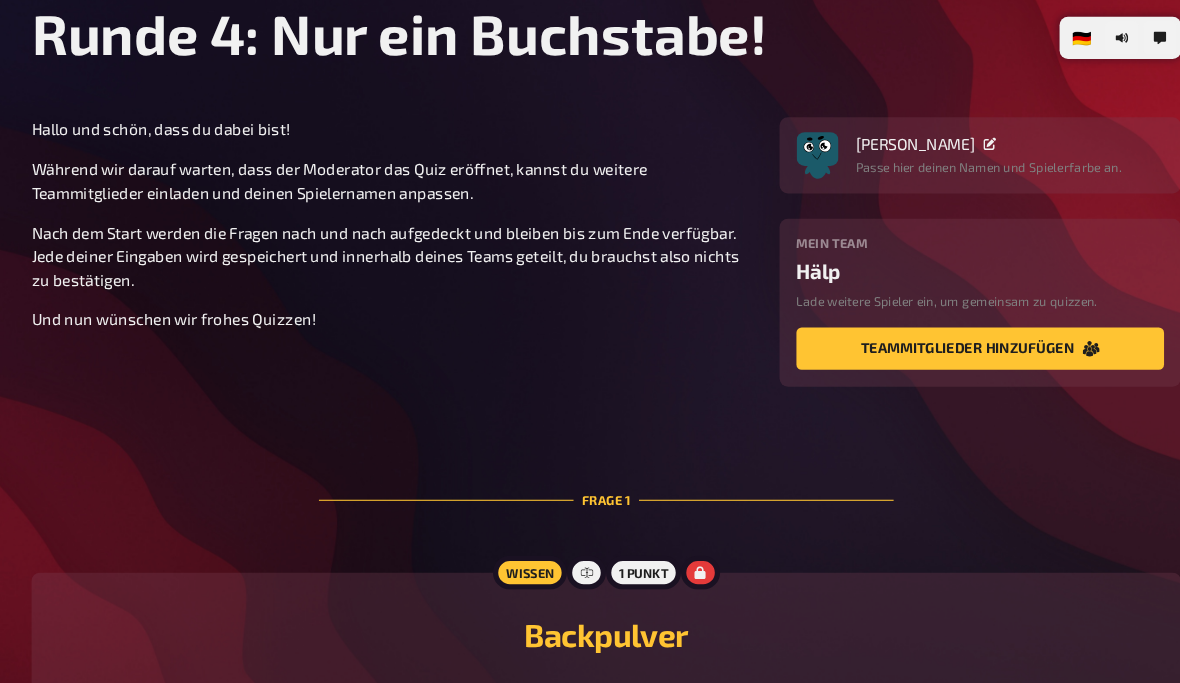 scroll, scrollTop: 0, scrollLeft: 0, axis: both 